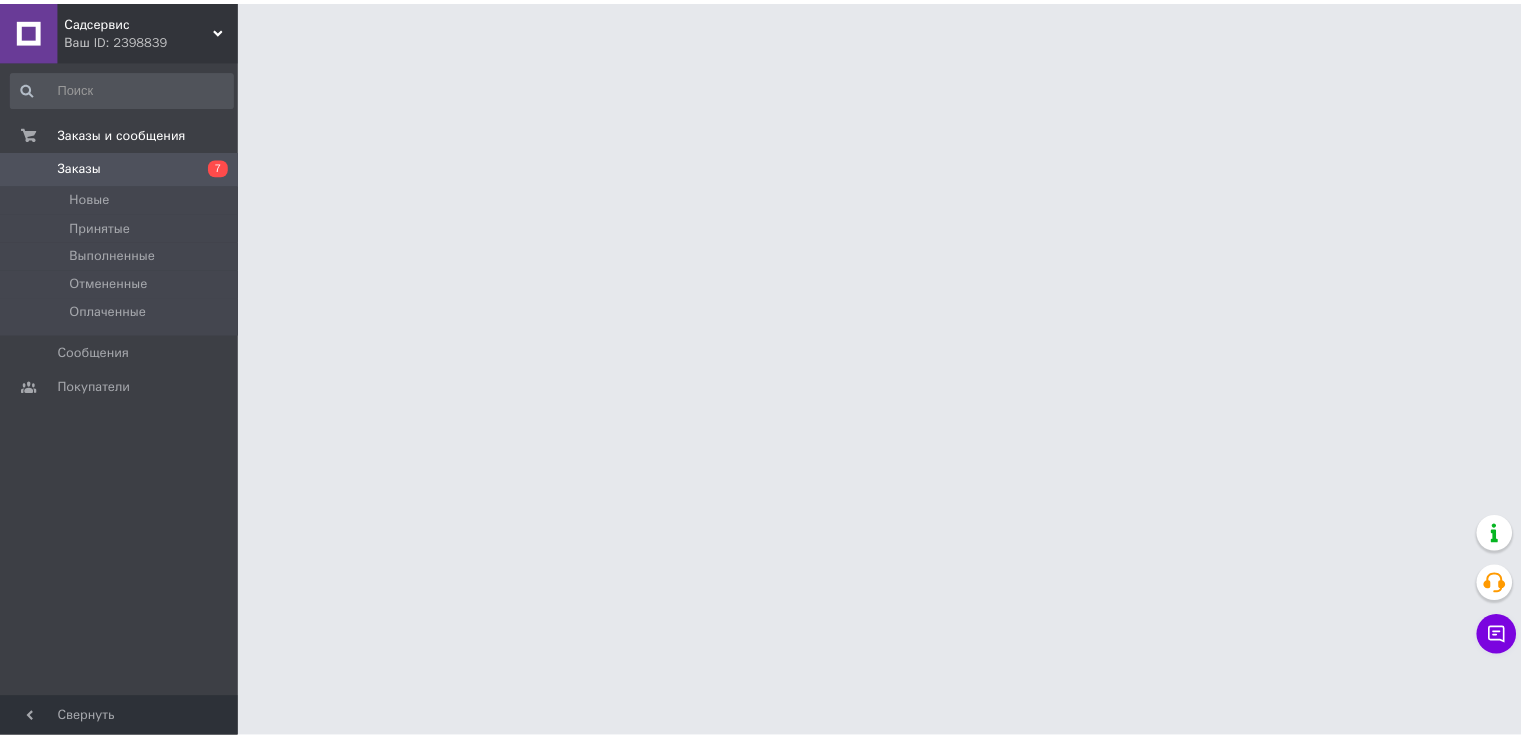 scroll, scrollTop: 0, scrollLeft: 0, axis: both 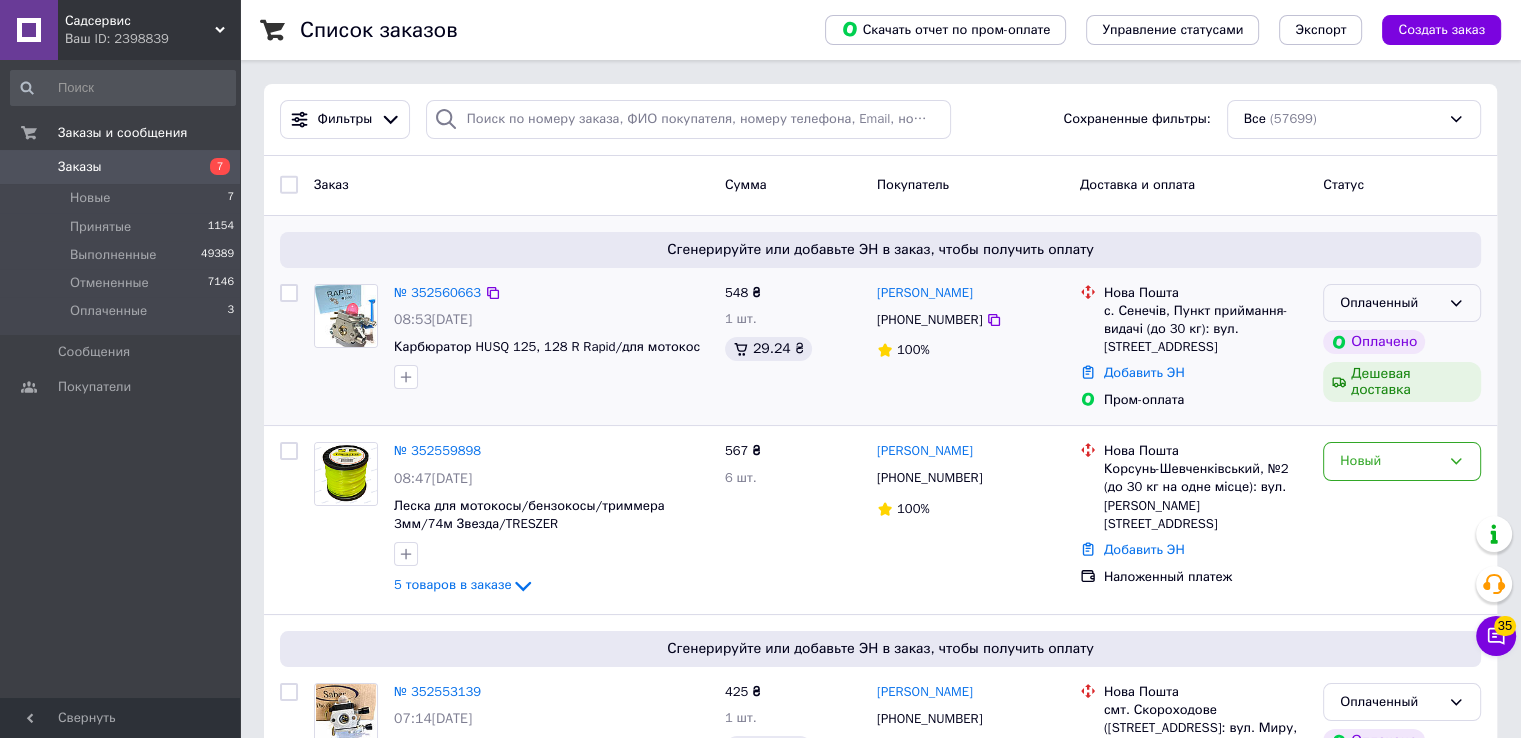 click 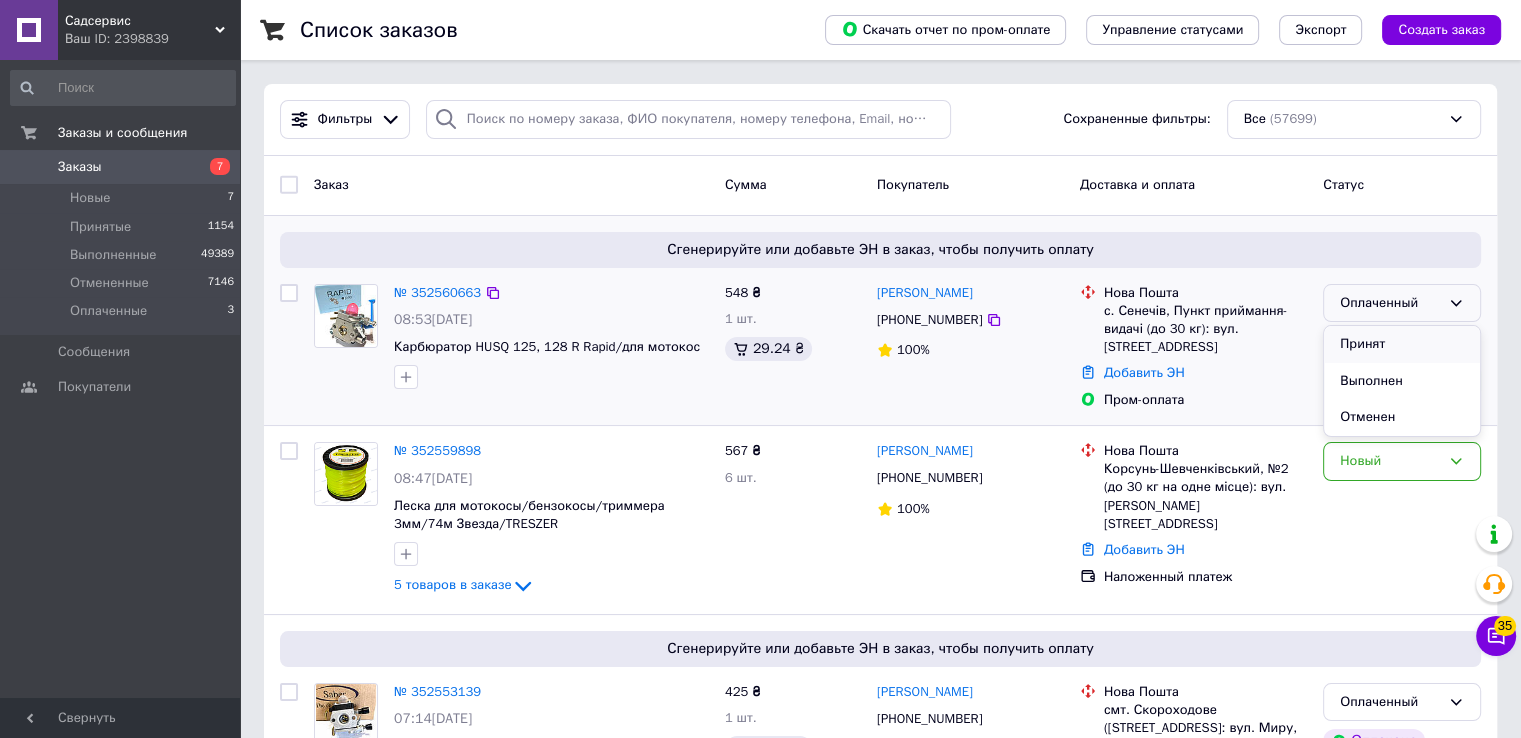 click on "Принят" at bounding box center [1402, 344] 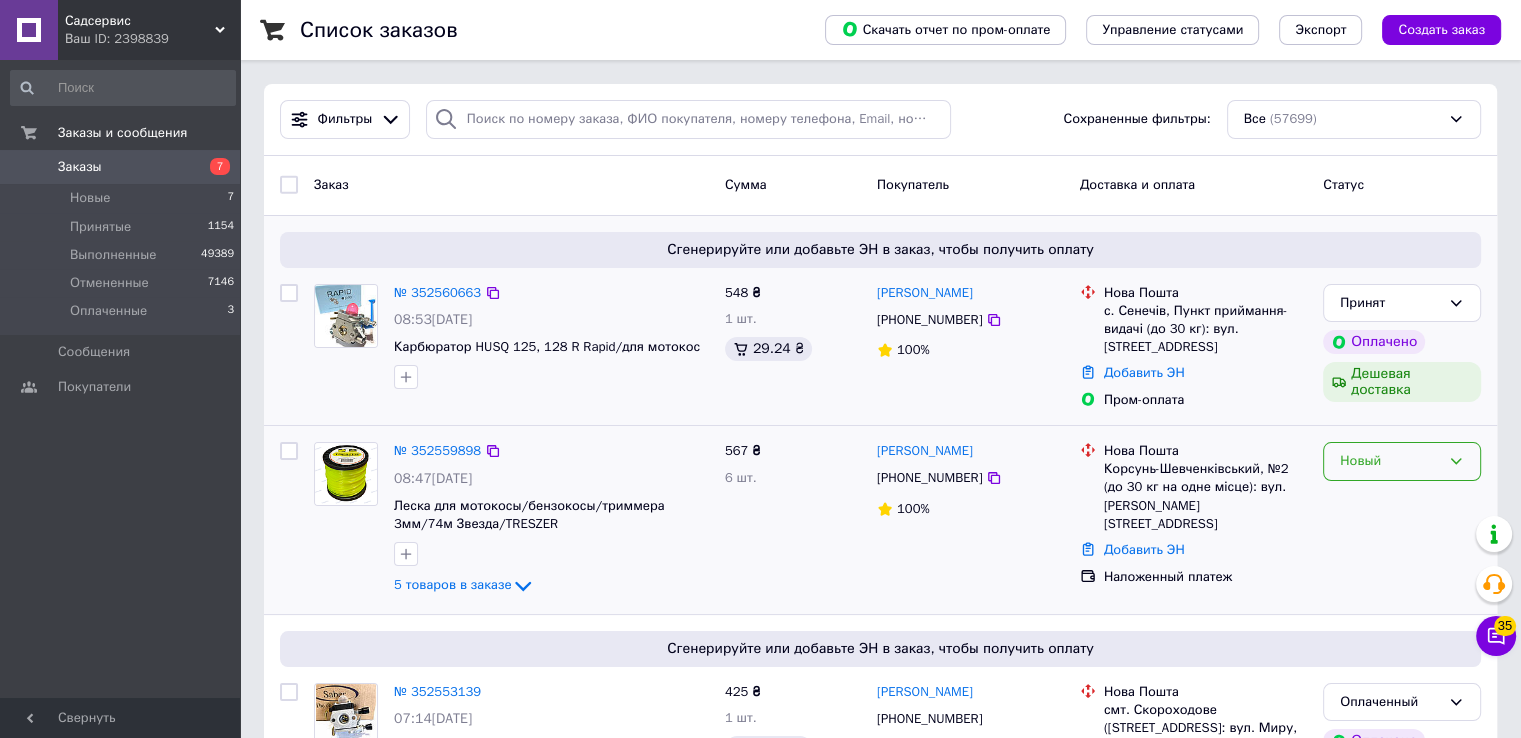 click on "Новый" at bounding box center [1390, 461] 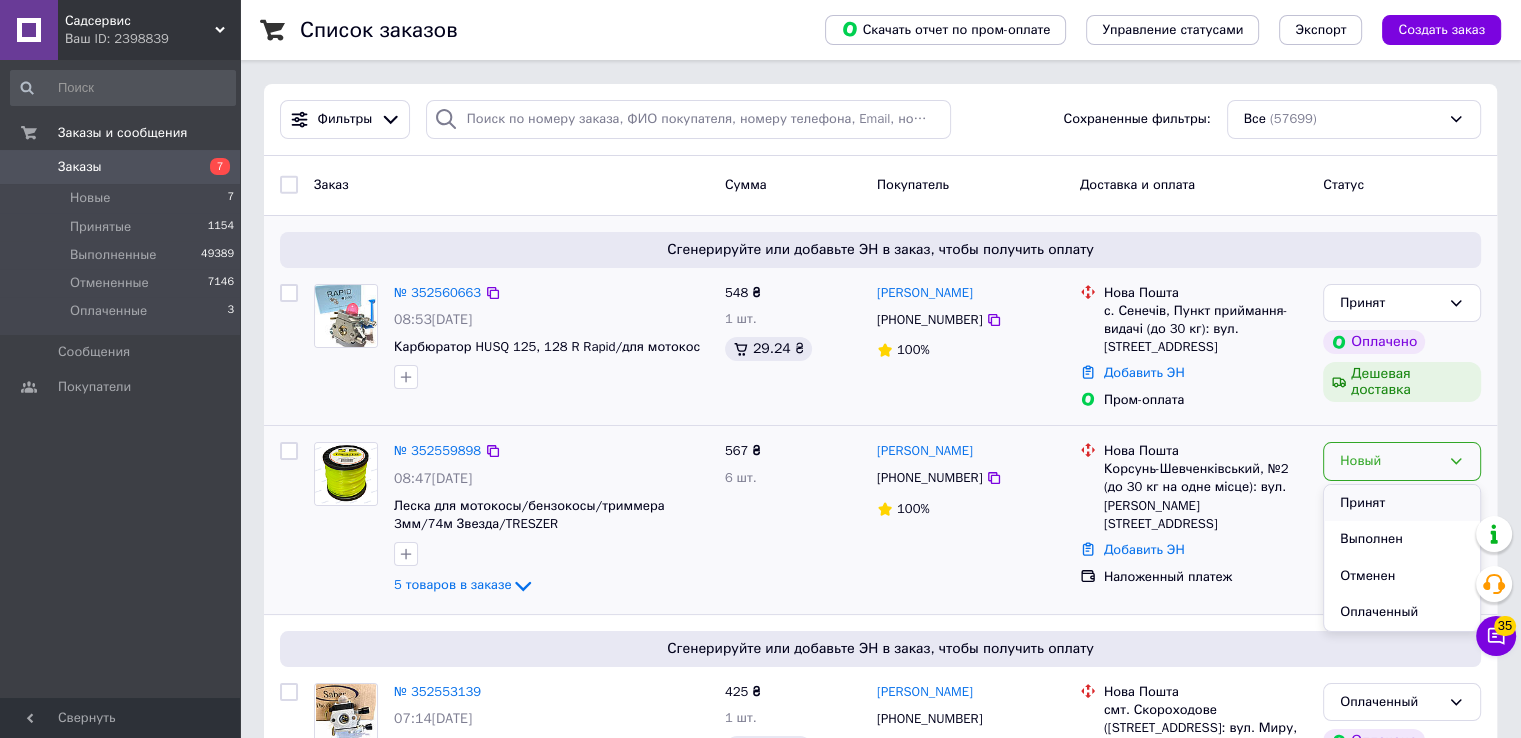 click on "Принят" at bounding box center (1402, 503) 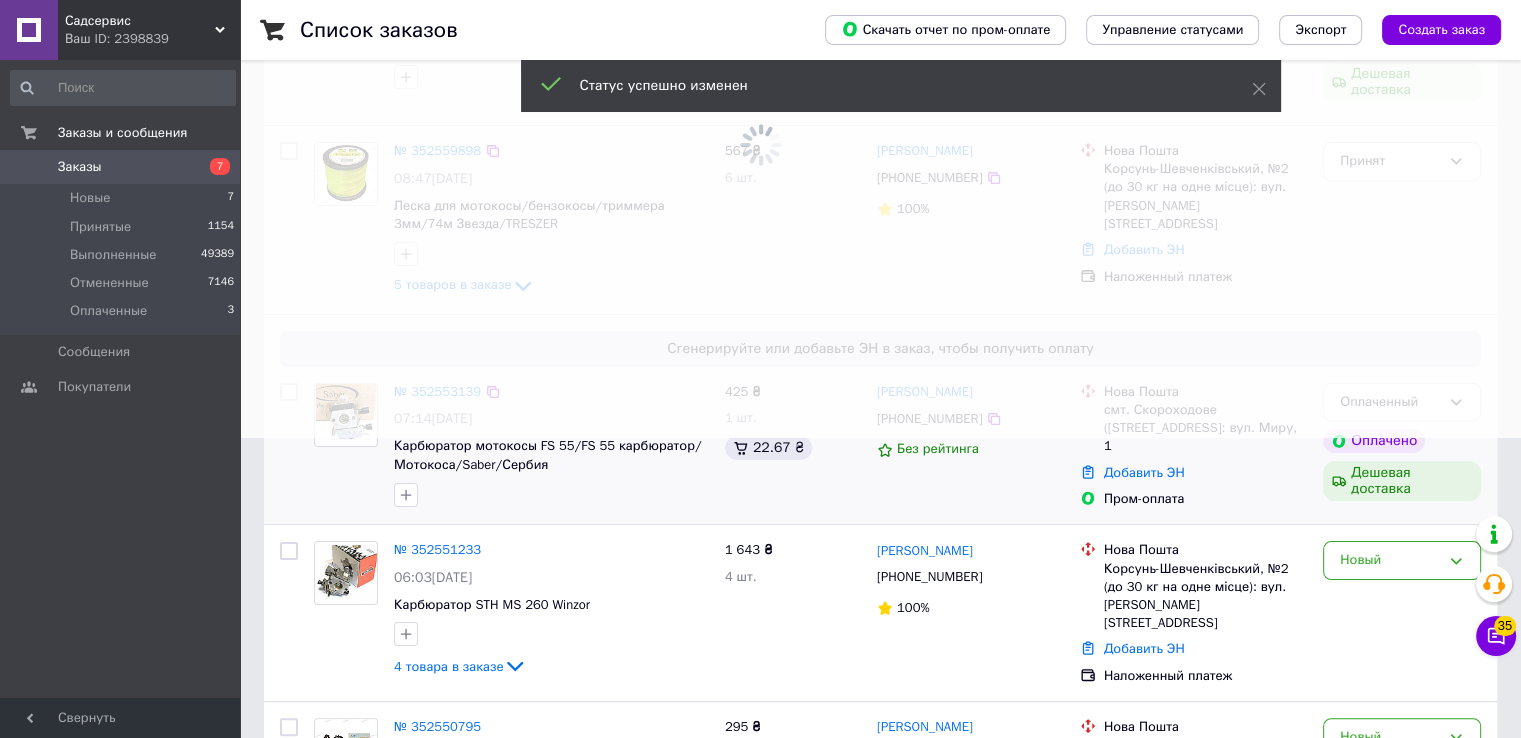 scroll, scrollTop: 400, scrollLeft: 0, axis: vertical 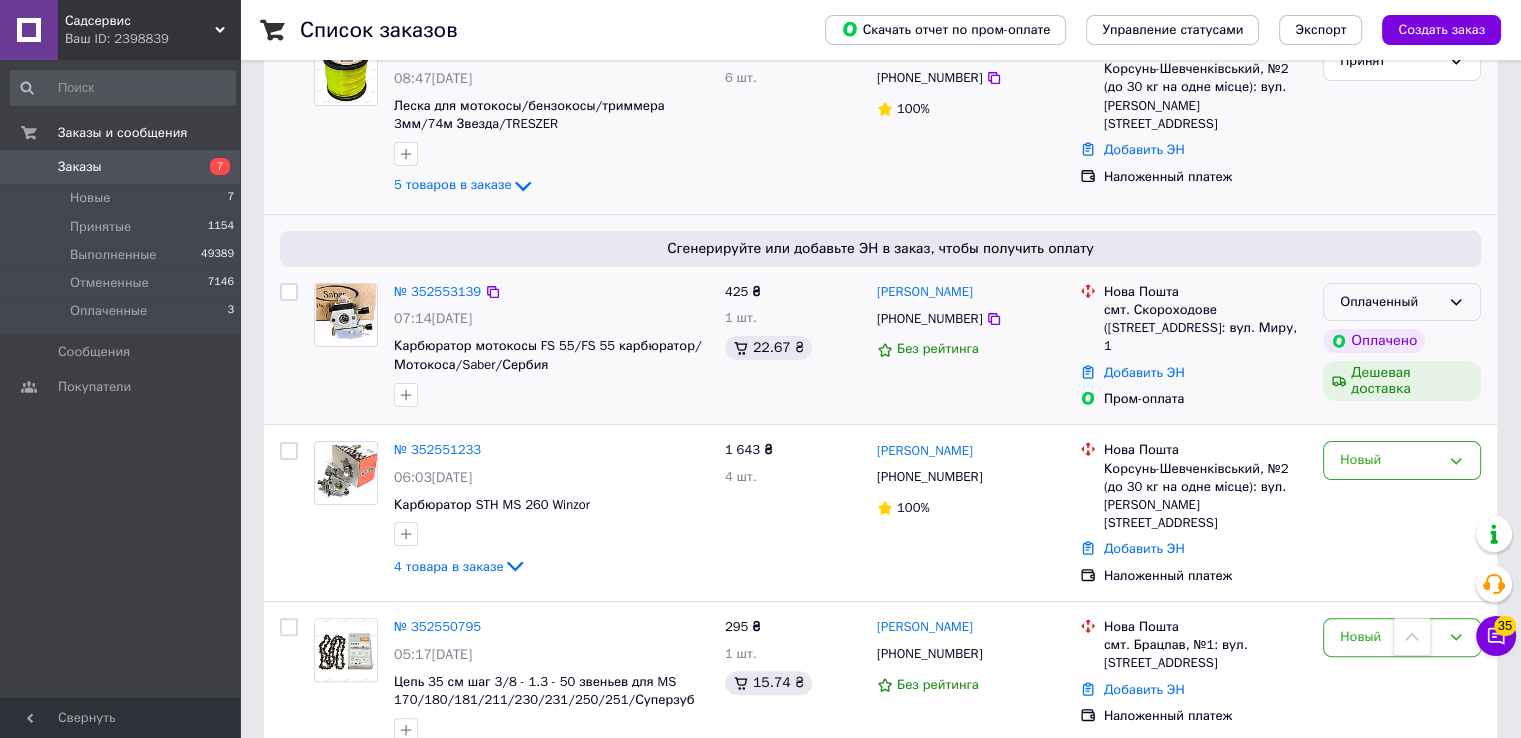 click on "Оплаченный" at bounding box center [1402, 302] 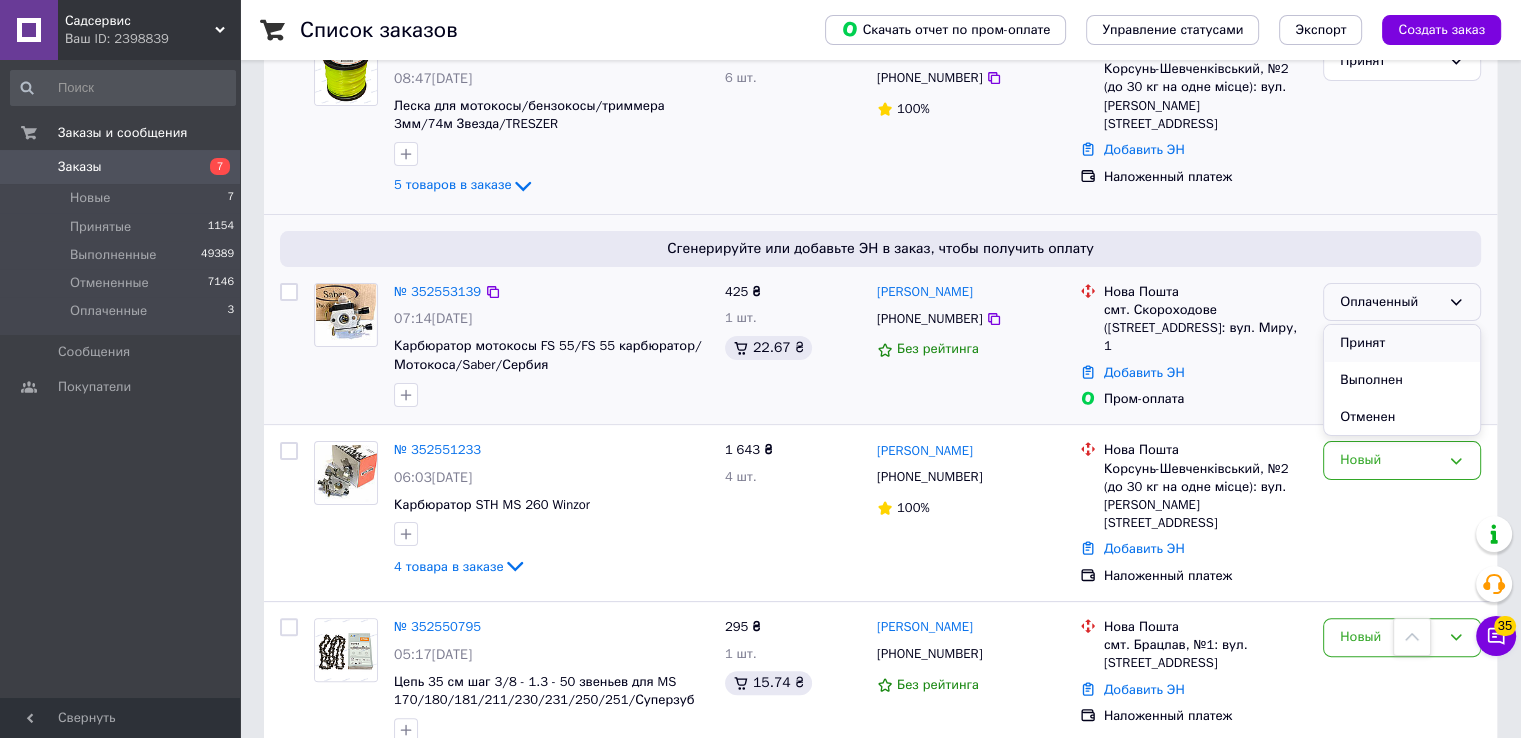 click on "Принят" at bounding box center [1402, 343] 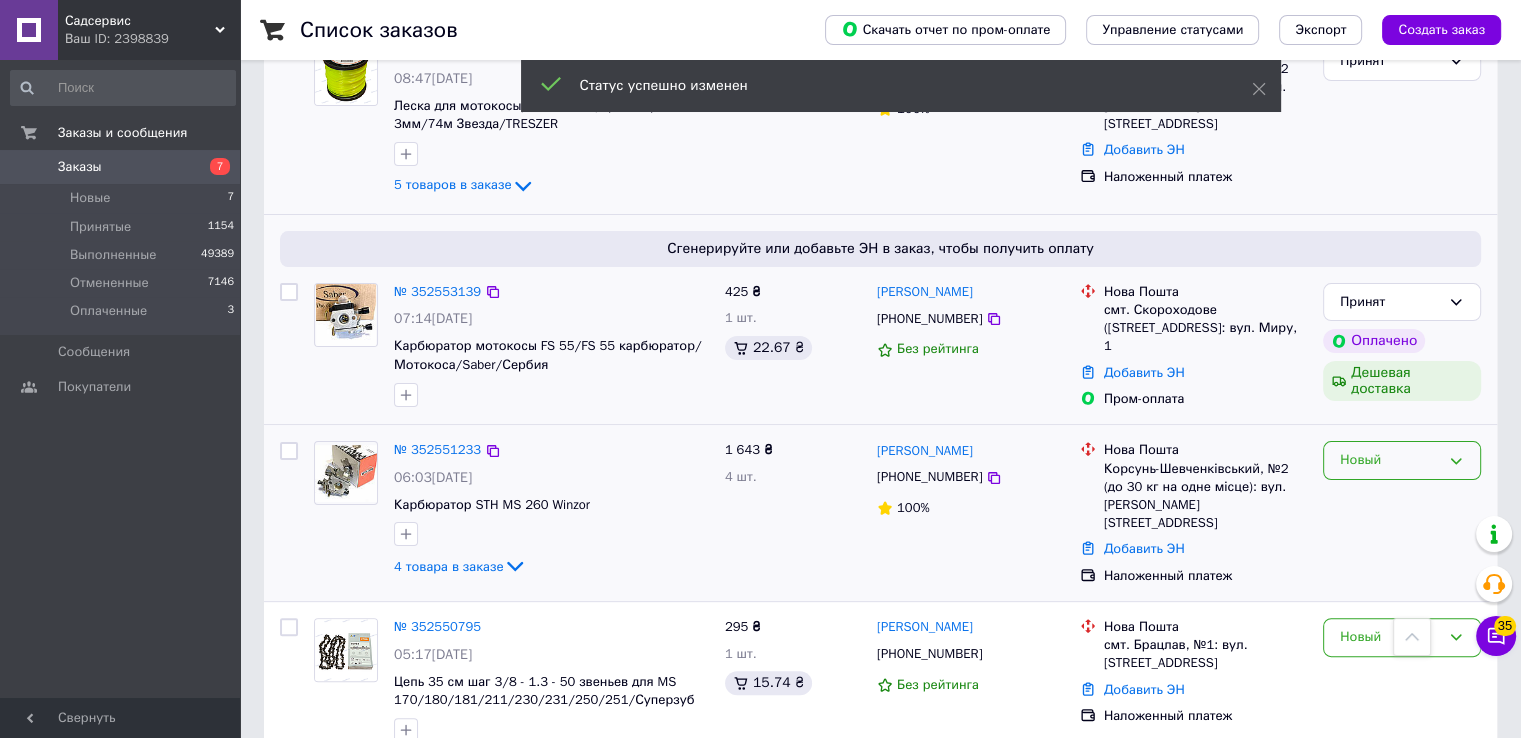 drag, startPoint x: 1370, startPoint y: 459, endPoint x: 1370, endPoint y: 475, distance: 16 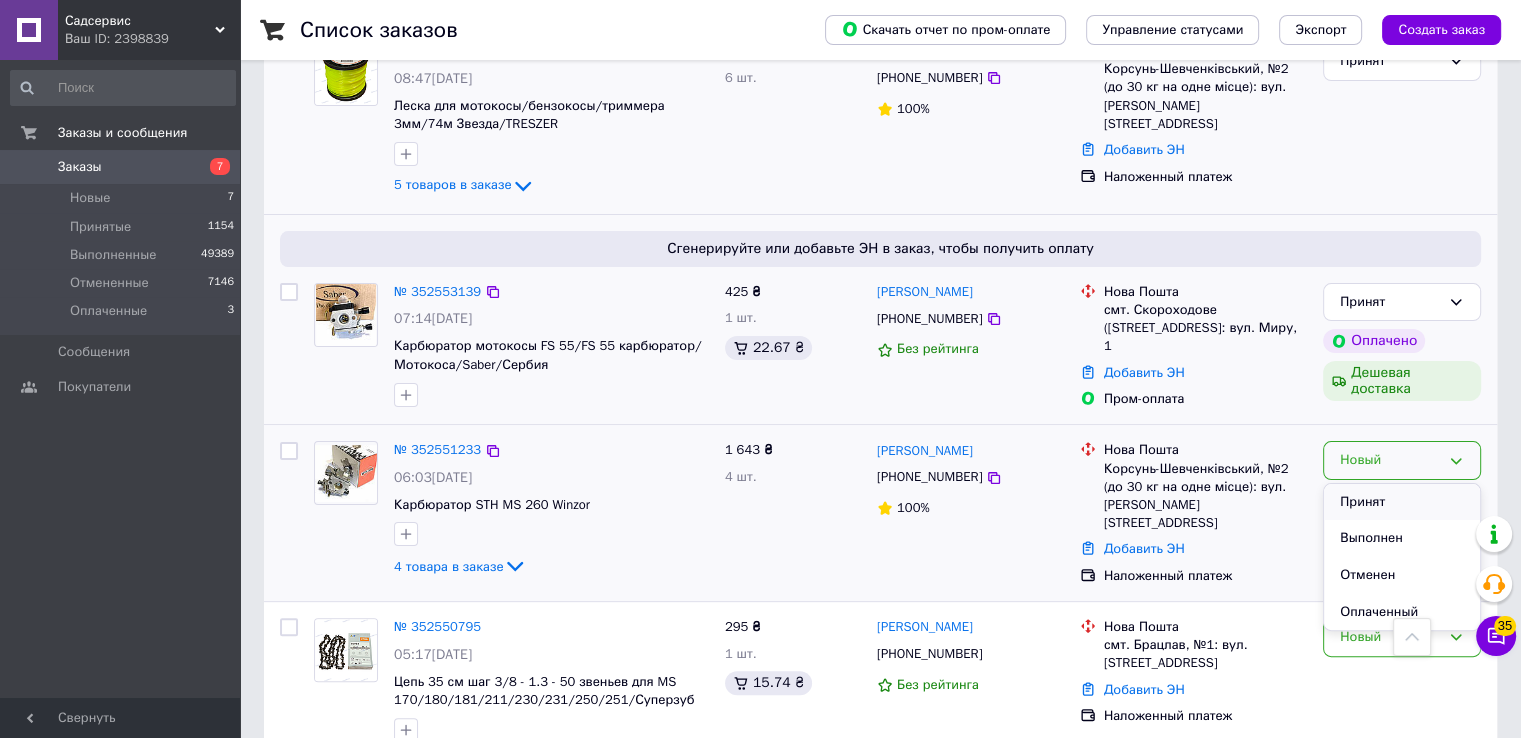 click on "Принят" at bounding box center [1402, 502] 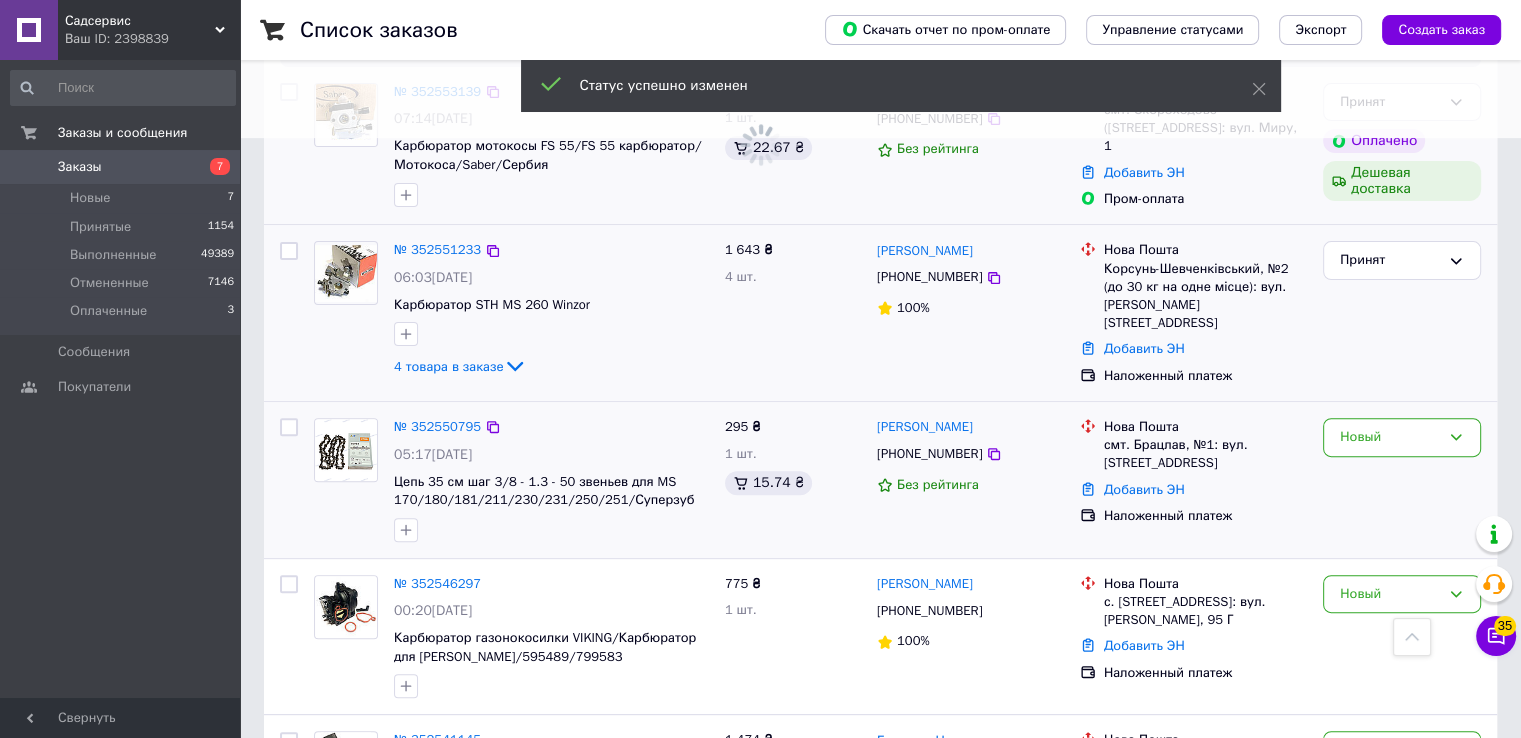 scroll, scrollTop: 700, scrollLeft: 0, axis: vertical 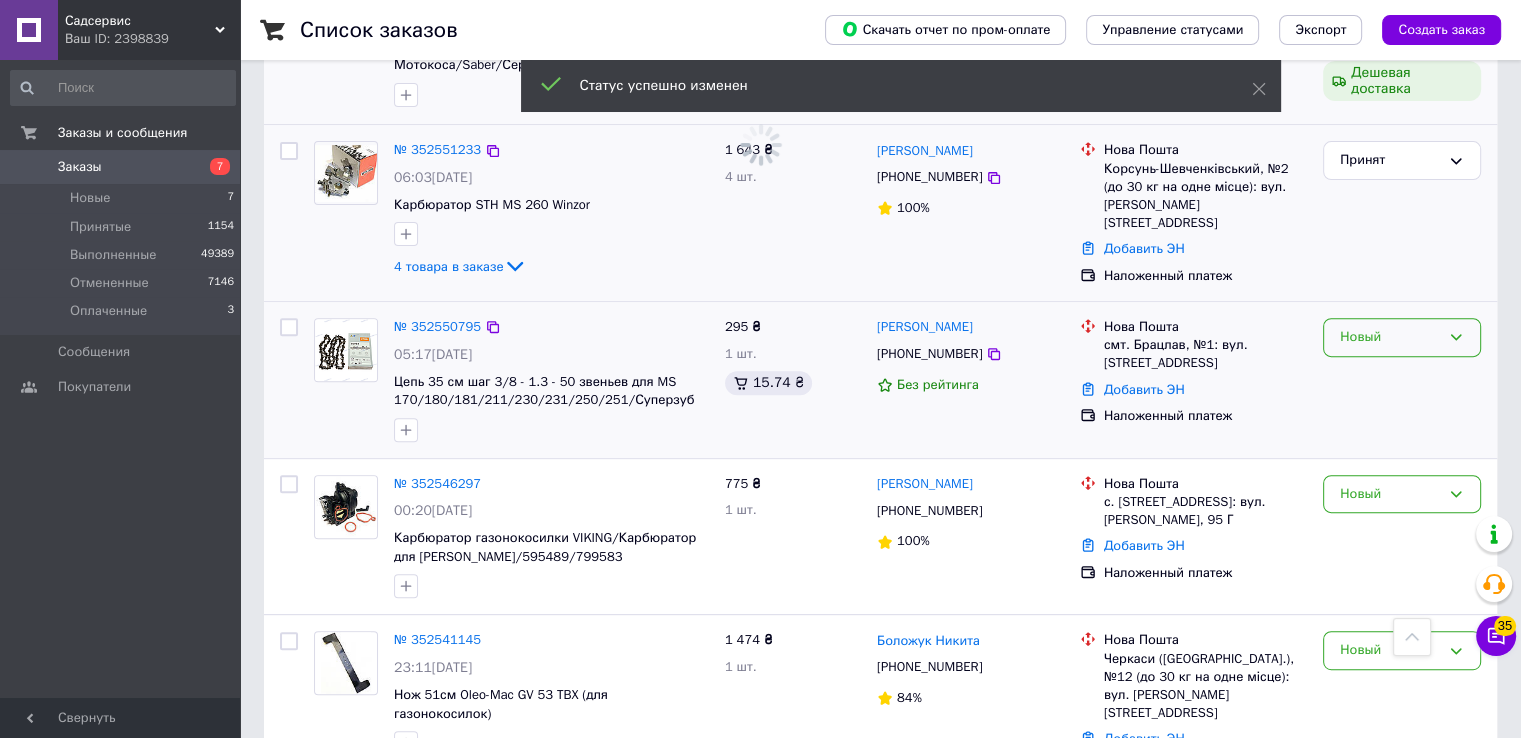 click on "Новый" at bounding box center [1390, 337] 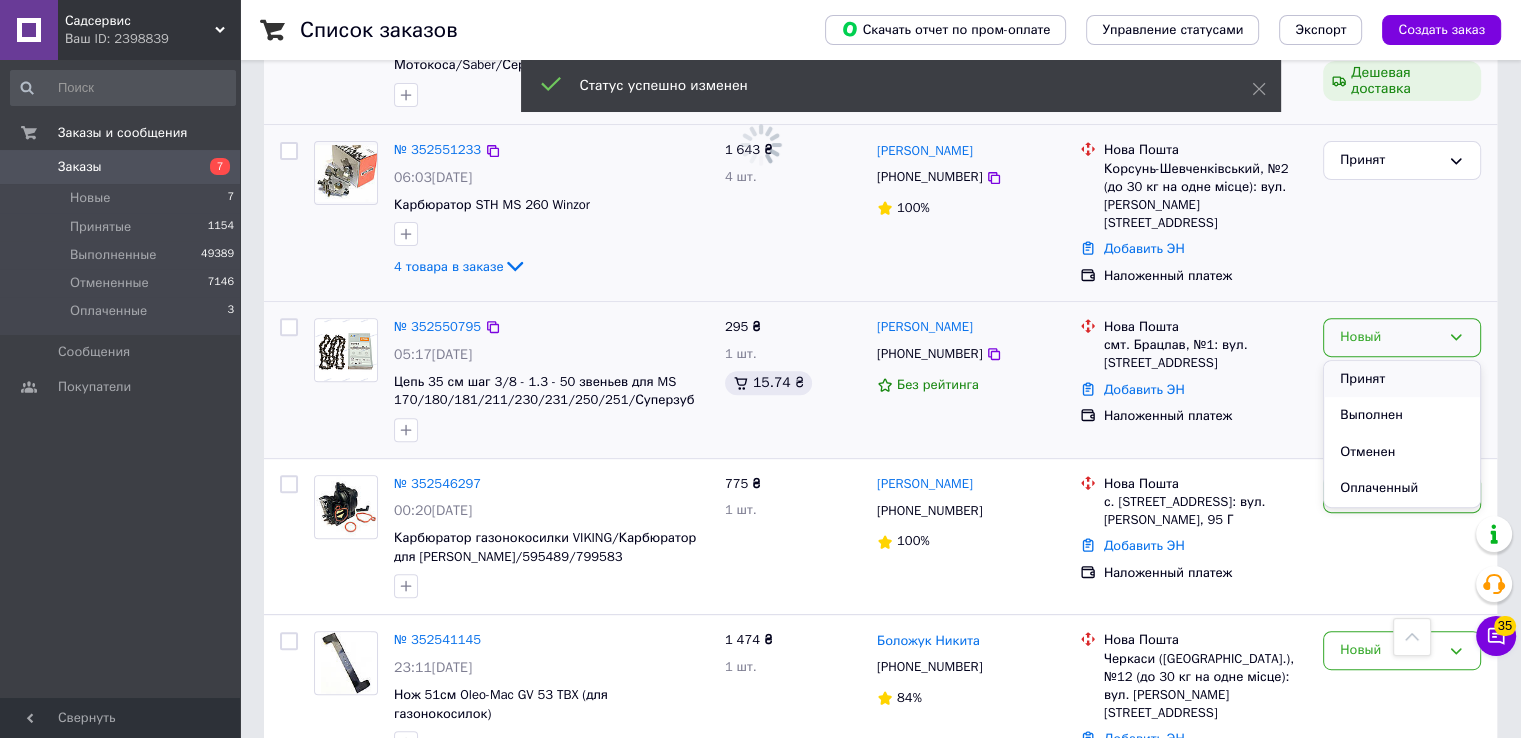 click on "Принят" at bounding box center (1402, 379) 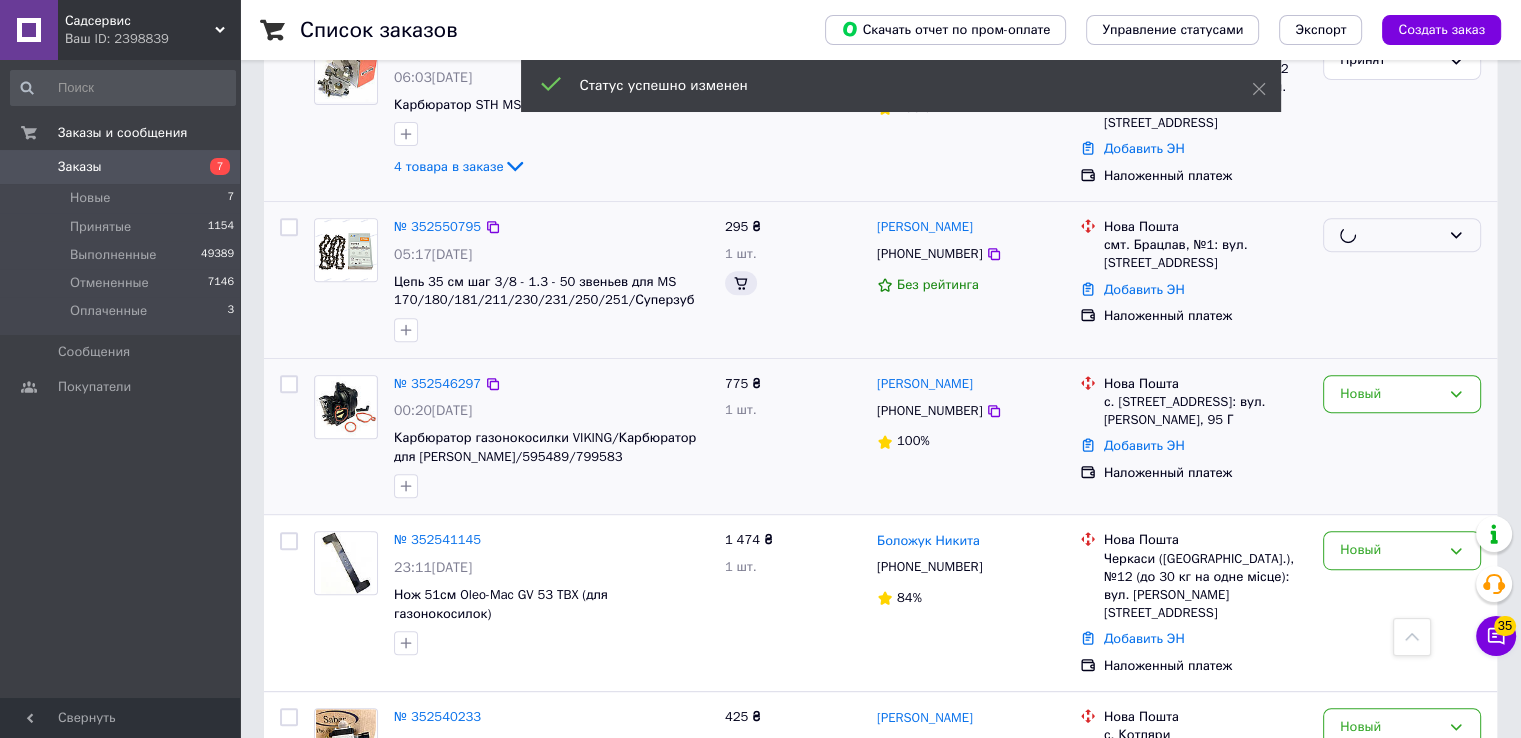 scroll, scrollTop: 900, scrollLeft: 0, axis: vertical 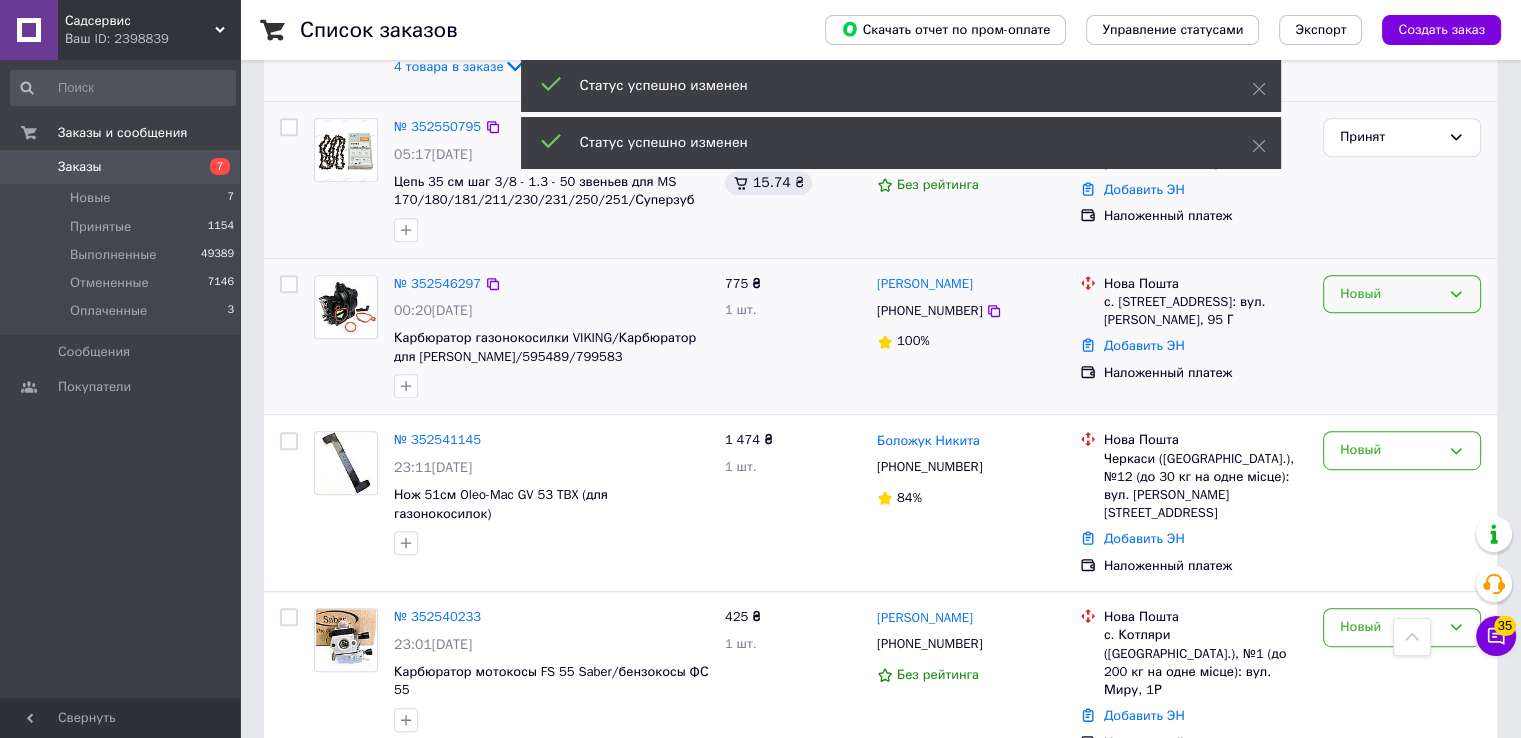 click on "Новый" at bounding box center [1390, 294] 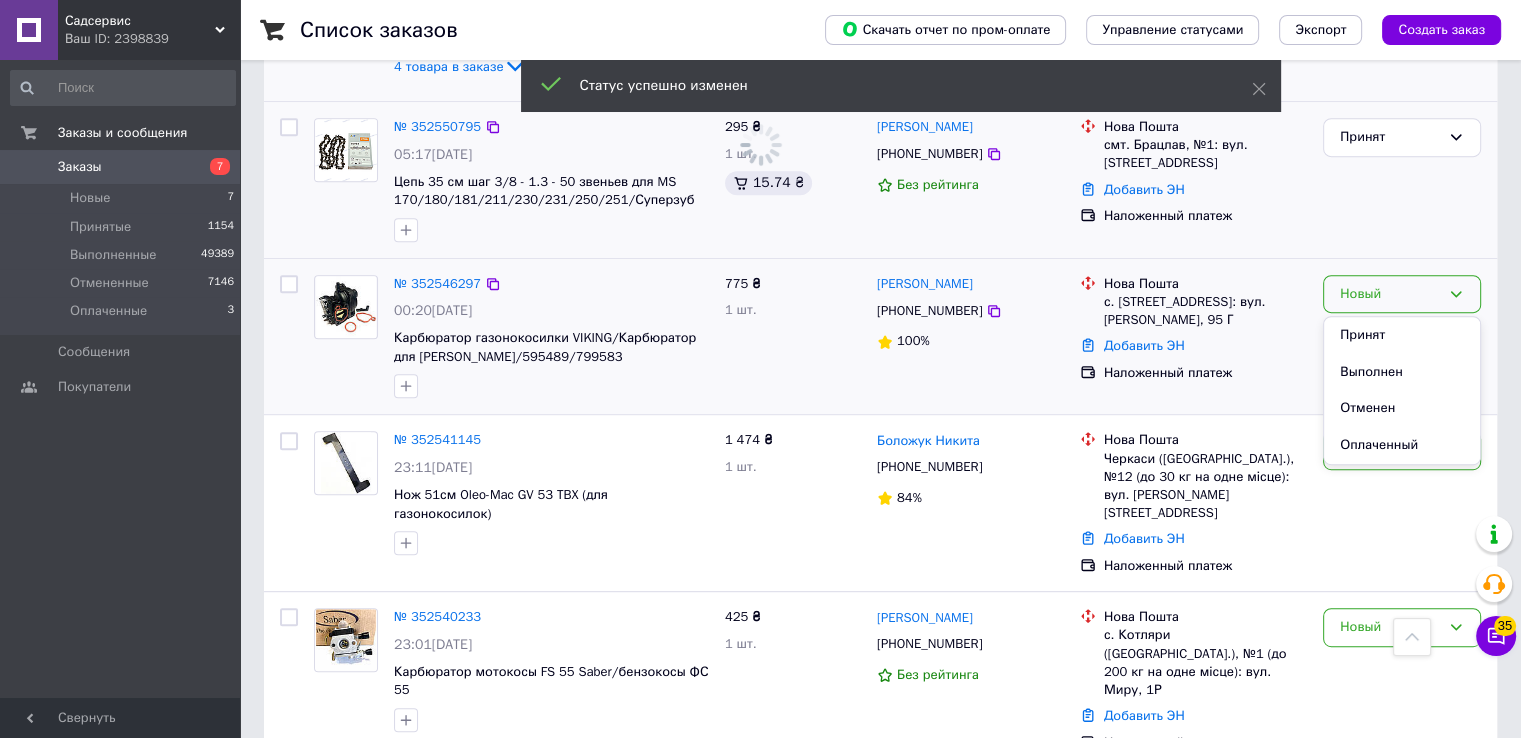 click on "Принят" at bounding box center (1402, 335) 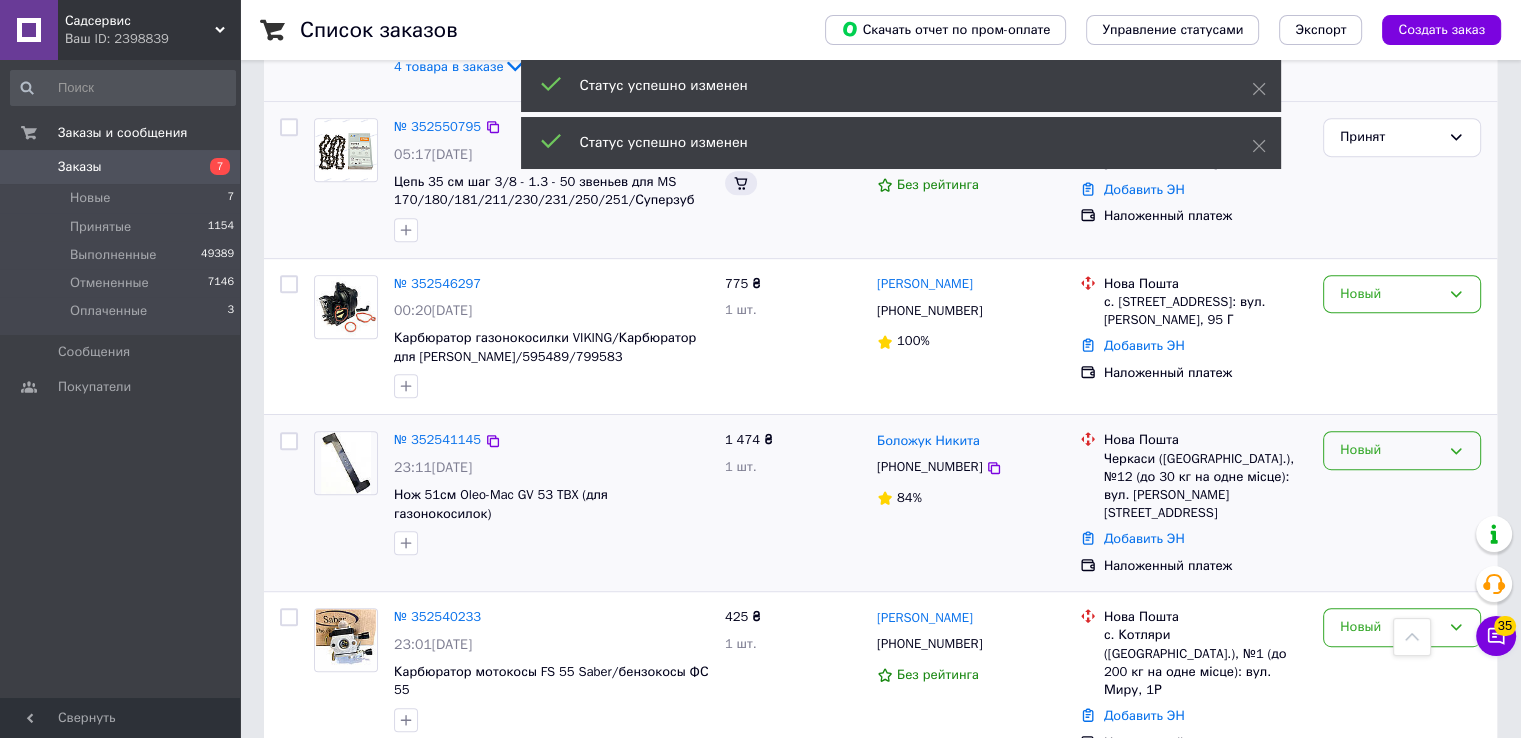 click on "Новый" at bounding box center [1390, 450] 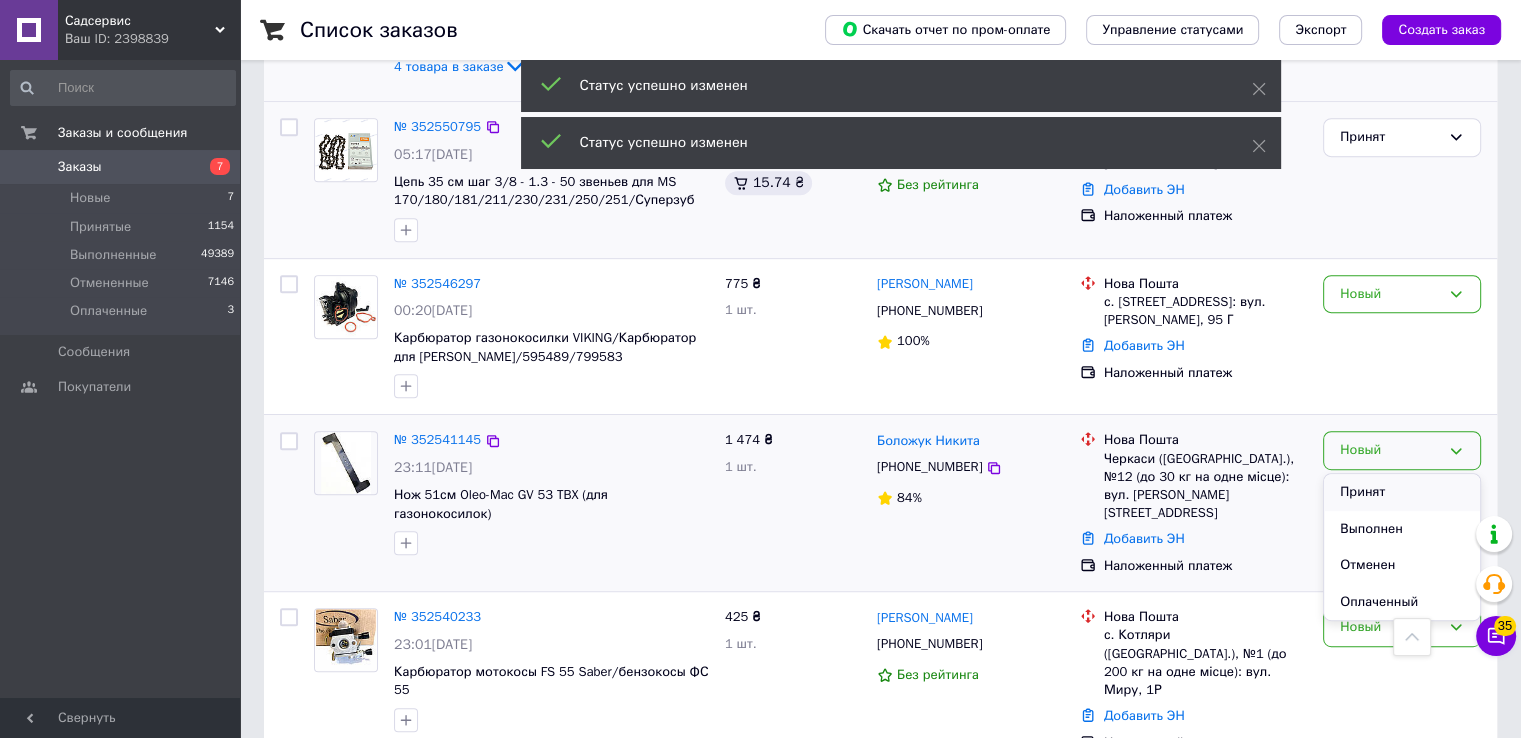 click on "Принят" at bounding box center [1402, 492] 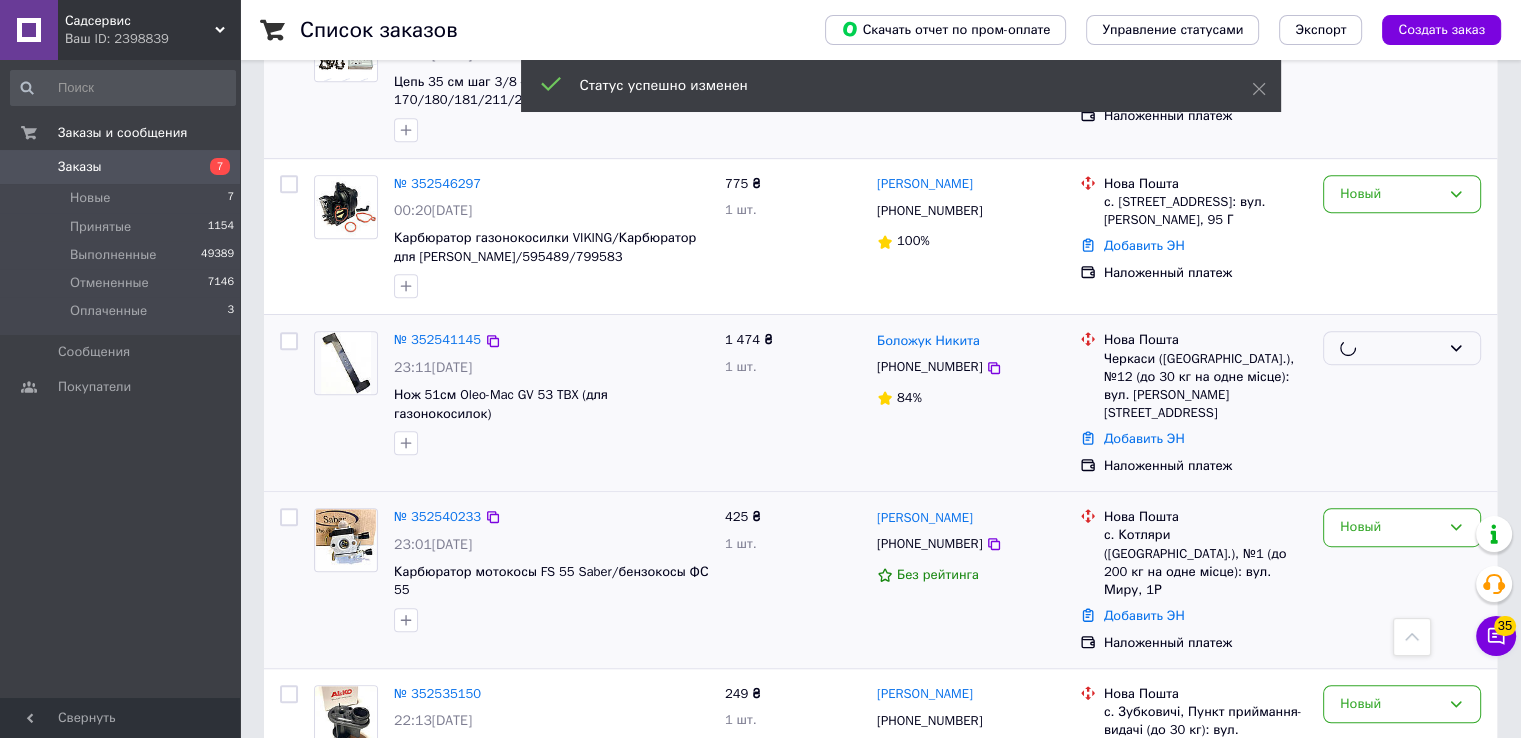 scroll, scrollTop: 1100, scrollLeft: 0, axis: vertical 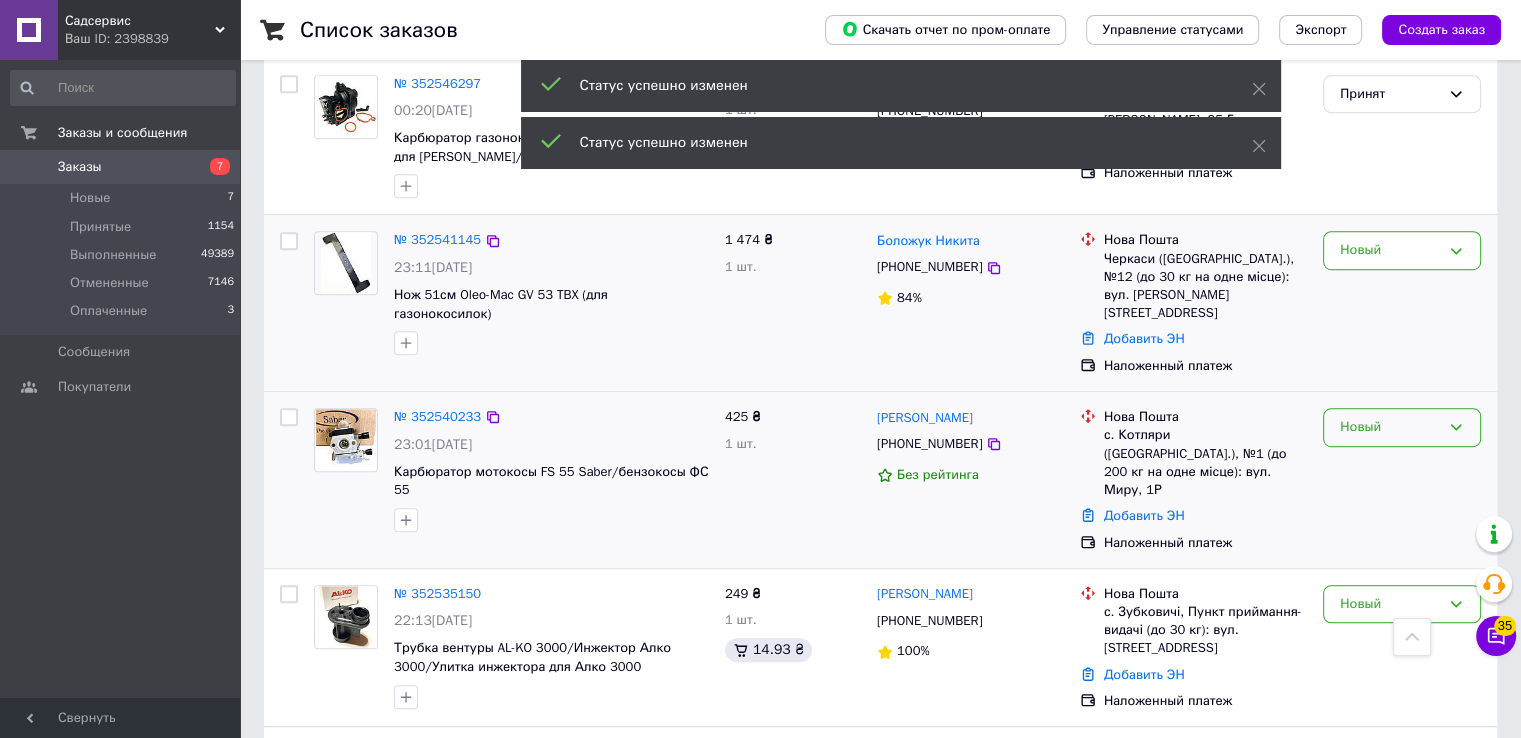 click on "Новый" at bounding box center [1390, 427] 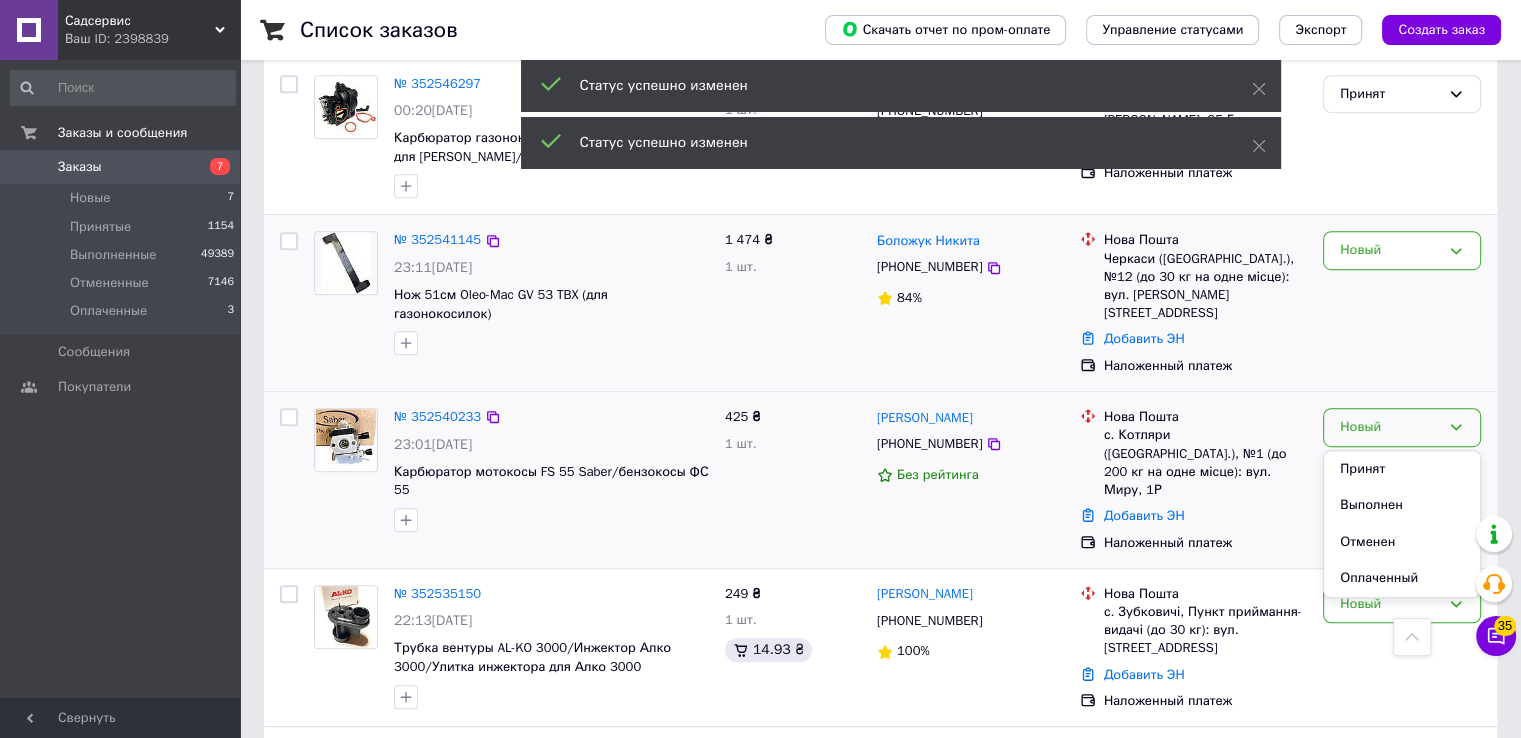 click on "Принят" at bounding box center [1402, 469] 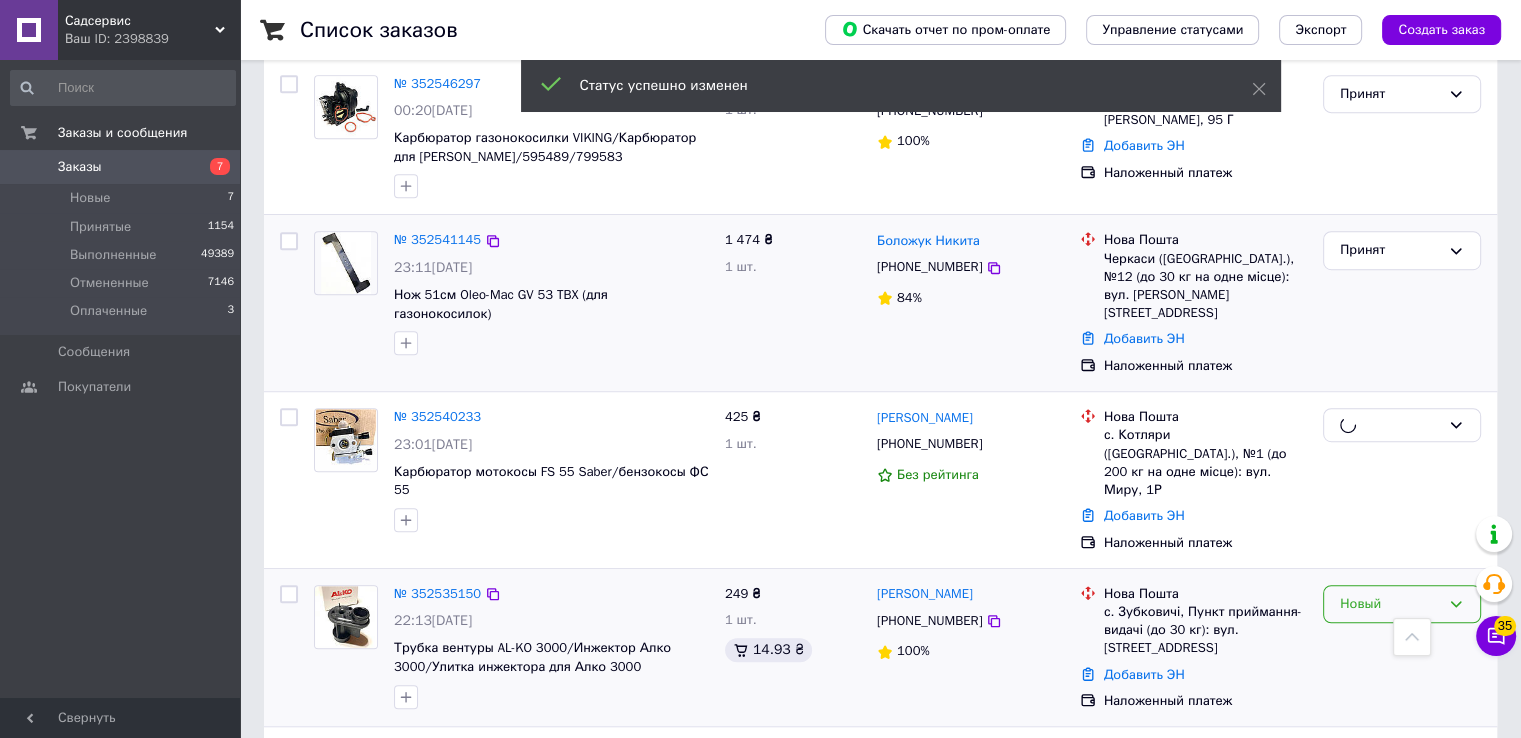 click on "Новый" at bounding box center [1390, 604] 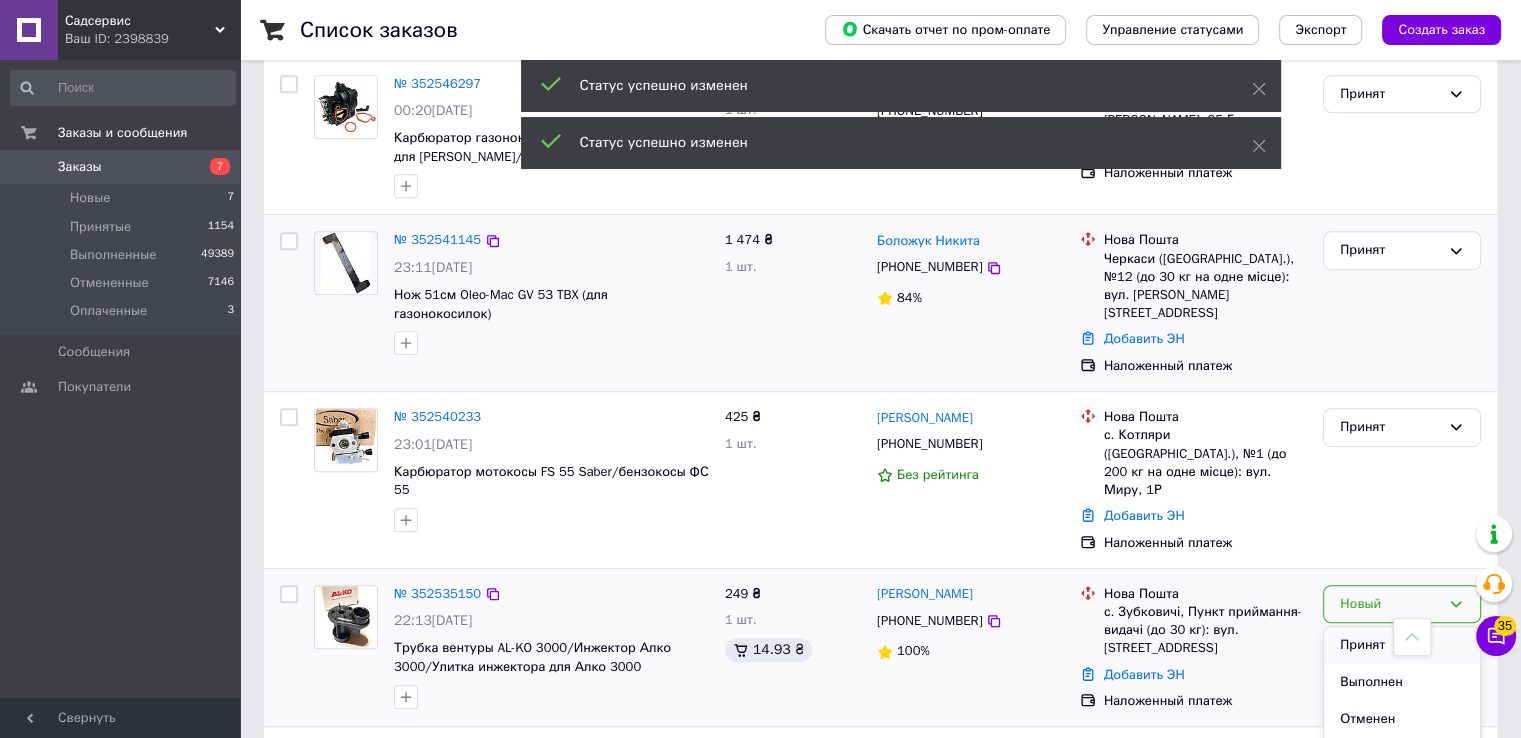 click on "Принят" at bounding box center [1402, 645] 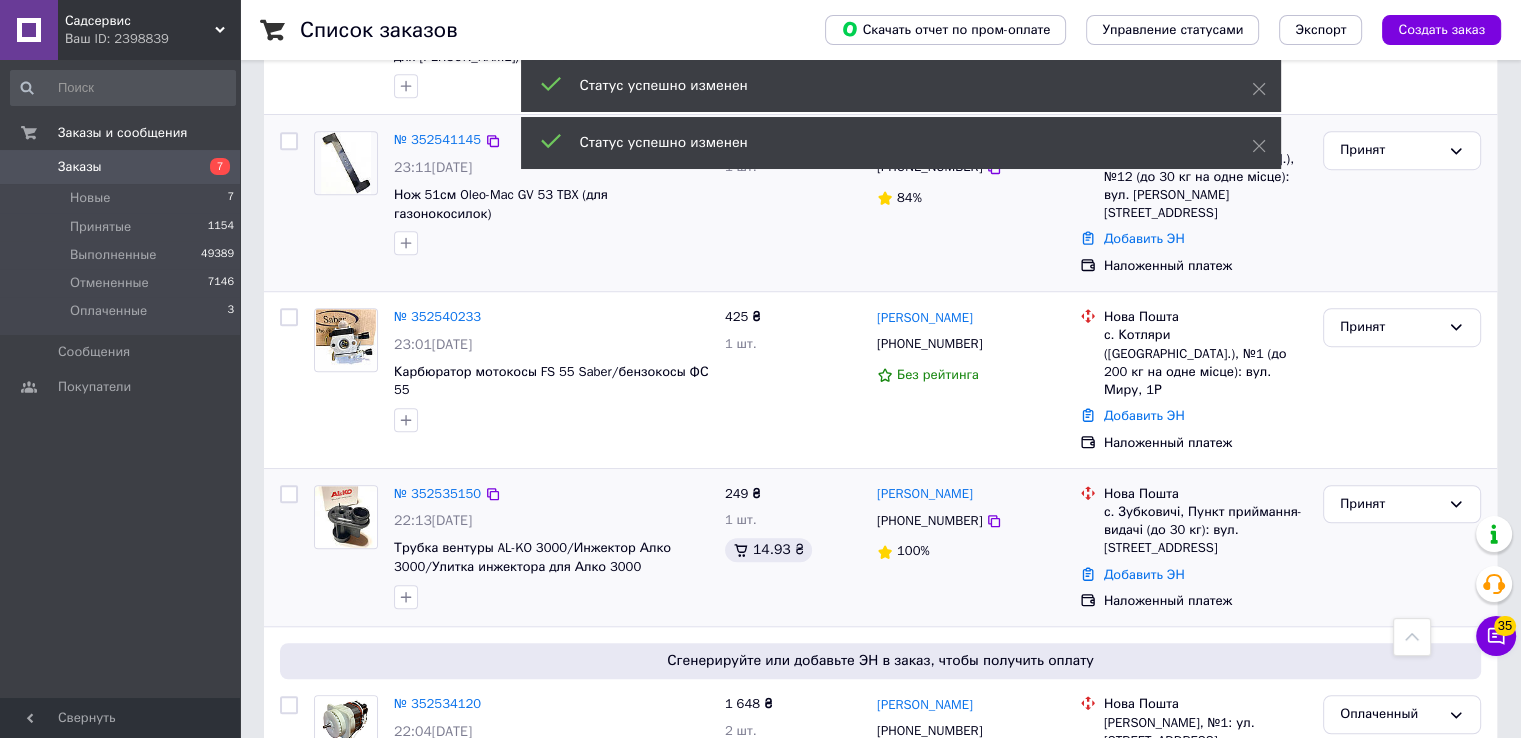 scroll, scrollTop: 1500, scrollLeft: 0, axis: vertical 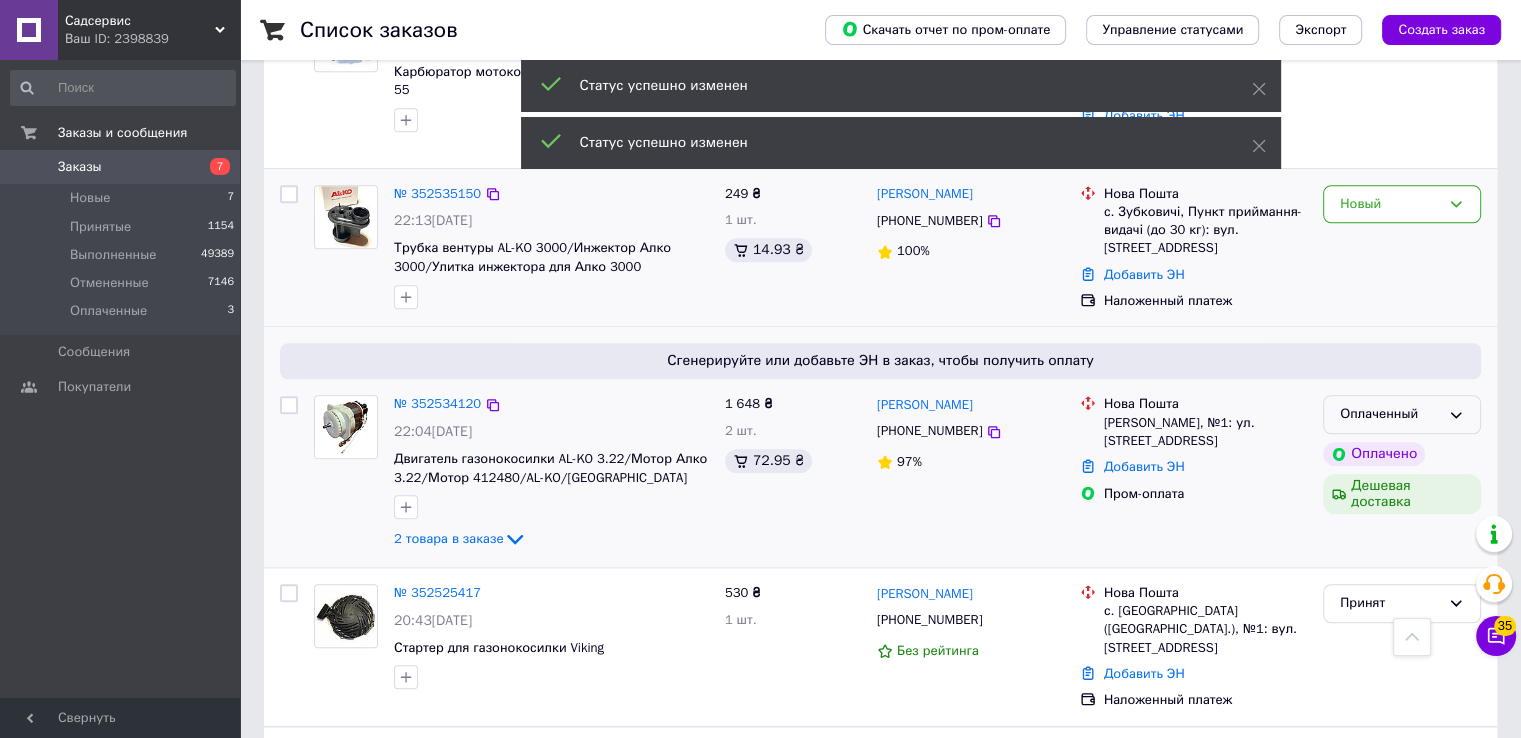 click 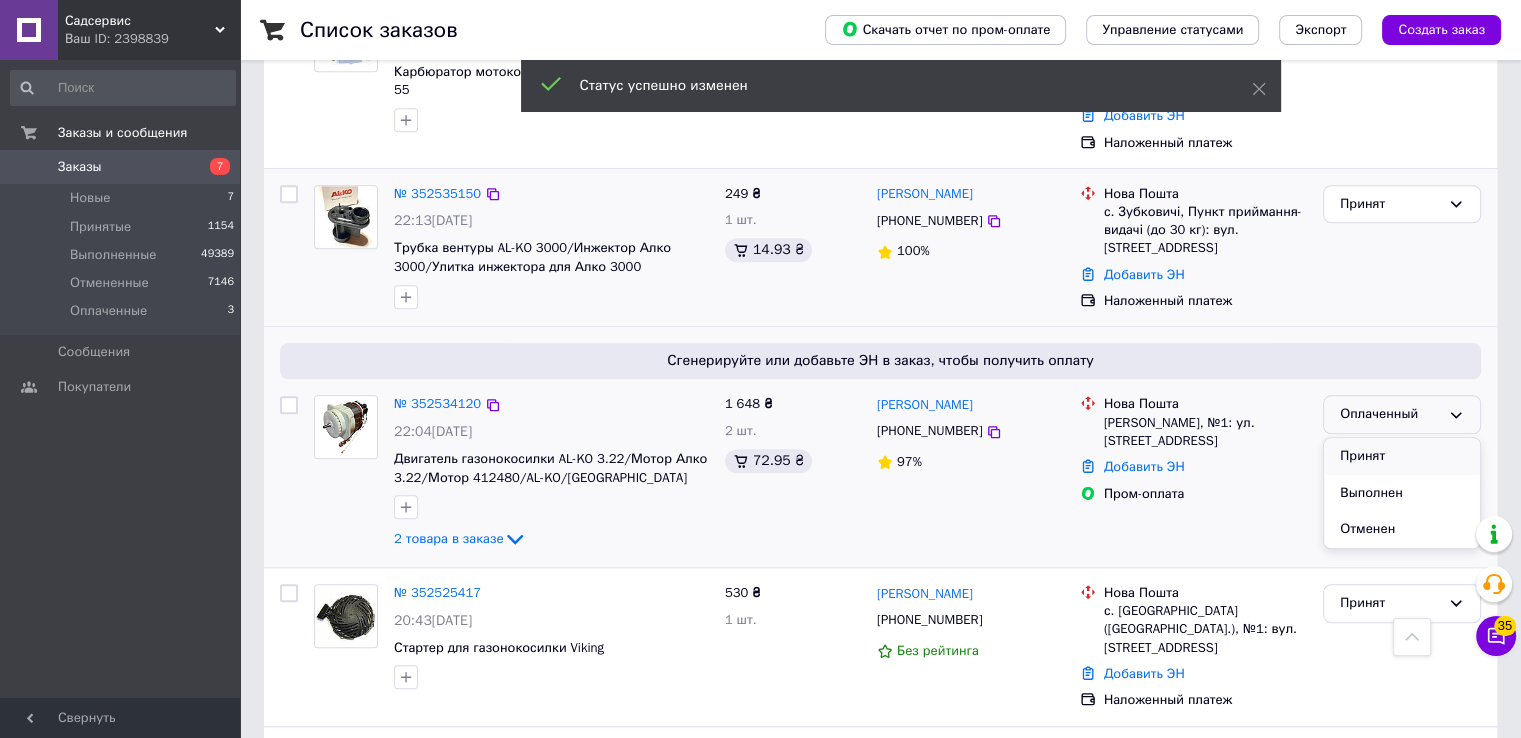 click on "Принят" at bounding box center [1402, 456] 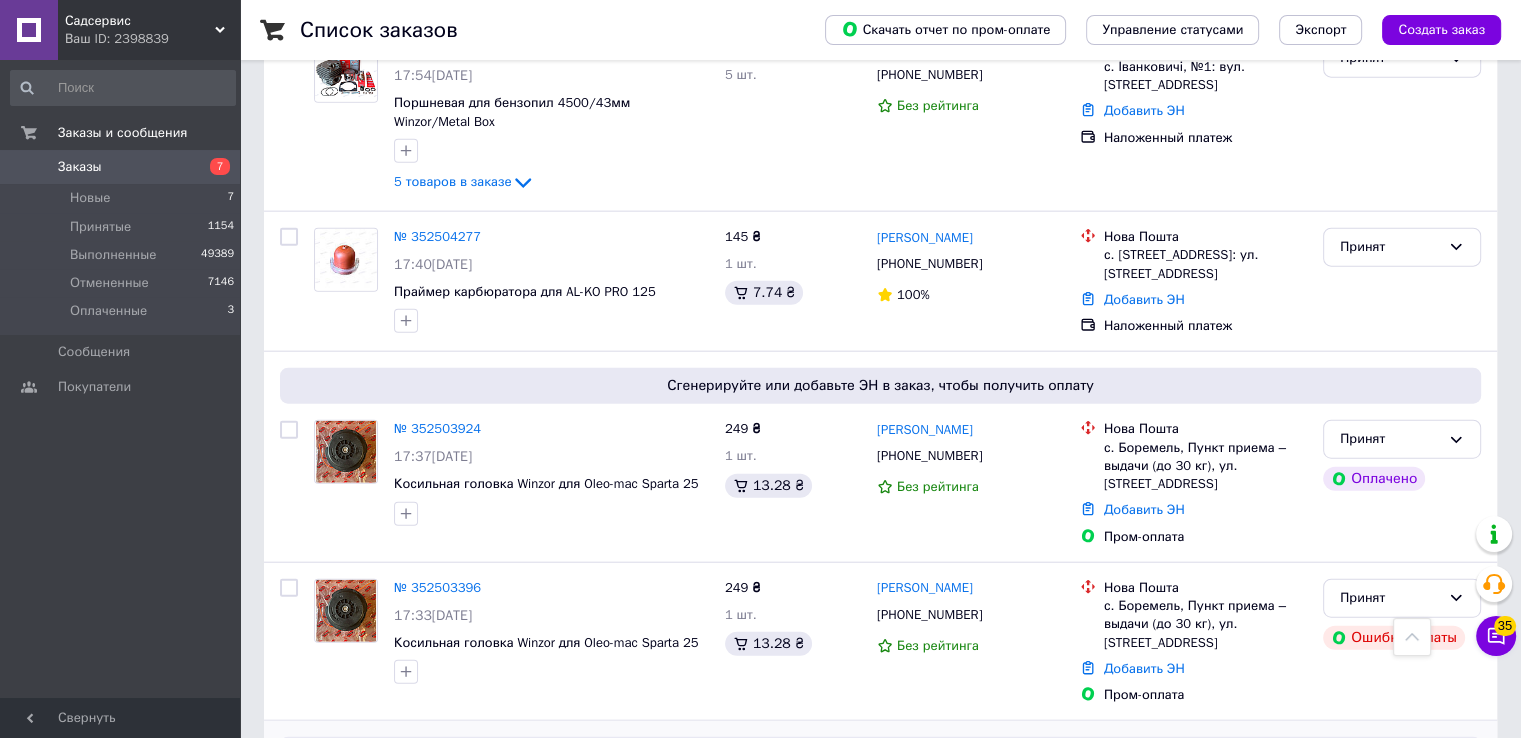 scroll, scrollTop: 4600, scrollLeft: 0, axis: vertical 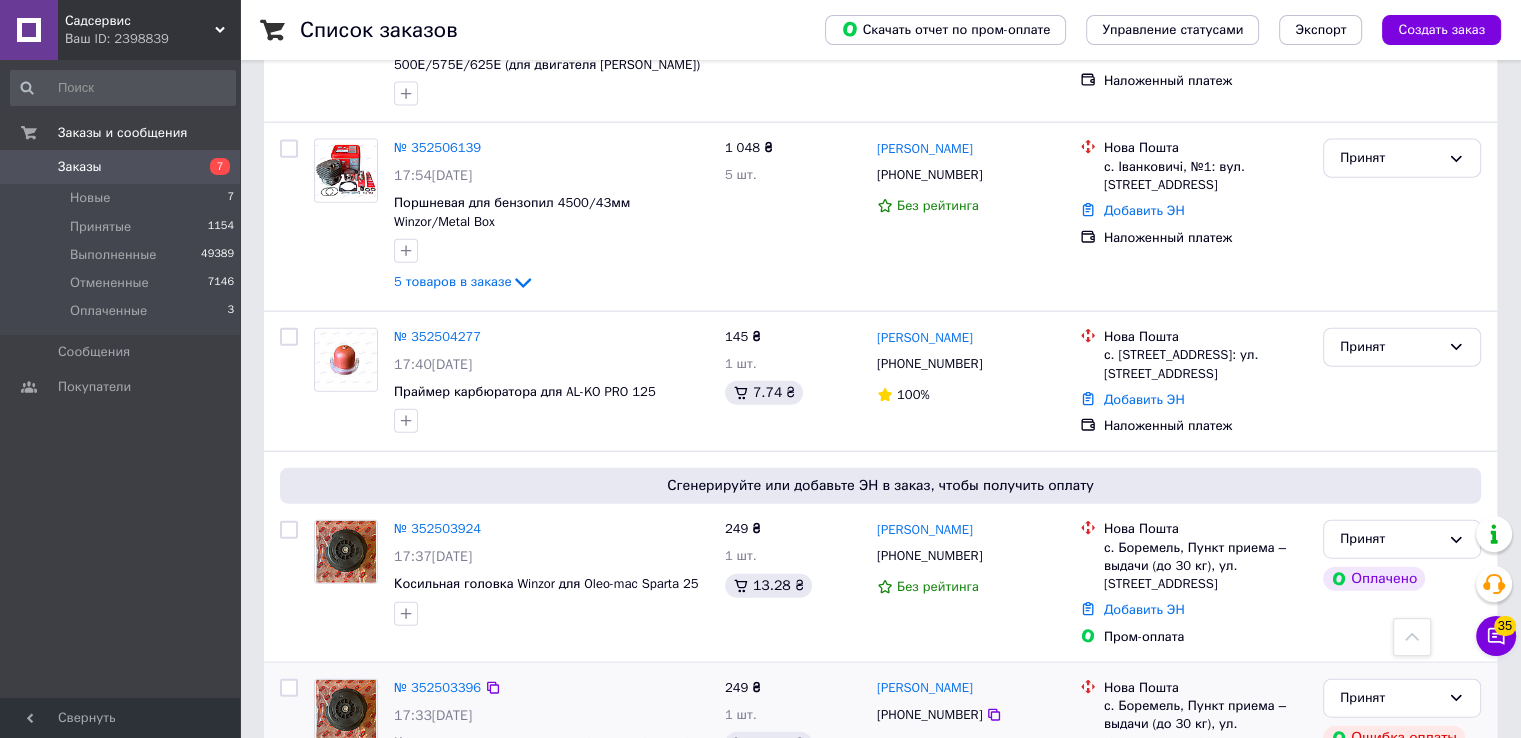 click 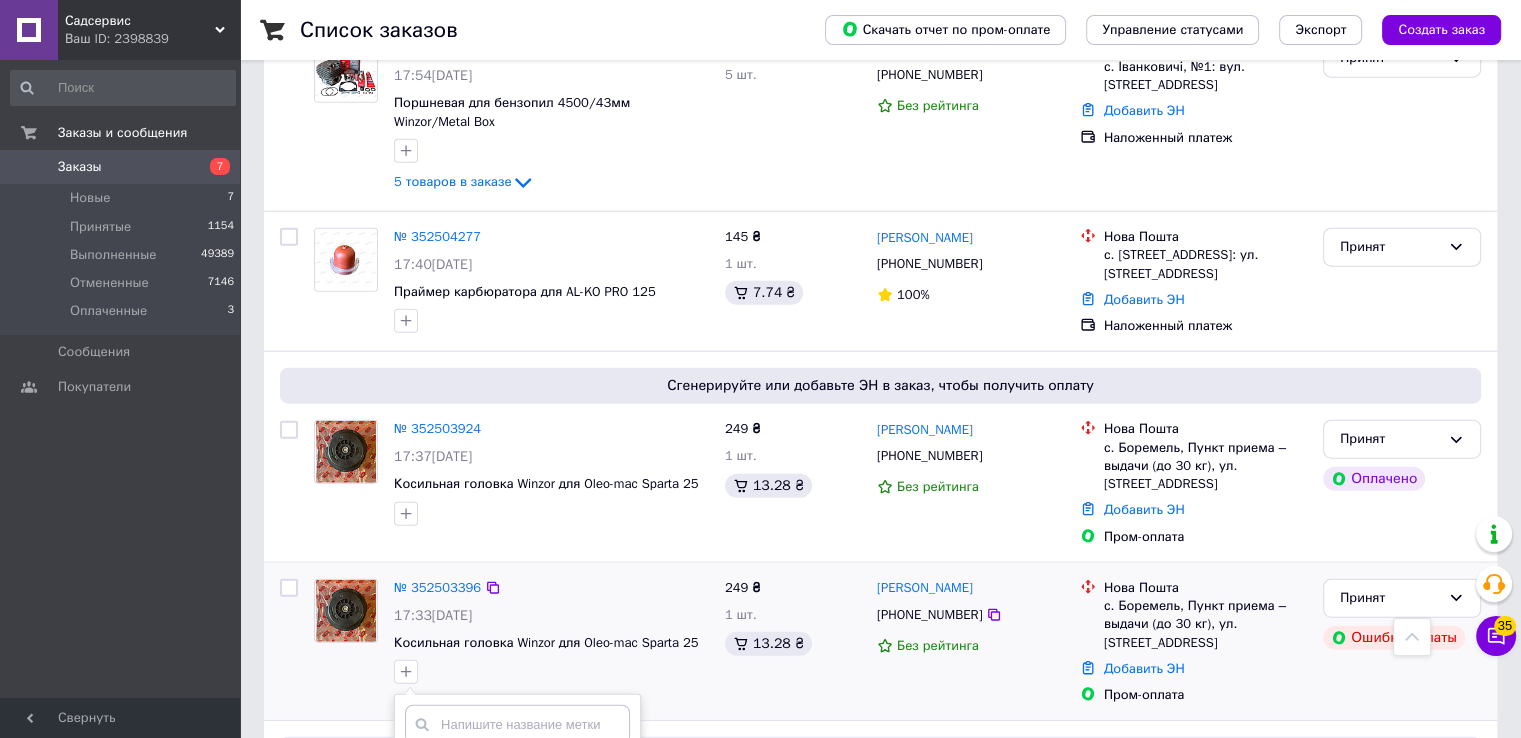 click on "Дубликат" at bounding box center [411, 767] 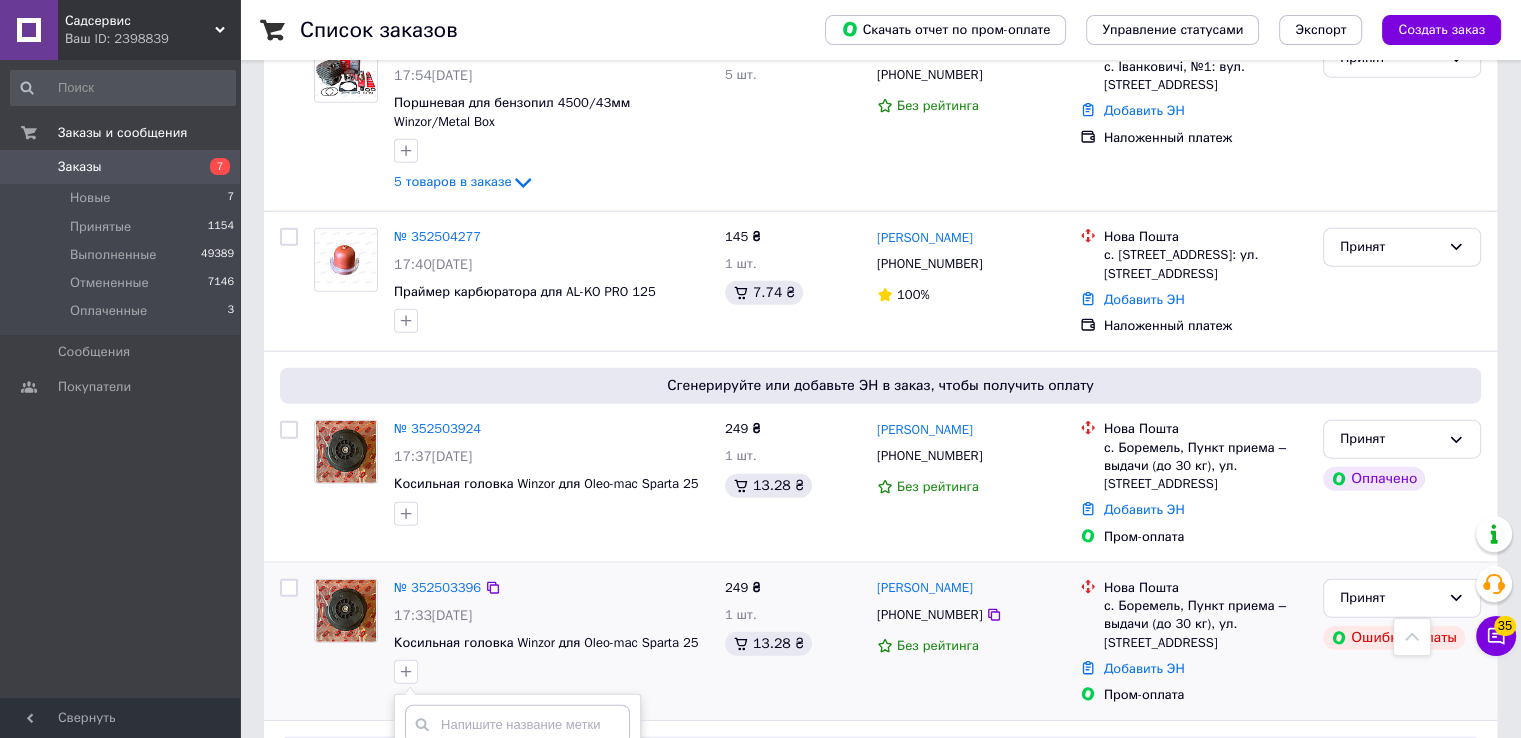 checkbox on "true" 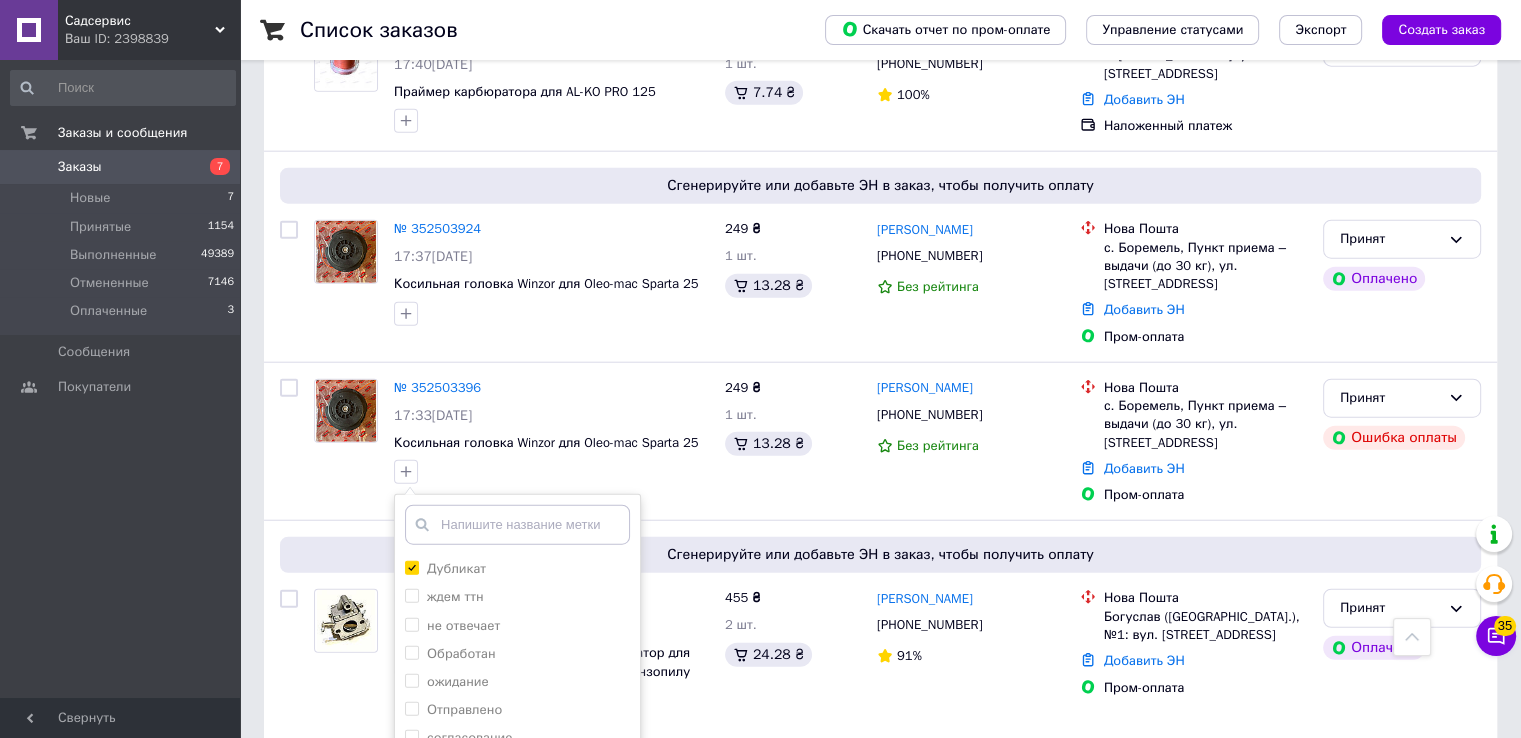 scroll, scrollTop: 5000, scrollLeft: 0, axis: vertical 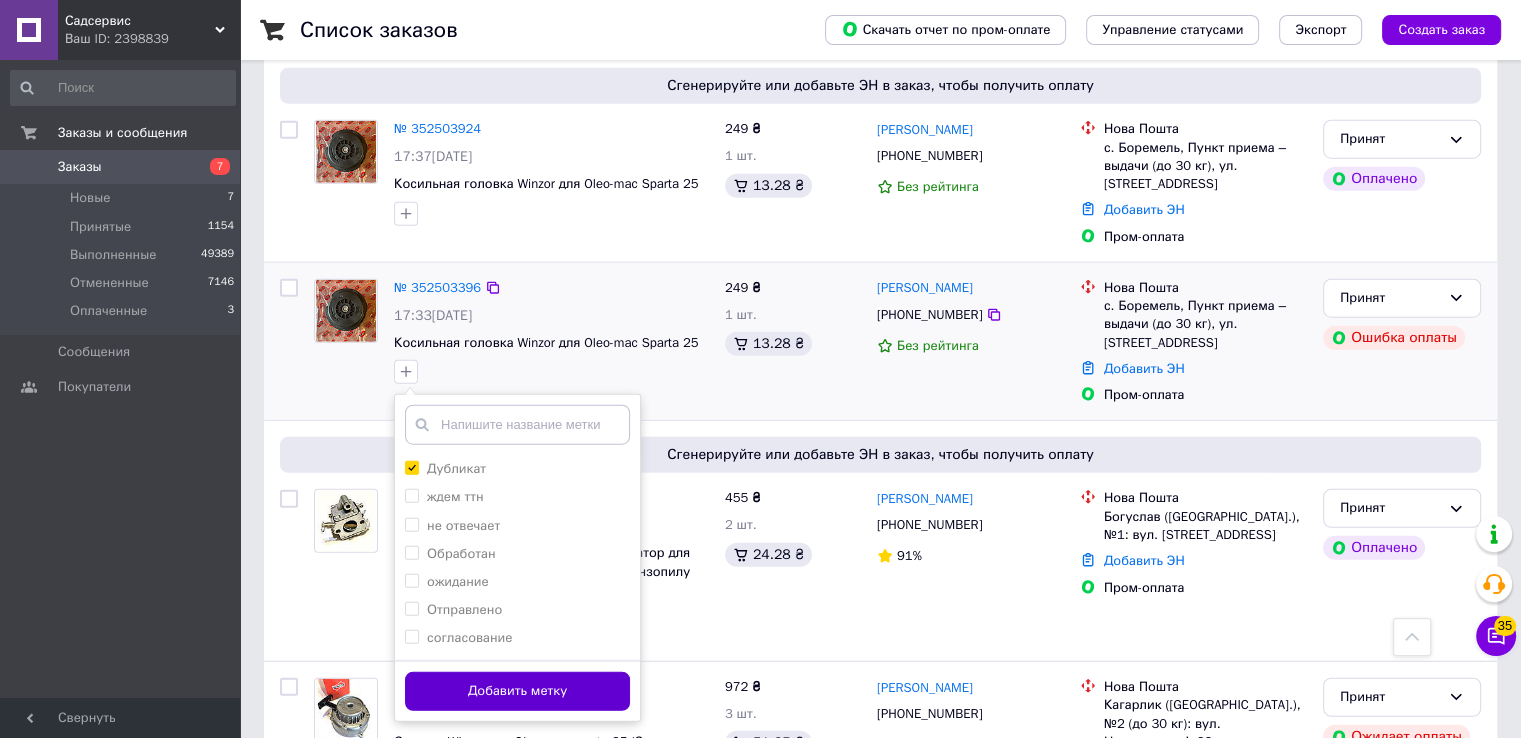 click on "Добавить метку" at bounding box center (517, 691) 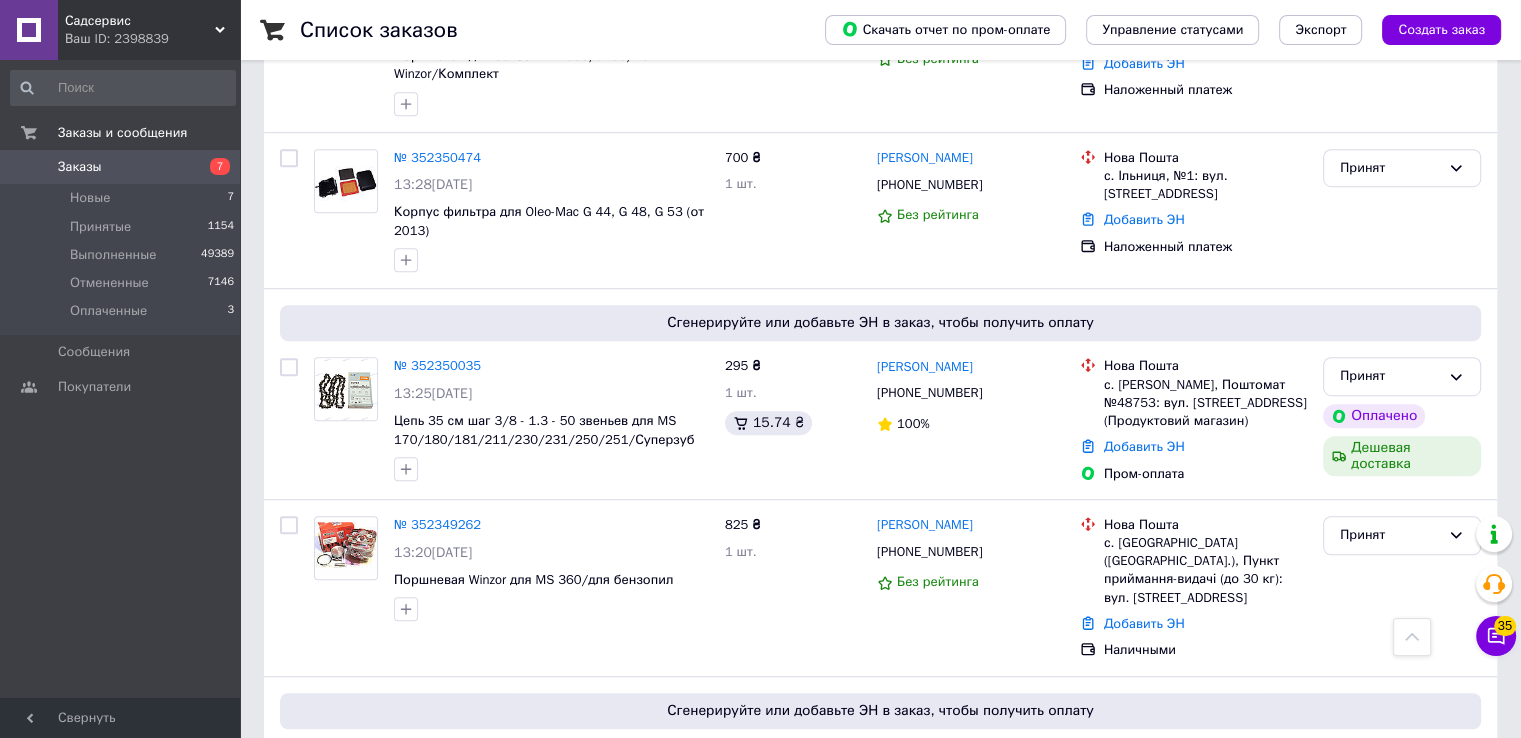 scroll, scrollTop: 16301, scrollLeft: 0, axis: vertical 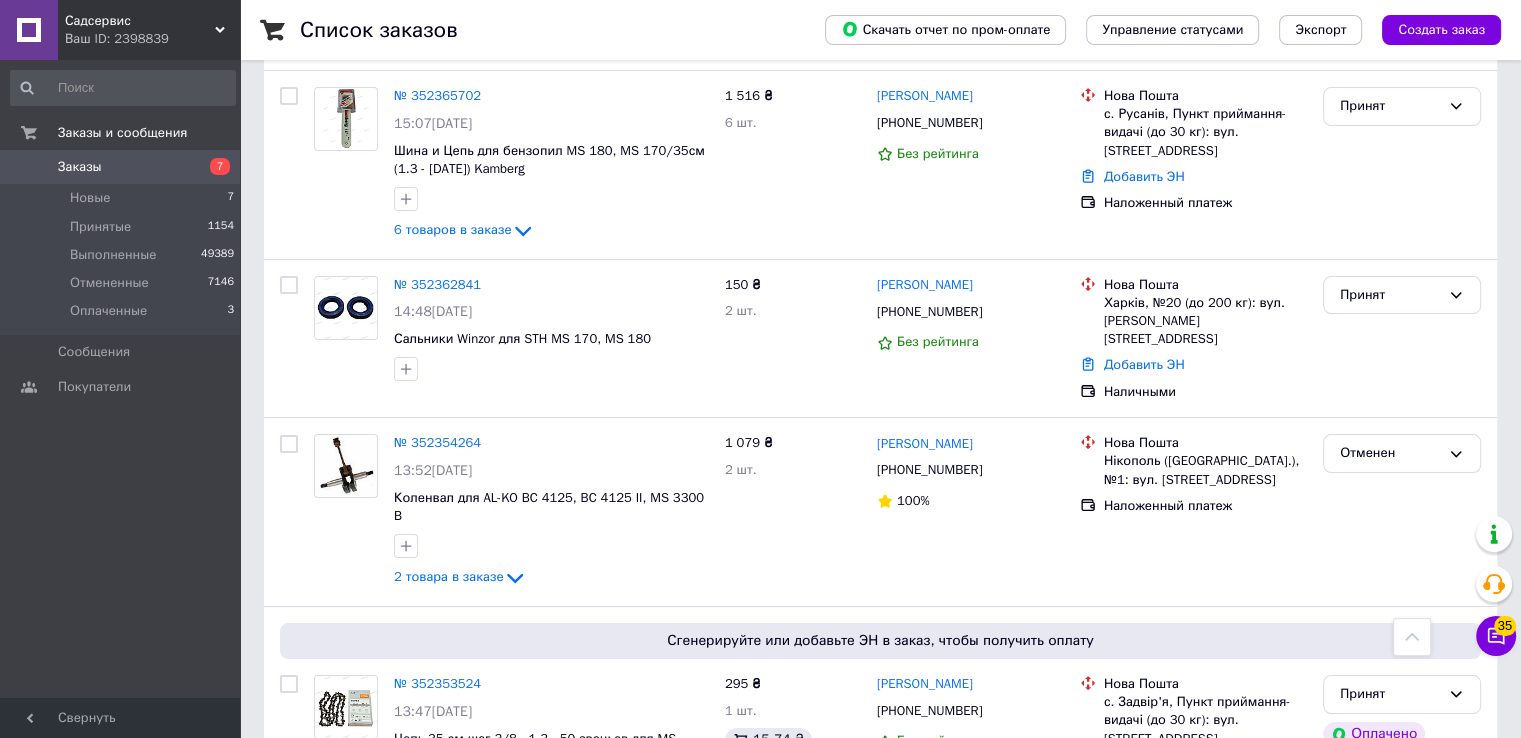 click 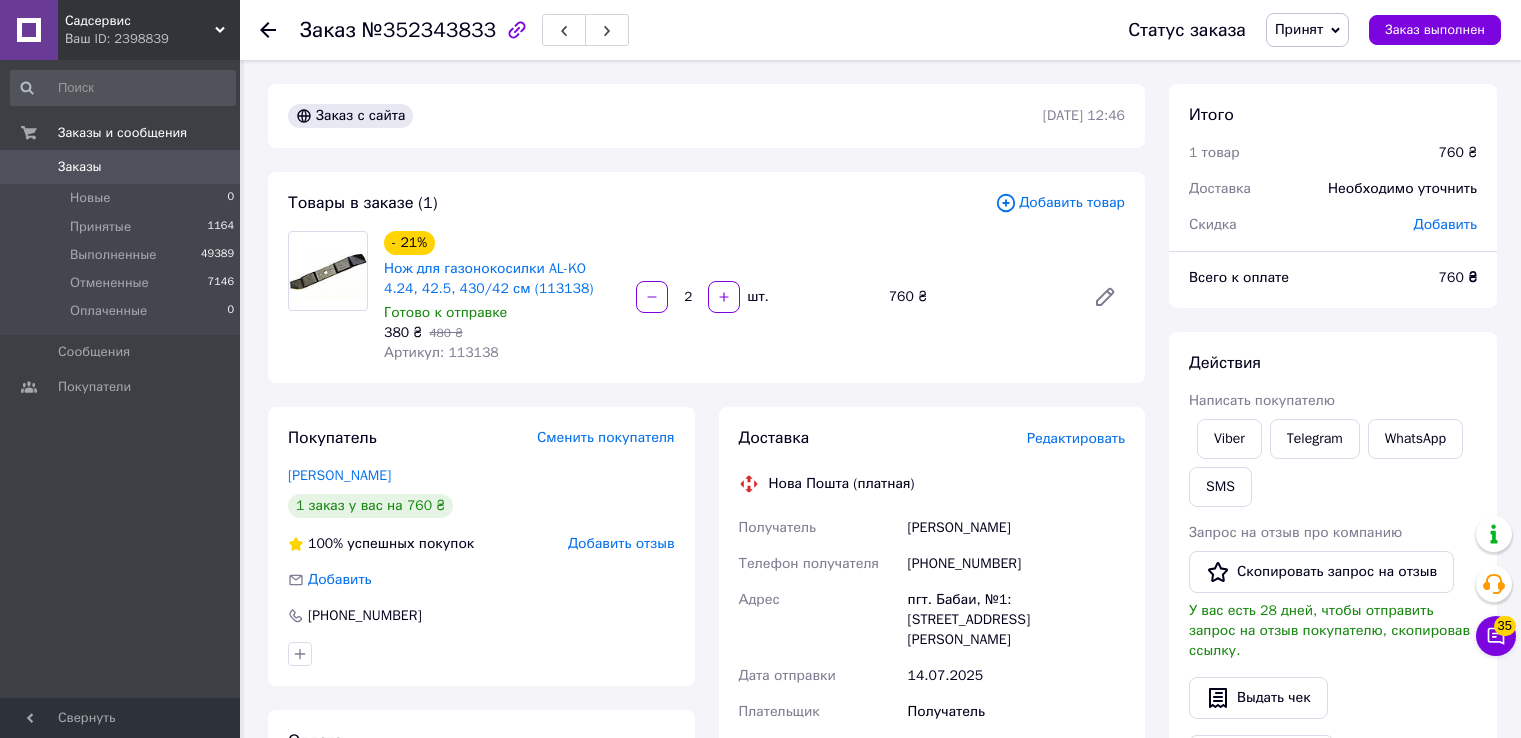 scroll, scrollTop: 0, scrollLeft: 0, axis: both 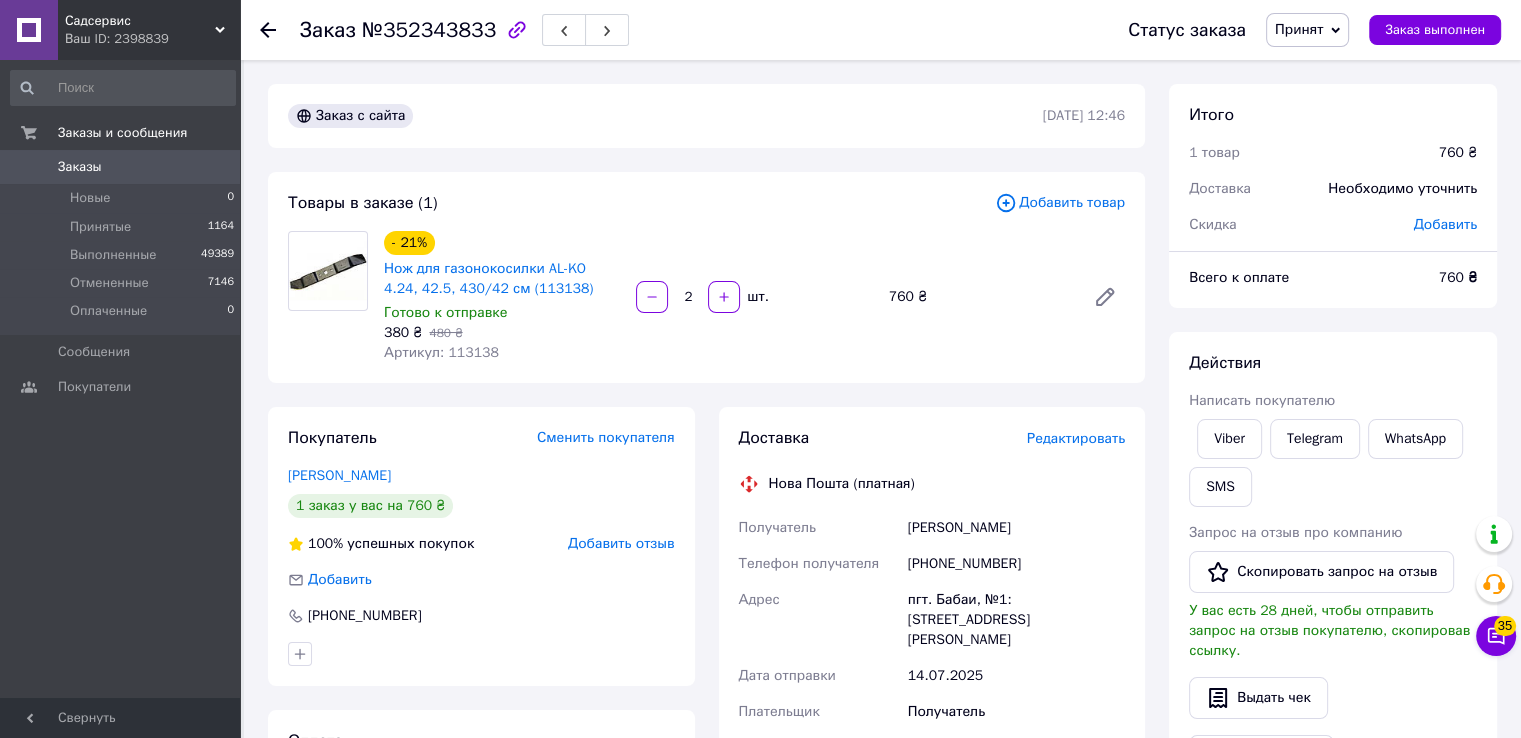 click on "Артикул: 113138" at bounding box center [441, 352] 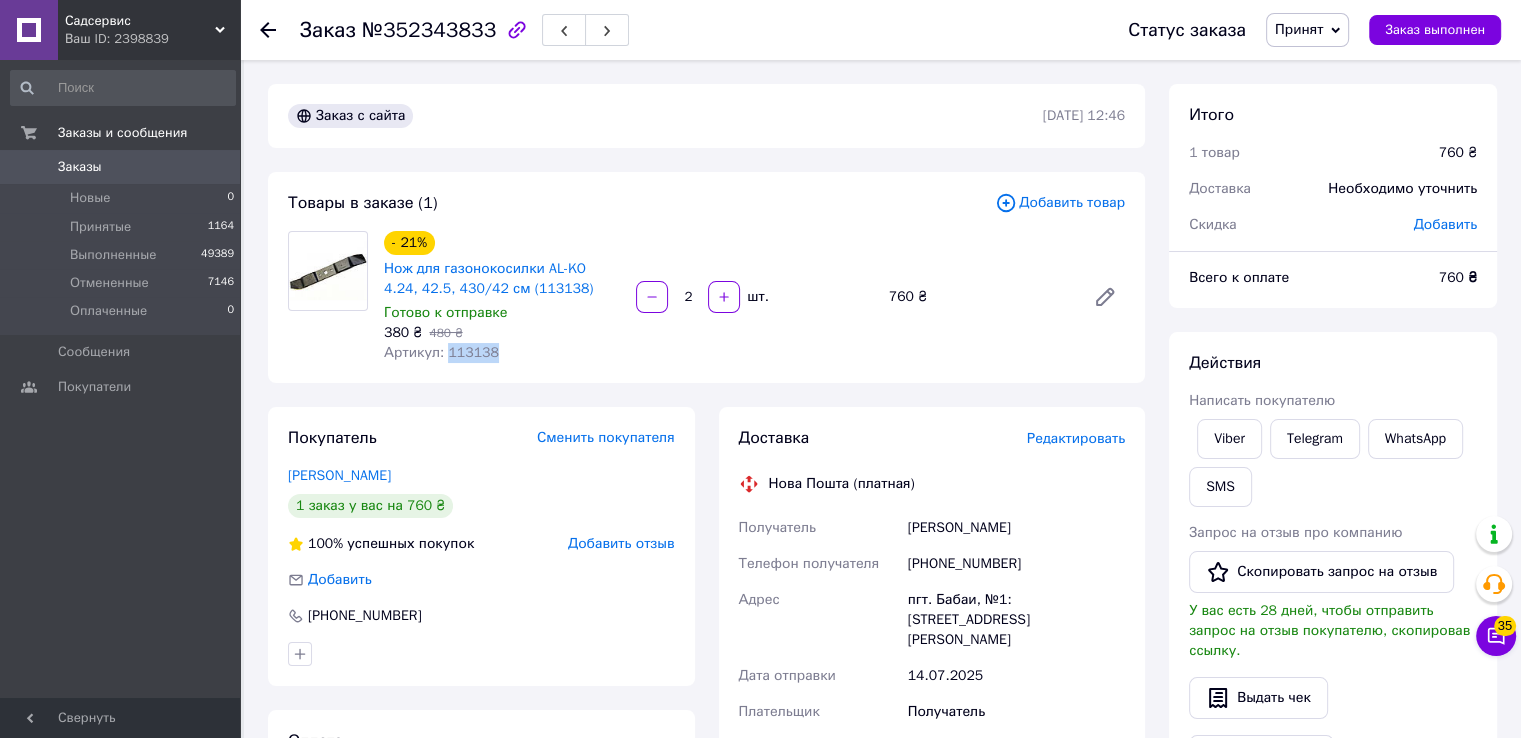 click on "Артикул: 113138" at bounding box center (441, 352) 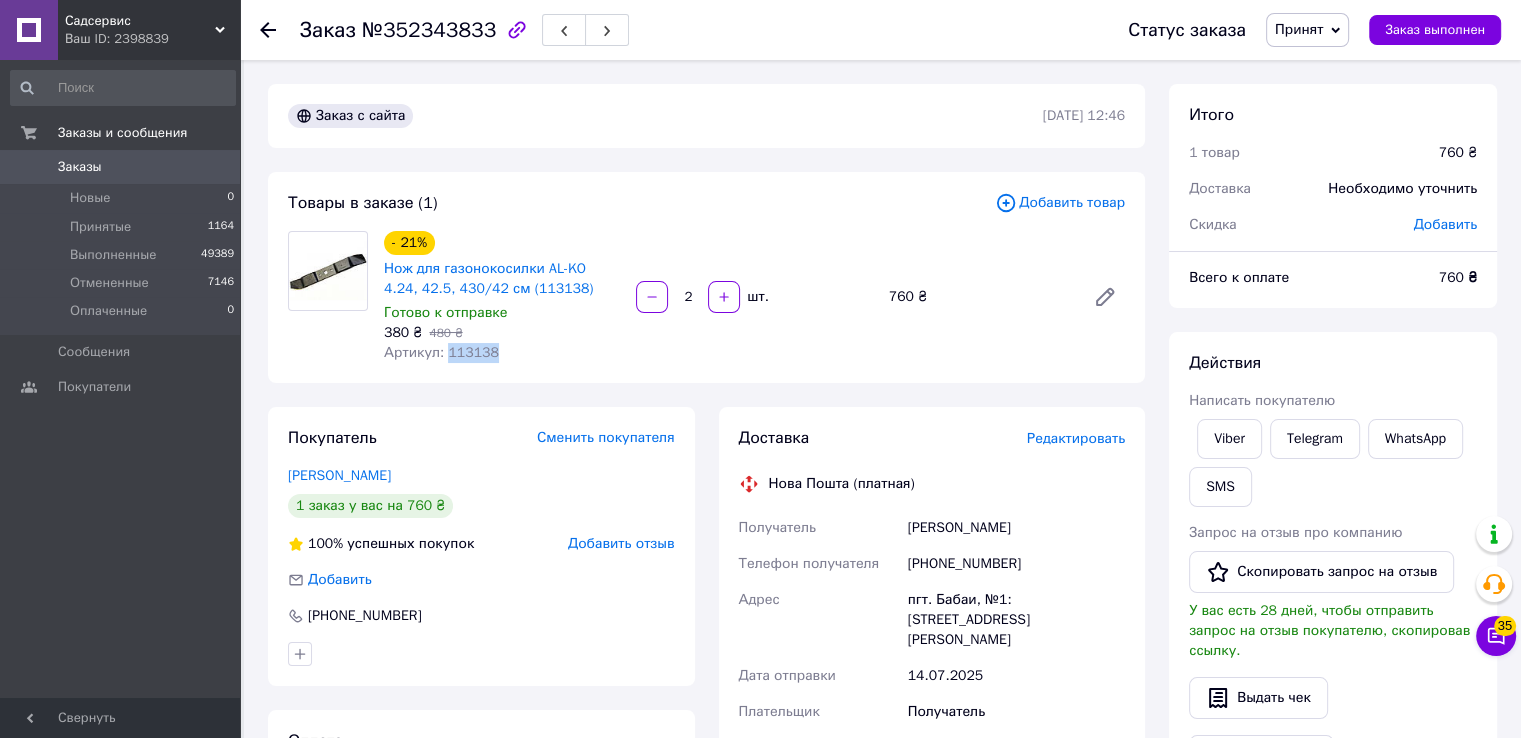 copy on "113138" 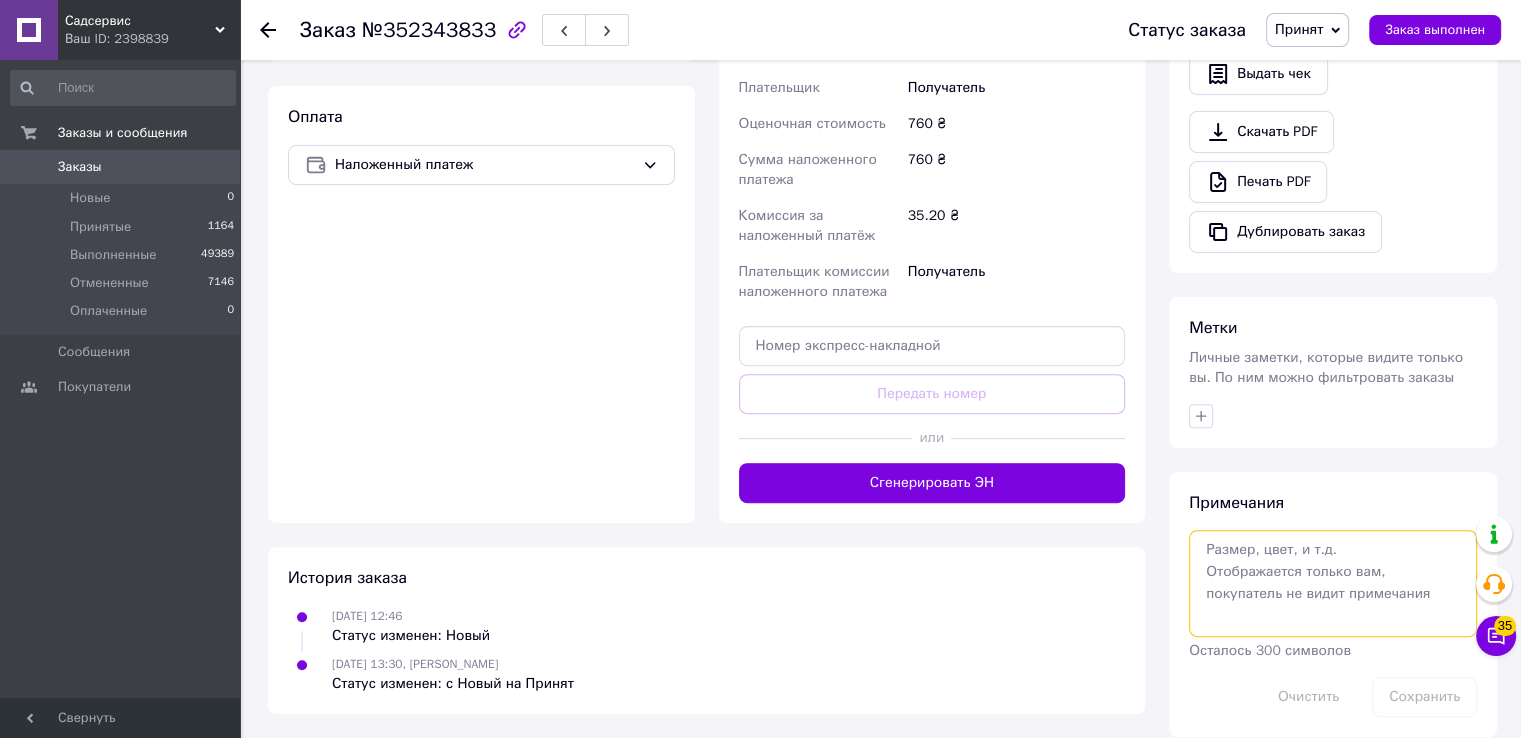 click at bounding box center [1333, 583] 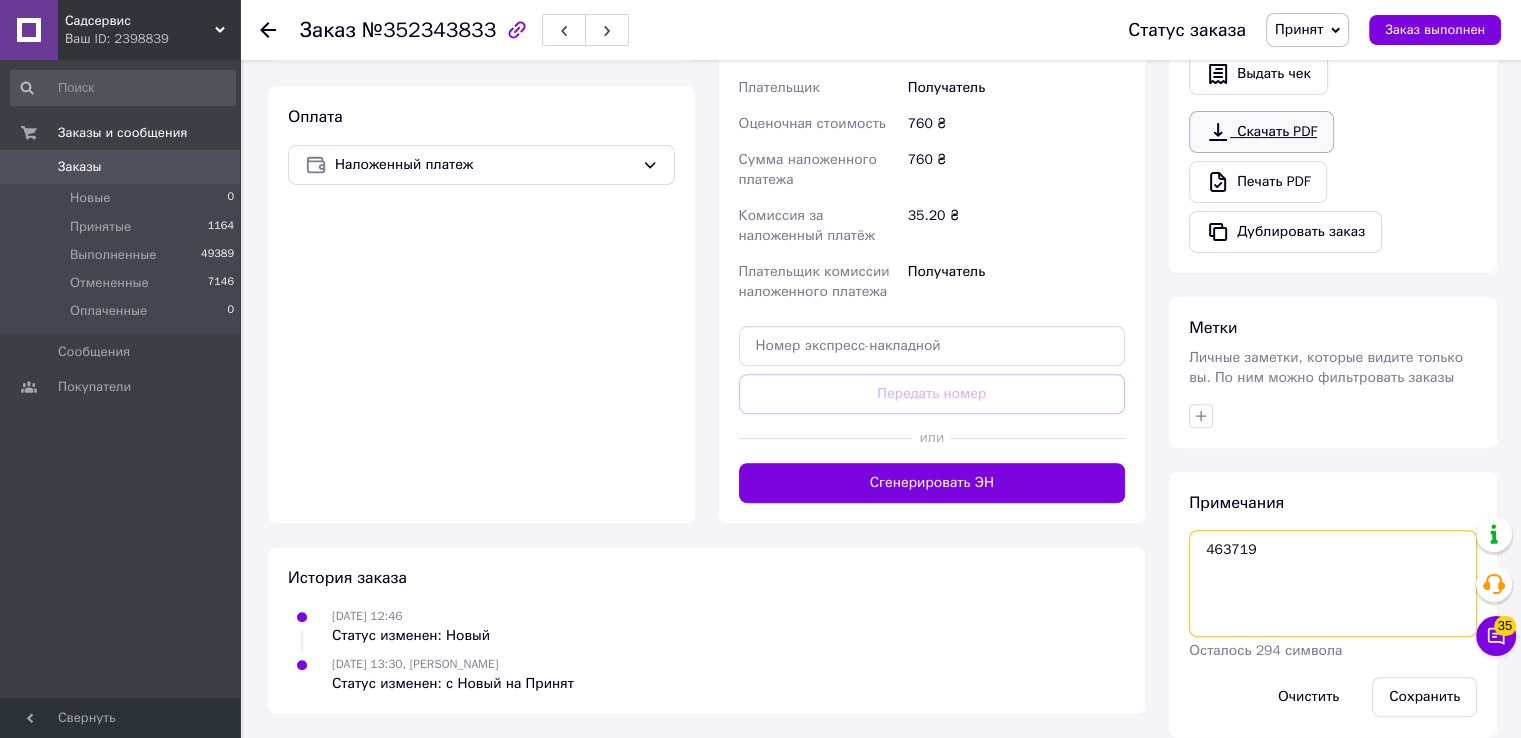 scroll, scrollTop: 124, scrollLeft: 0, axis: vertical 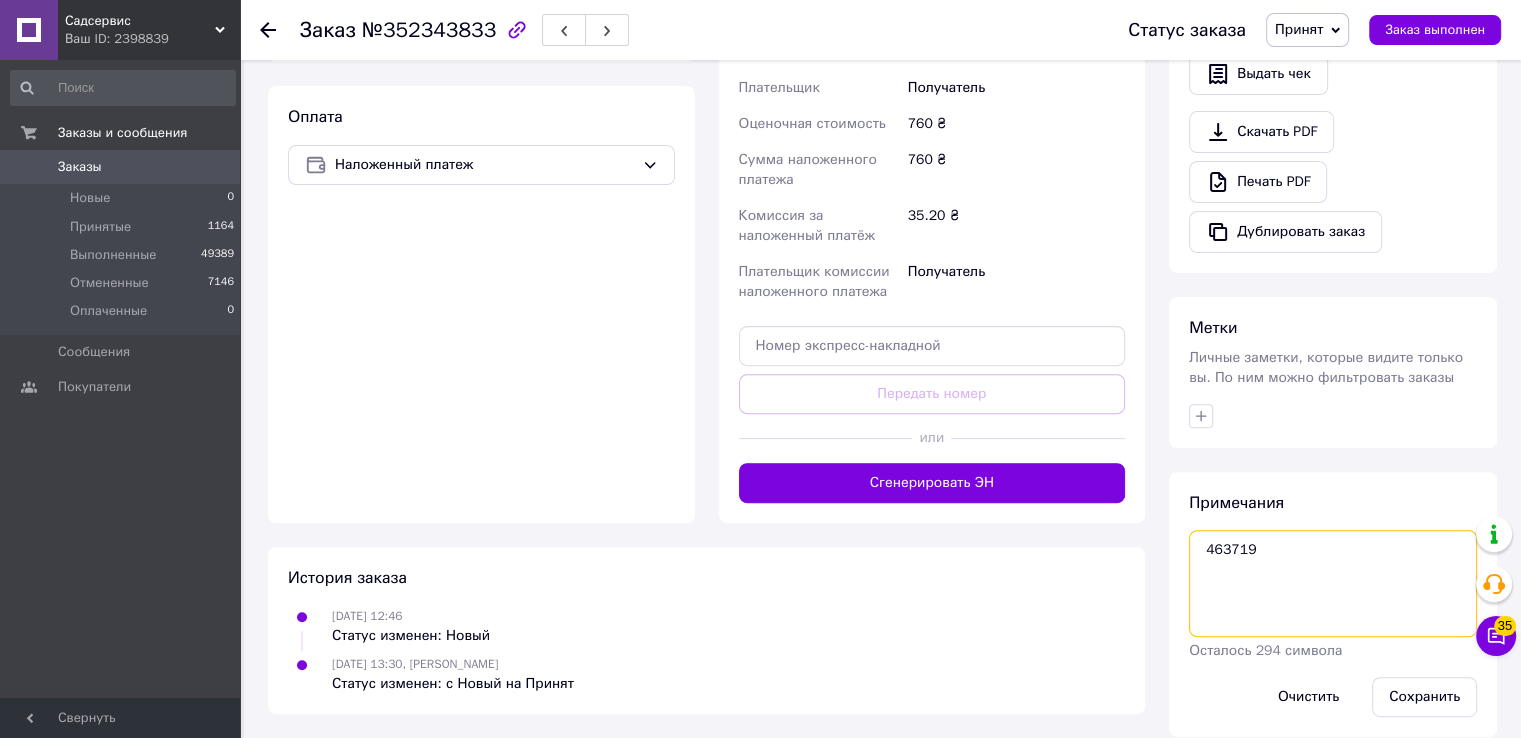 click on "463719" at bounding box center (1333, 583) 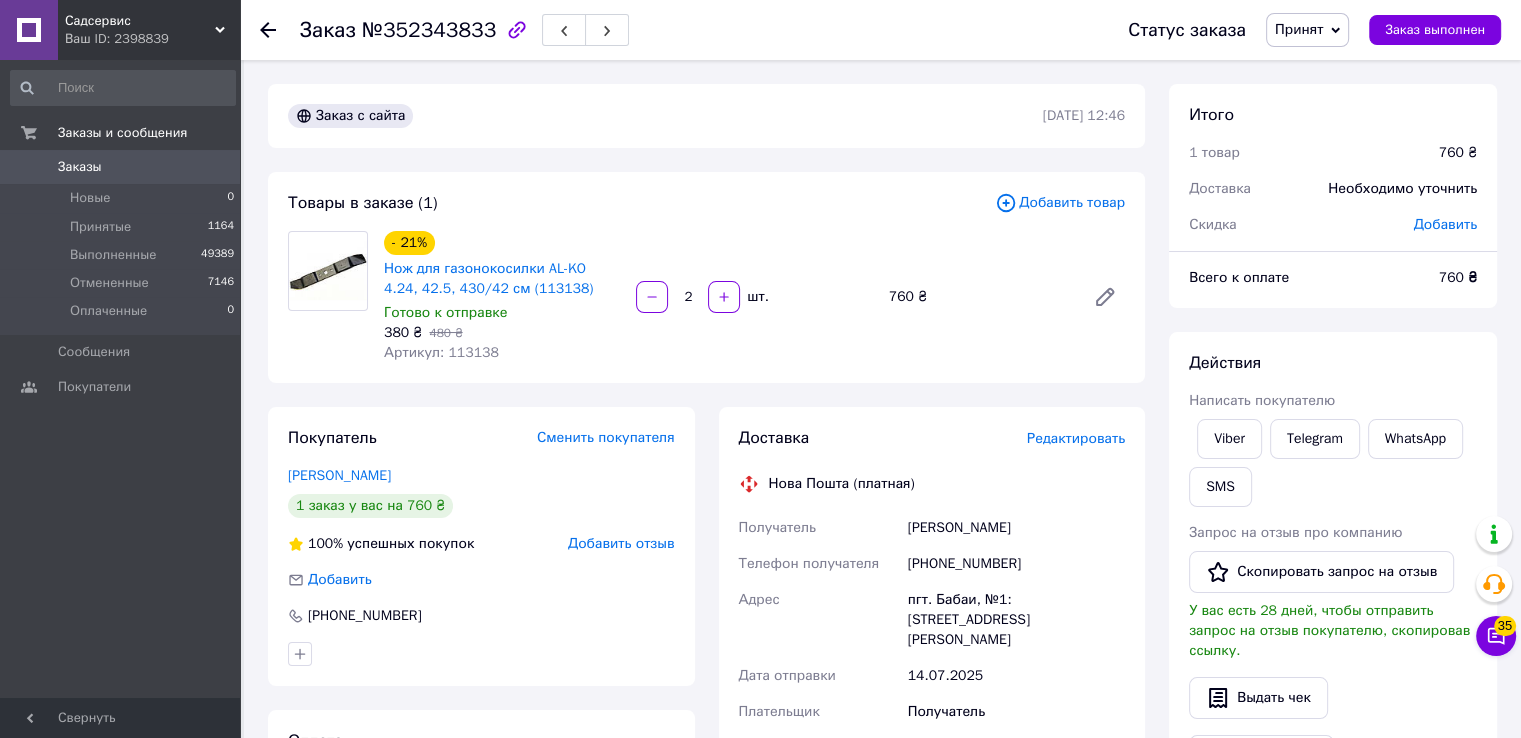 scroll, scrollTop: 624, scrollLeft: 0, axis: vertical 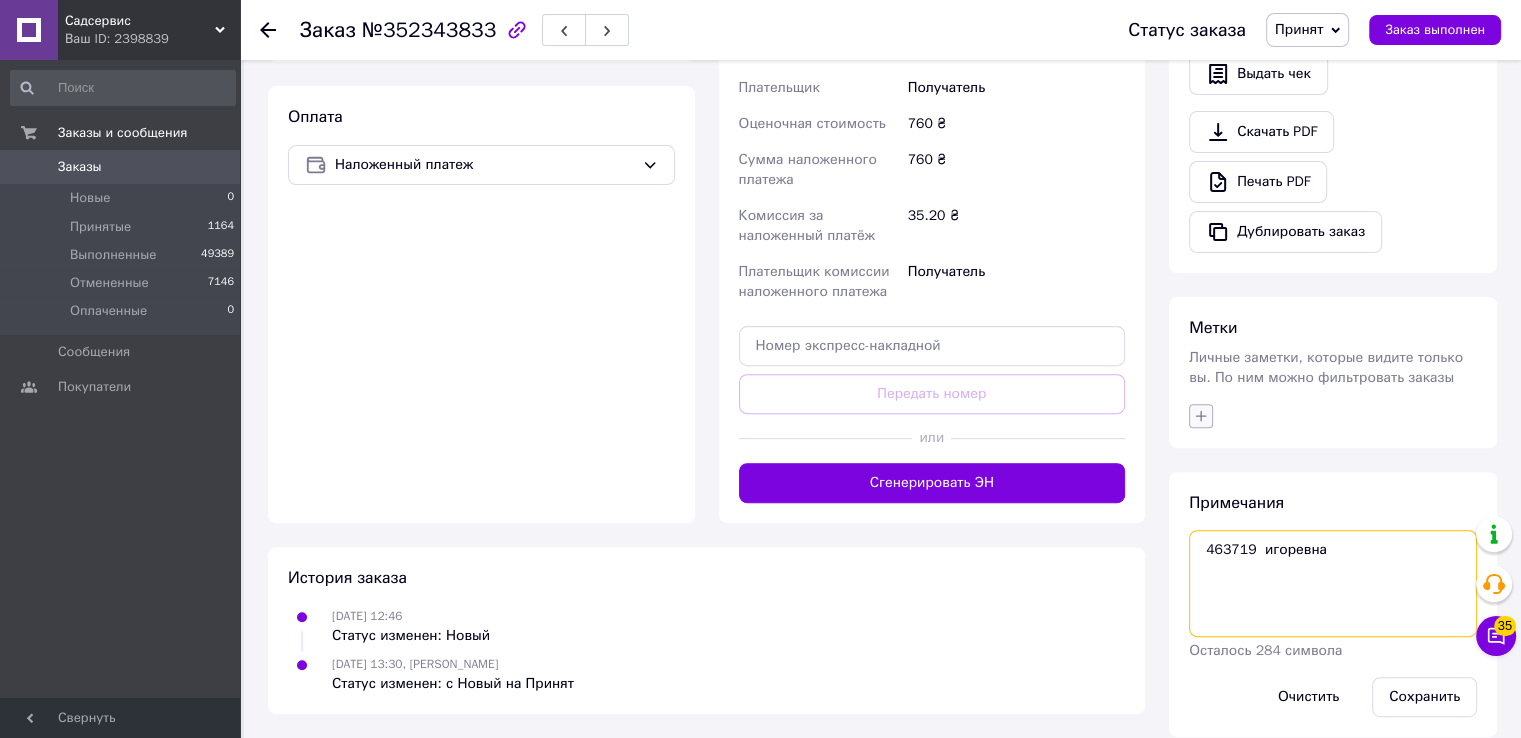 type on "463719  игоревна" 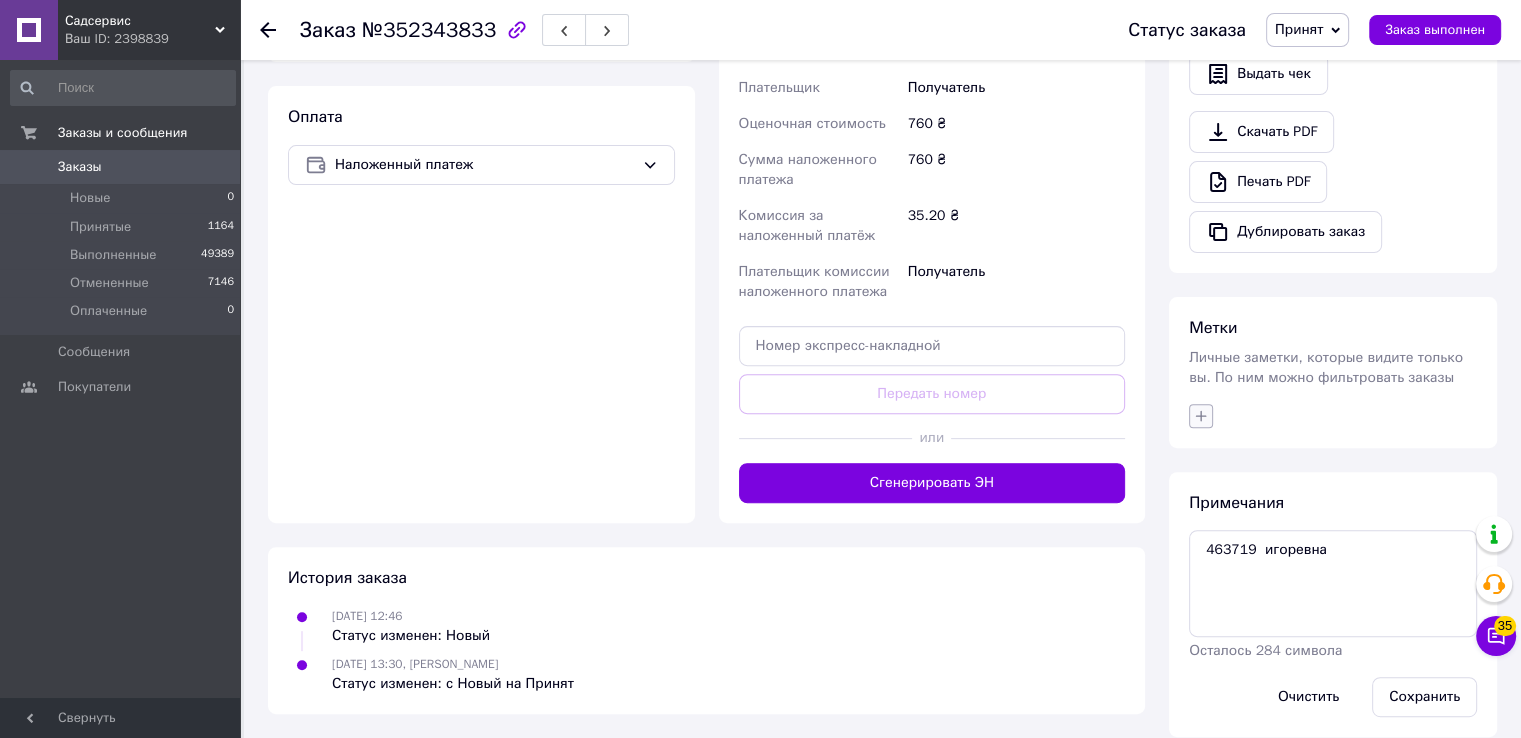 click 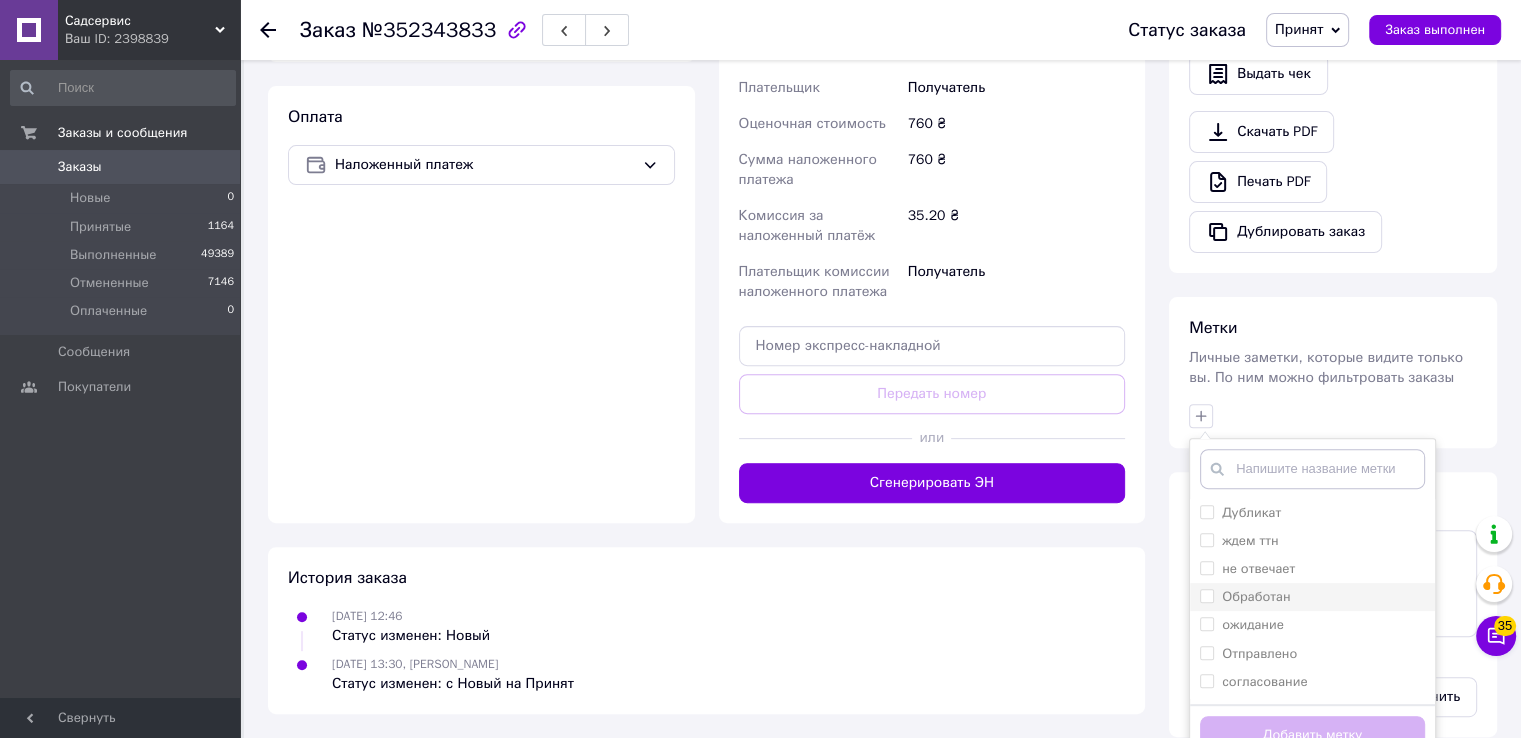 click on "Обработан" at bounding box center [1206, 595] 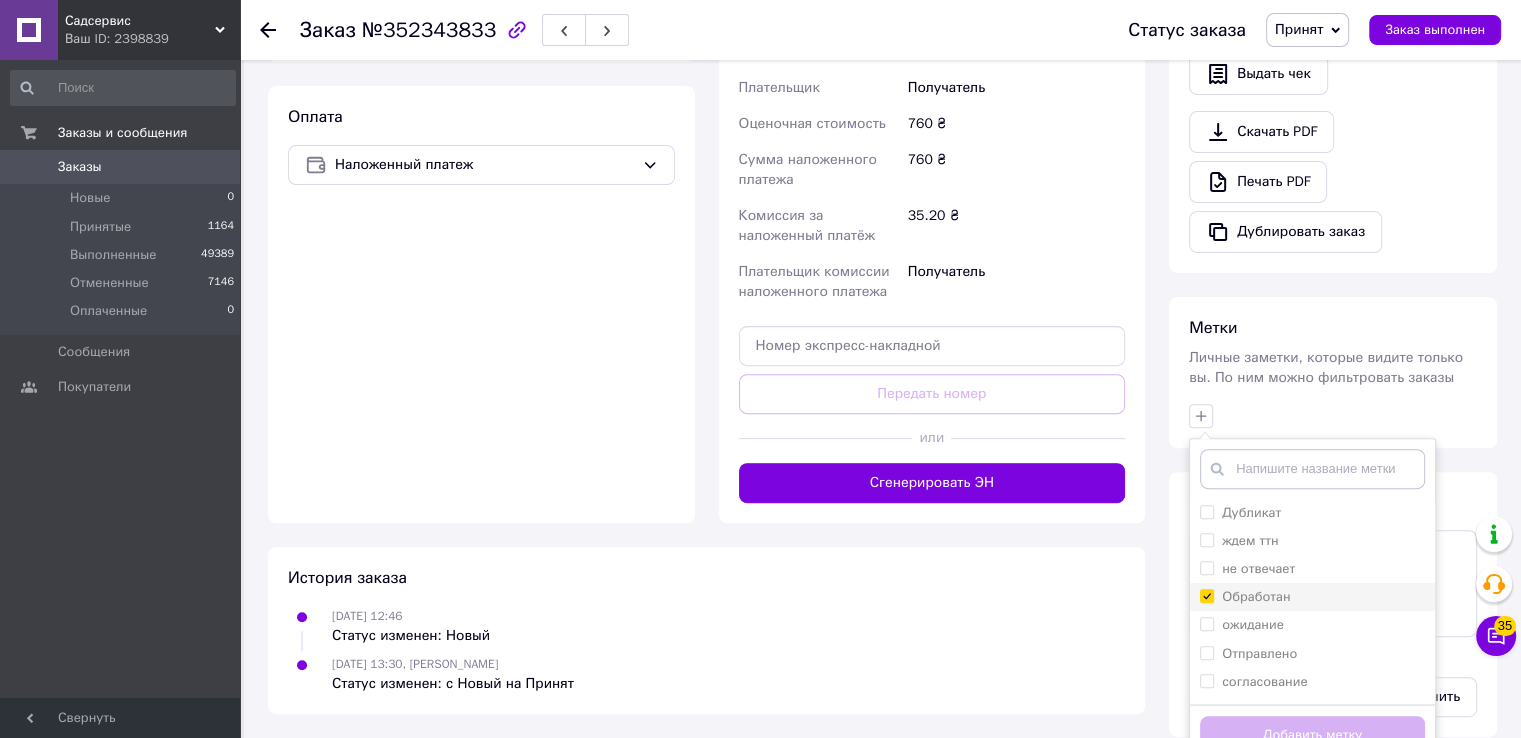 checkbox on "true" 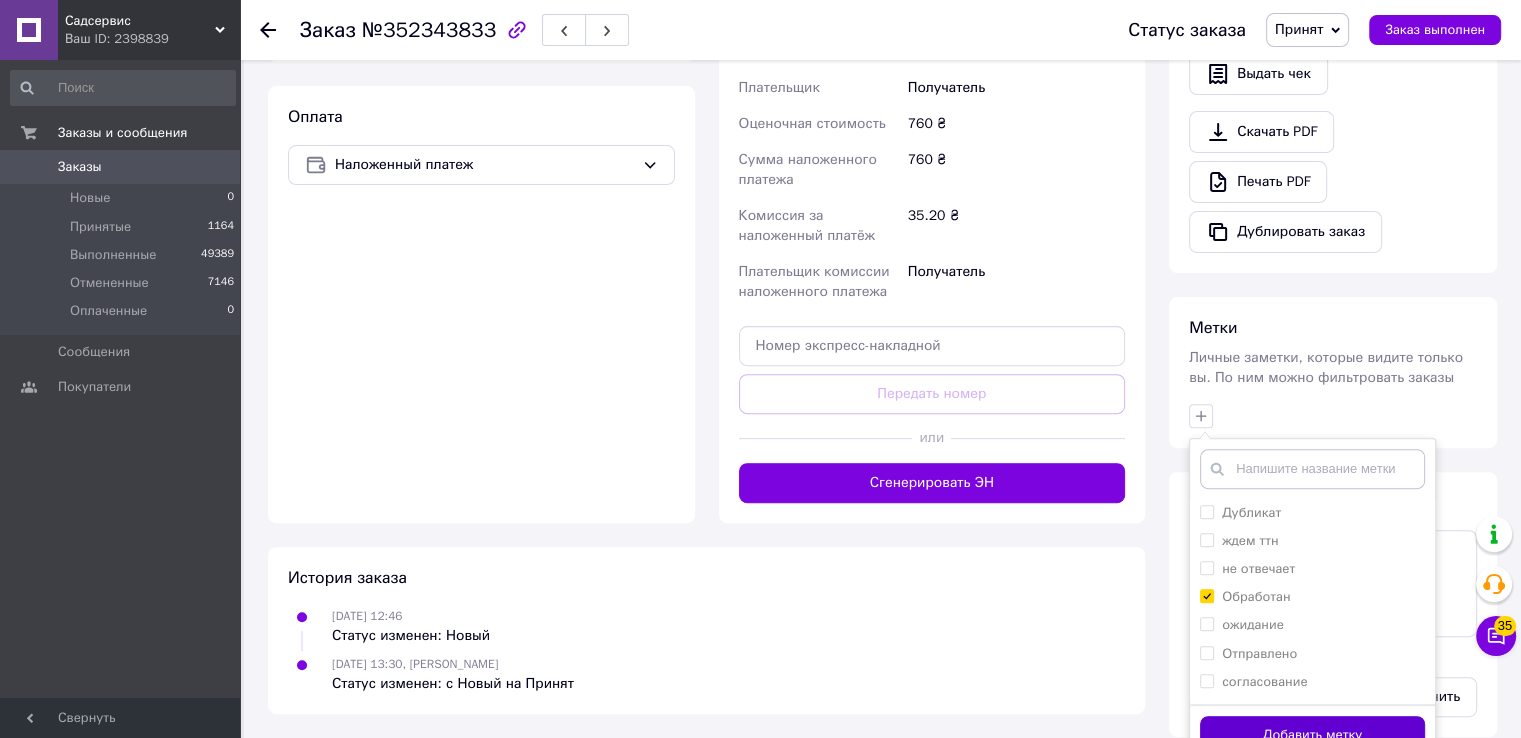 click on "Добавить метку" at bounding box center (1312, 735) 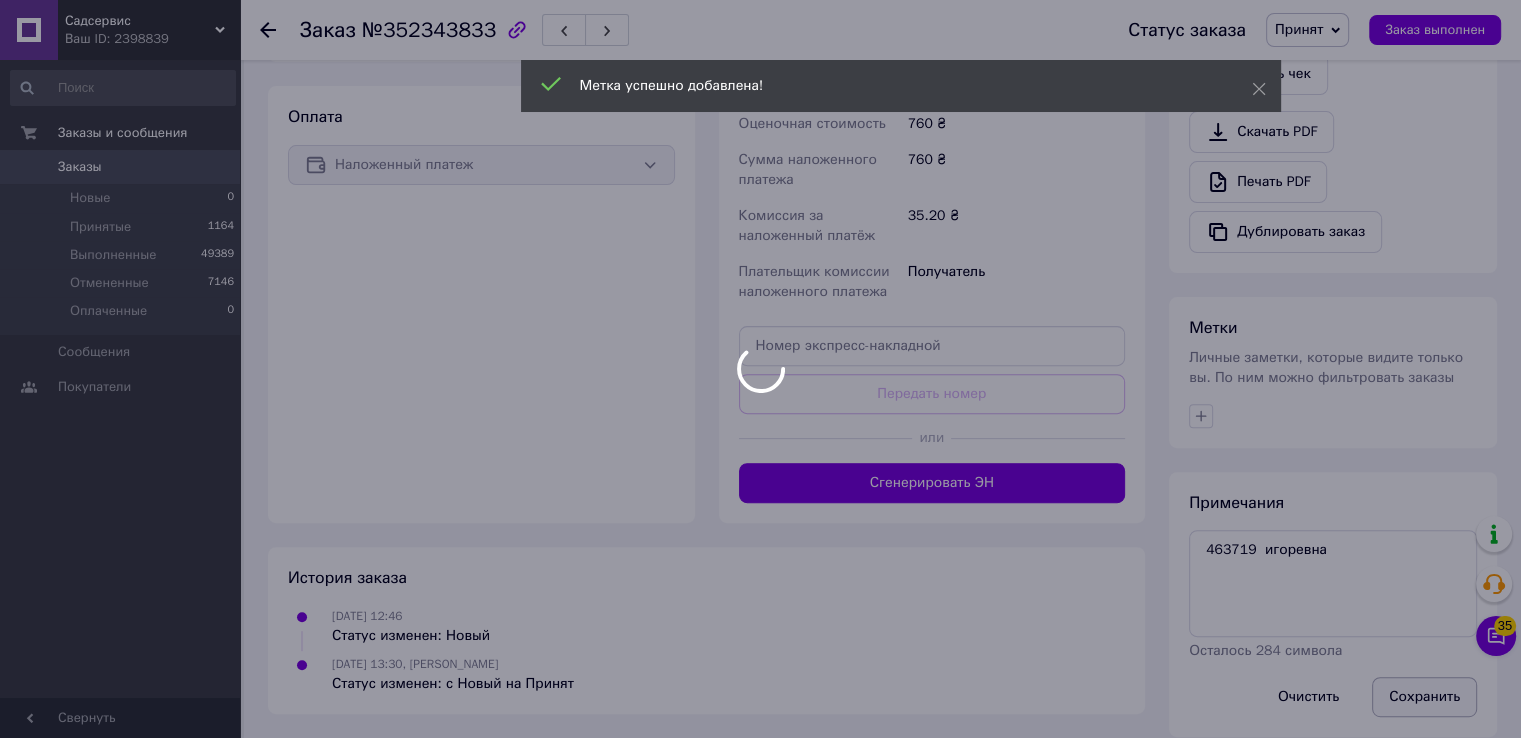 click on "Сохранить" at bounding box center (1424, 697) 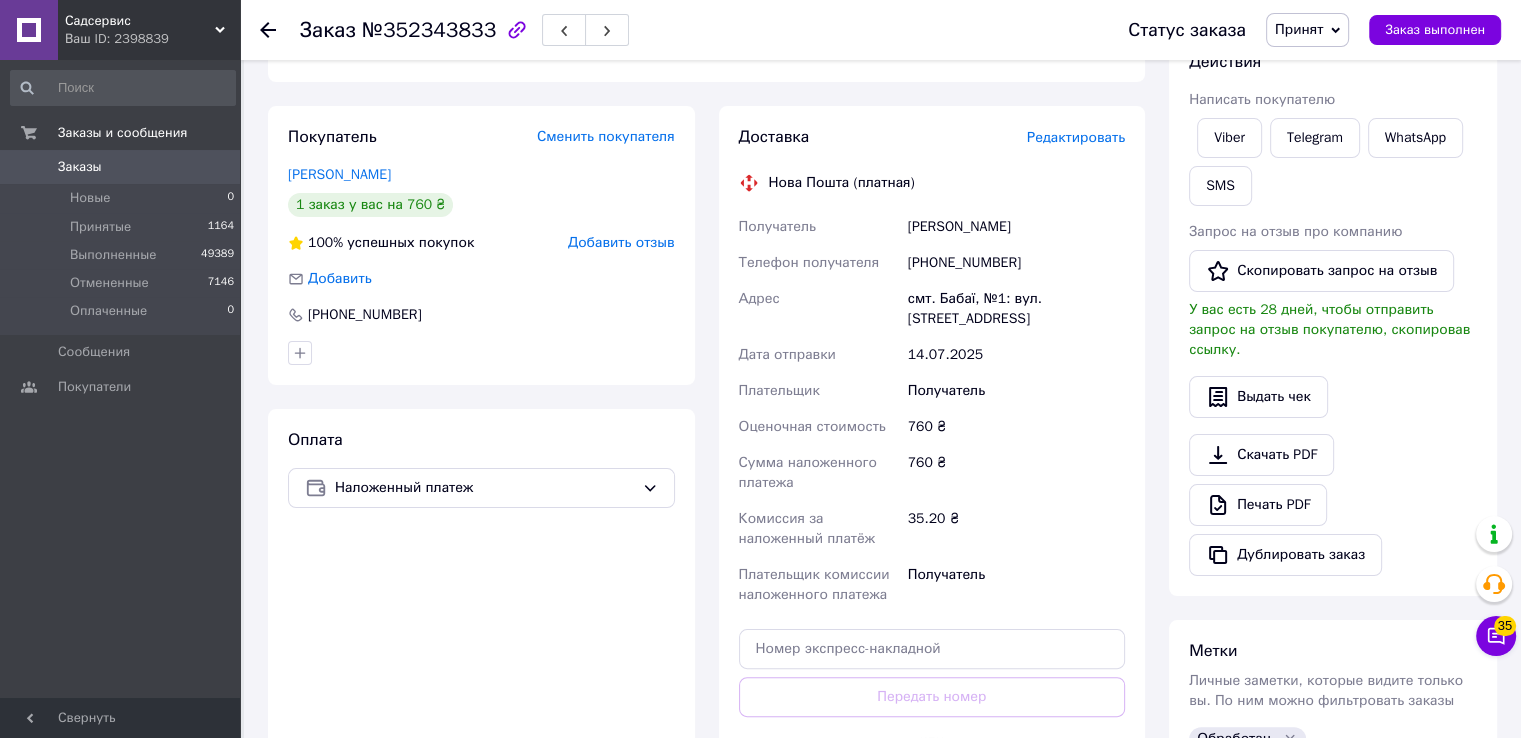 scroll, scrollTop: 201, scrollLeft: 0, axis: vertical 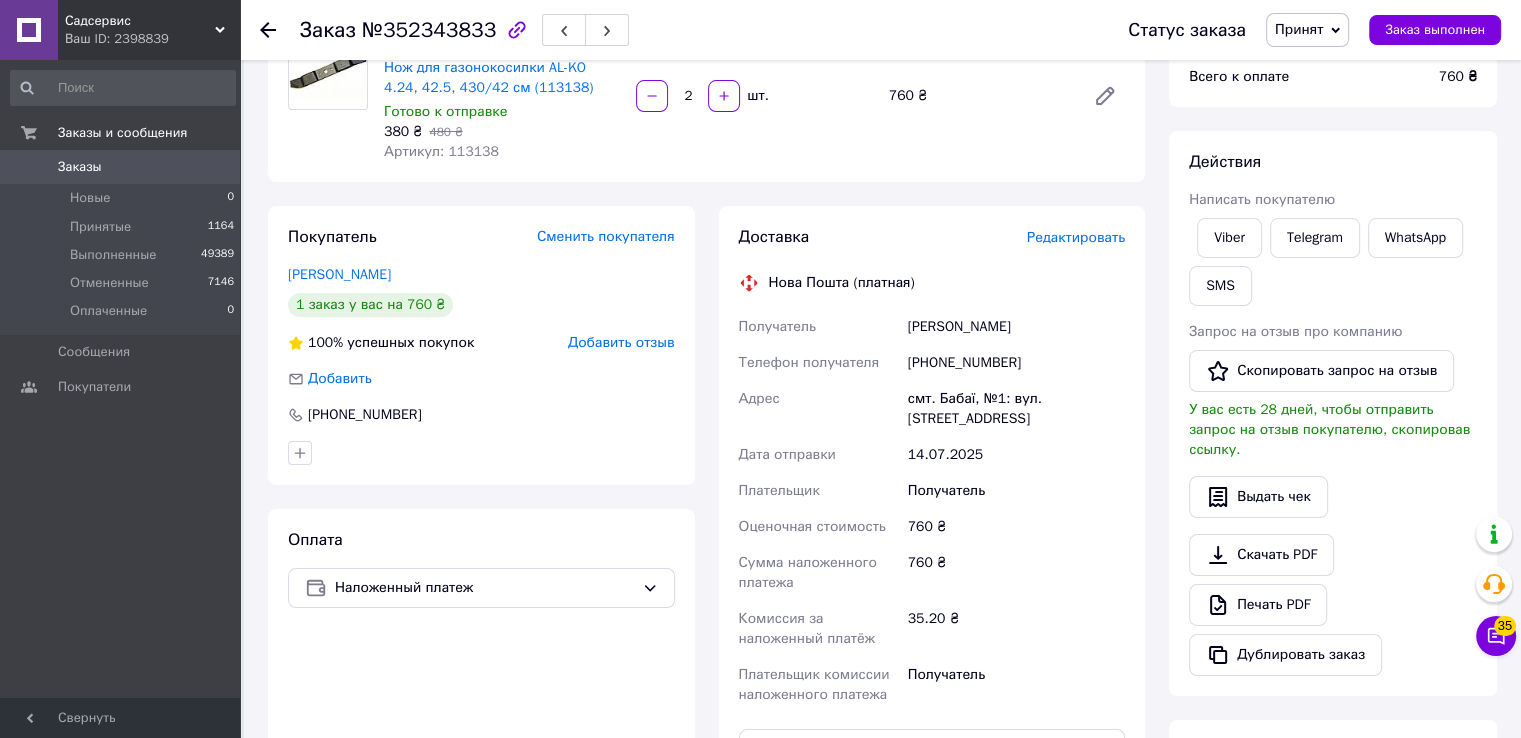 drag, startPoint x: 908, startPoint y: 329, endPoint x: 1088, endPoint y: 334, distance: 180.06943 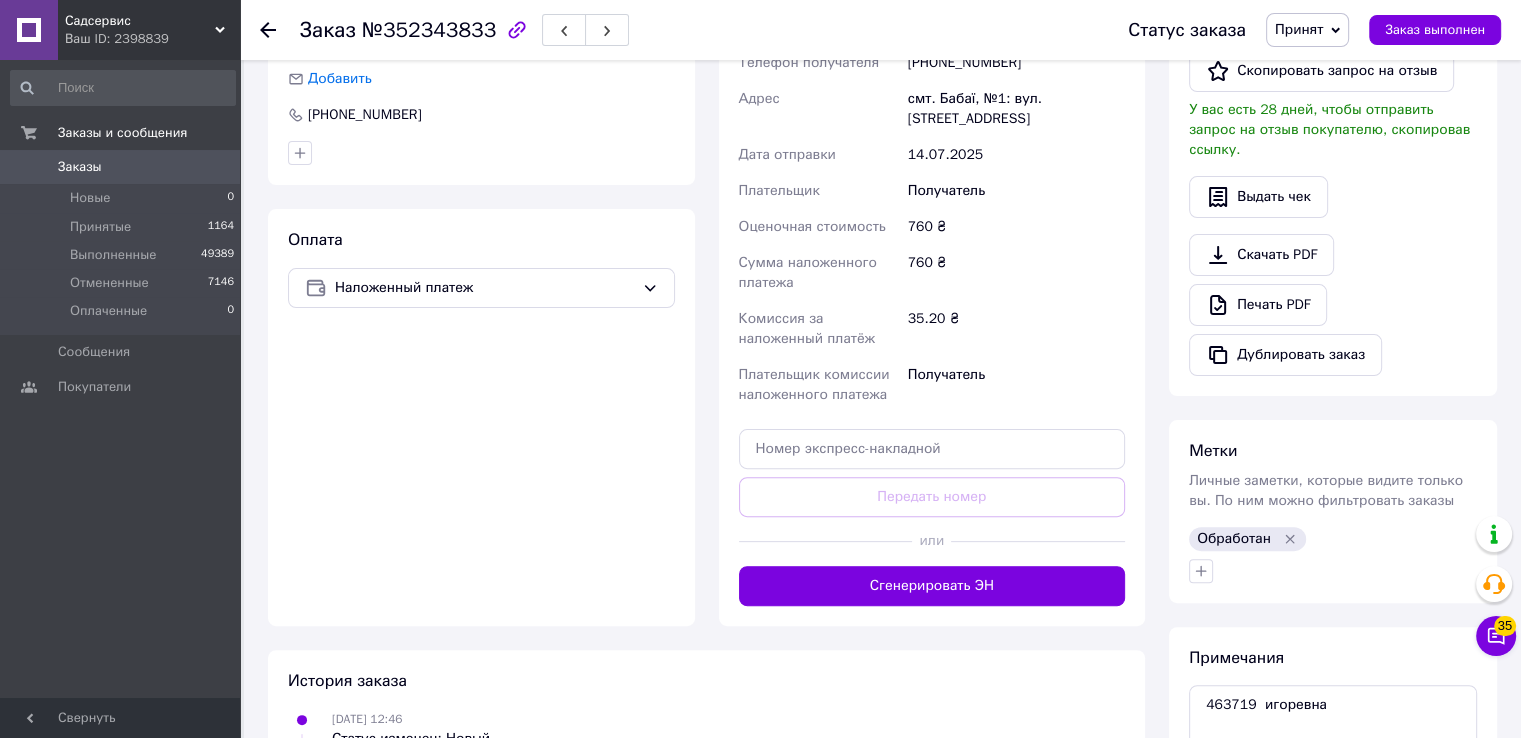 scroll, scrollTop: 101, scrollLeft: 0, axis: vertical 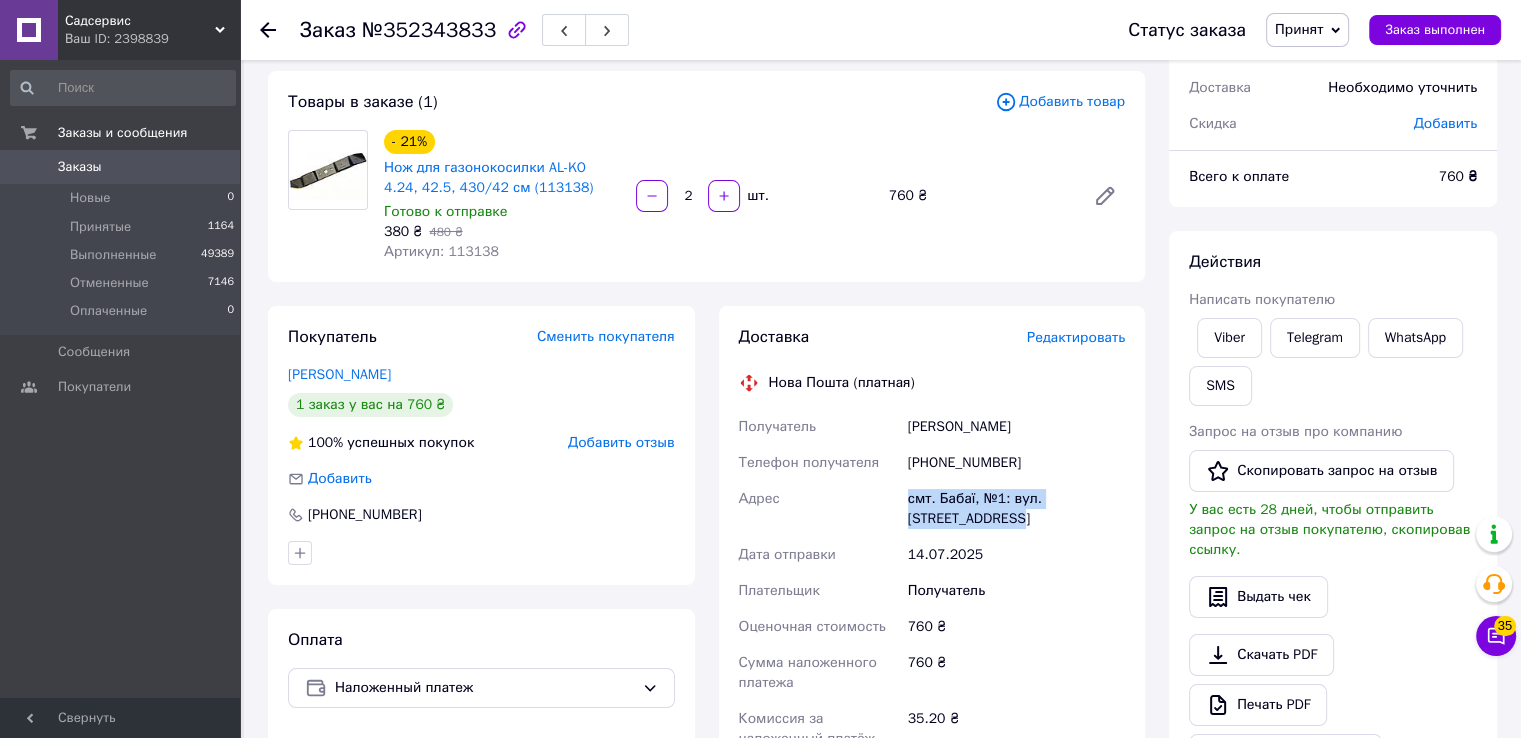 drag, startPoint x: 1020, startPoint y: 516, endPoint x: 865, endPoint y: 498, distance: 156.04166 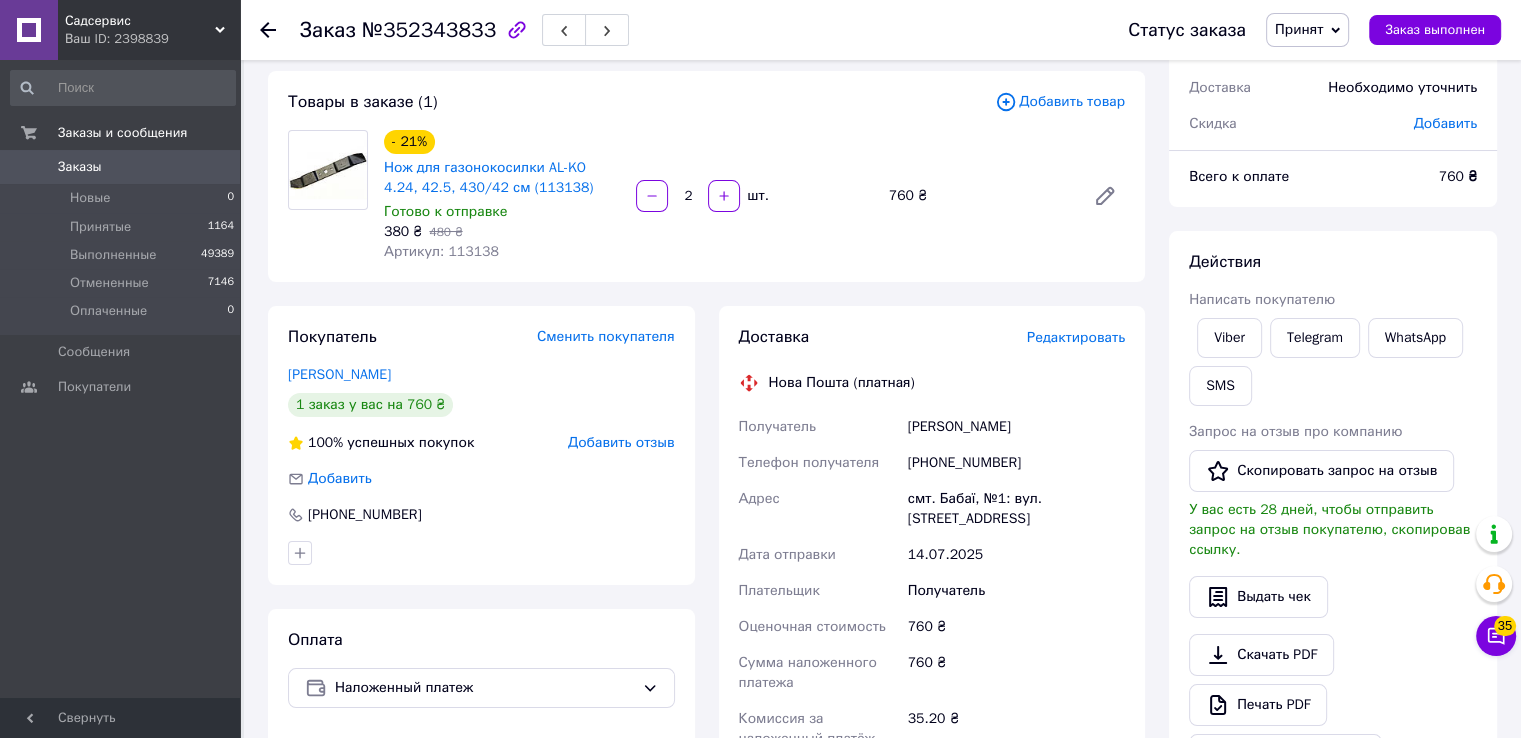 click on "+380636067987" at bounding box center [1016, 463] 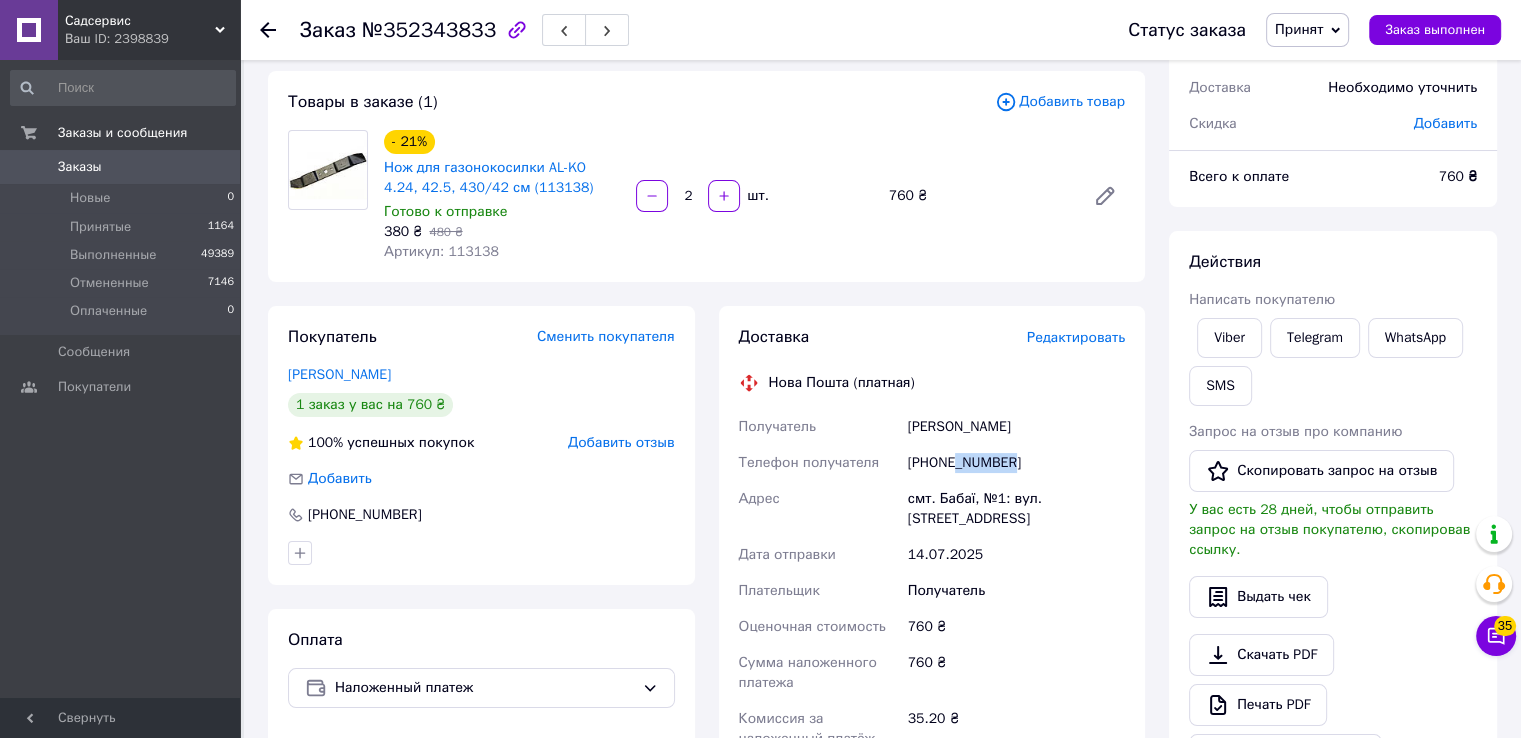 drag, startPoint x: 1020, startPoint y: 459, endPoint x: 954, endPoint y: 468, distance: 66.61081 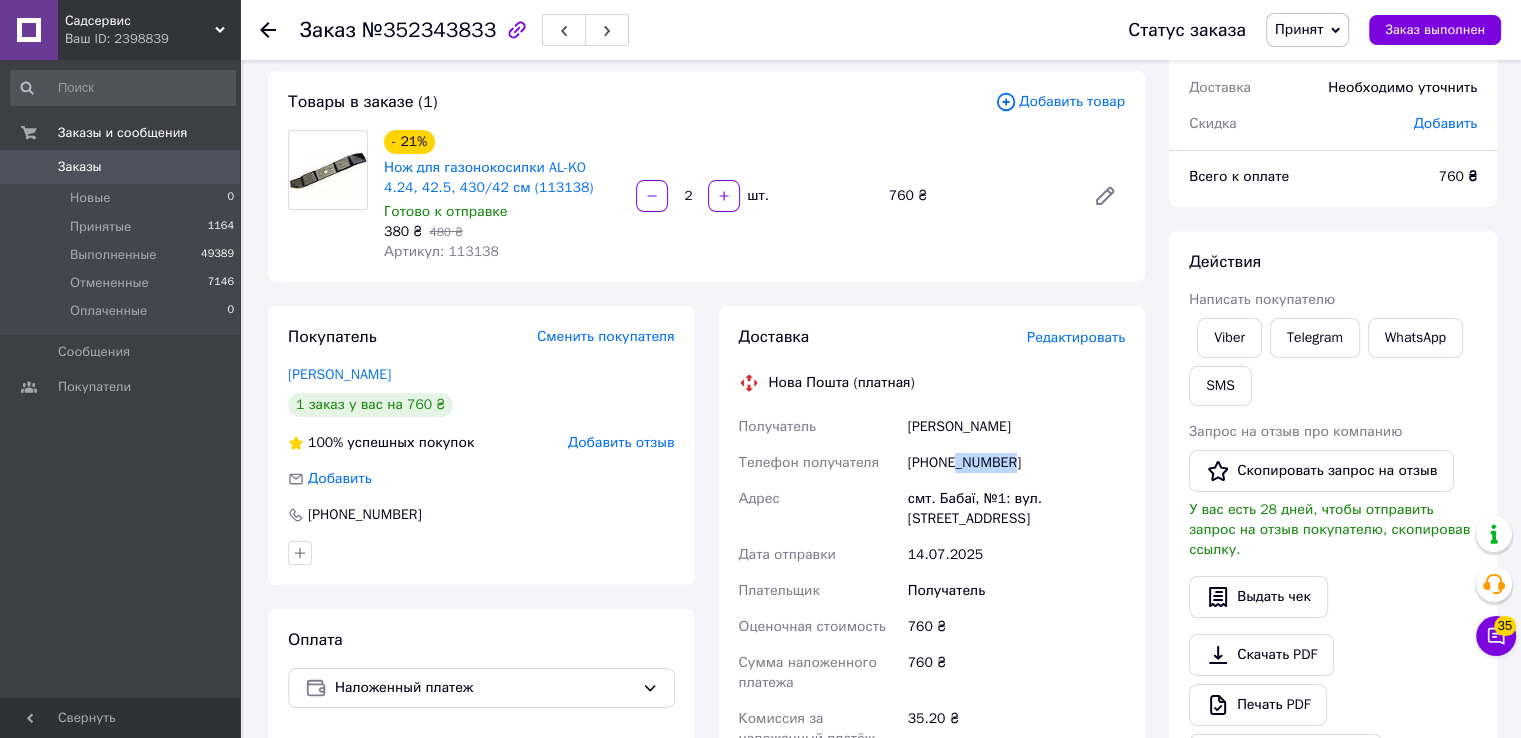 scroll, scrollTop: 701, scrollLeft: 0, axis: vertical 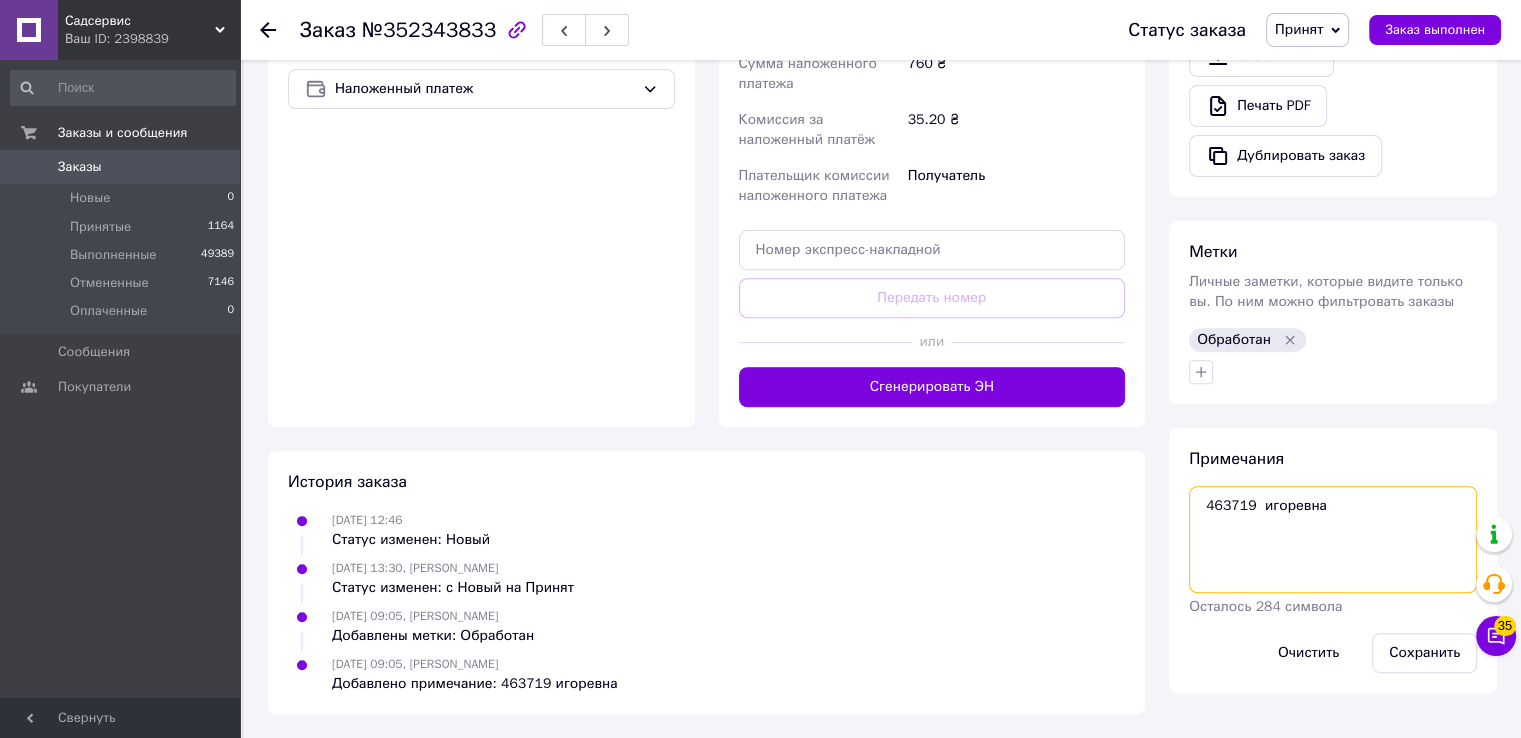 click on "463719  игоревна" at bounding box center (1333, 539) 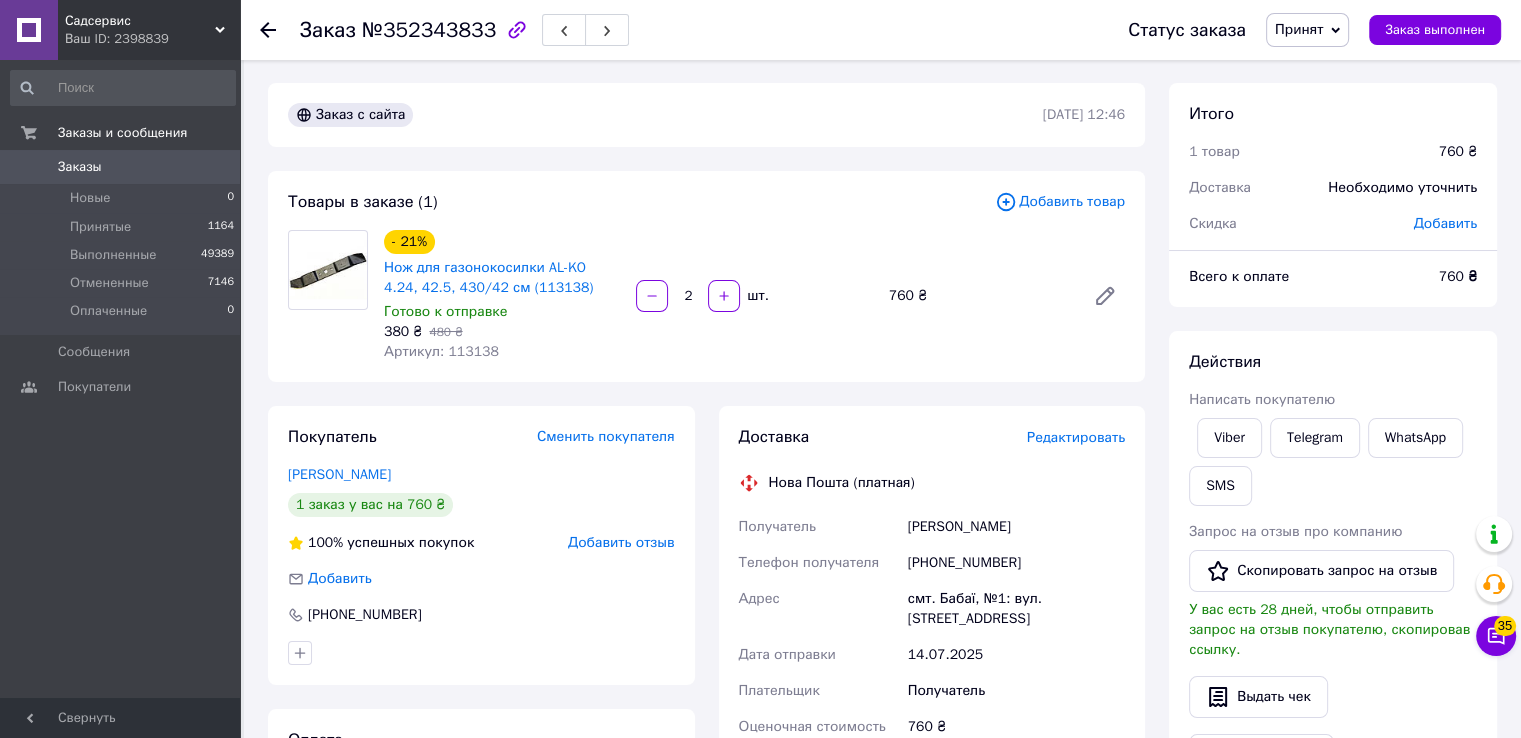 scroll, scrollTop: 0, scrollLeft: 0, axis: both 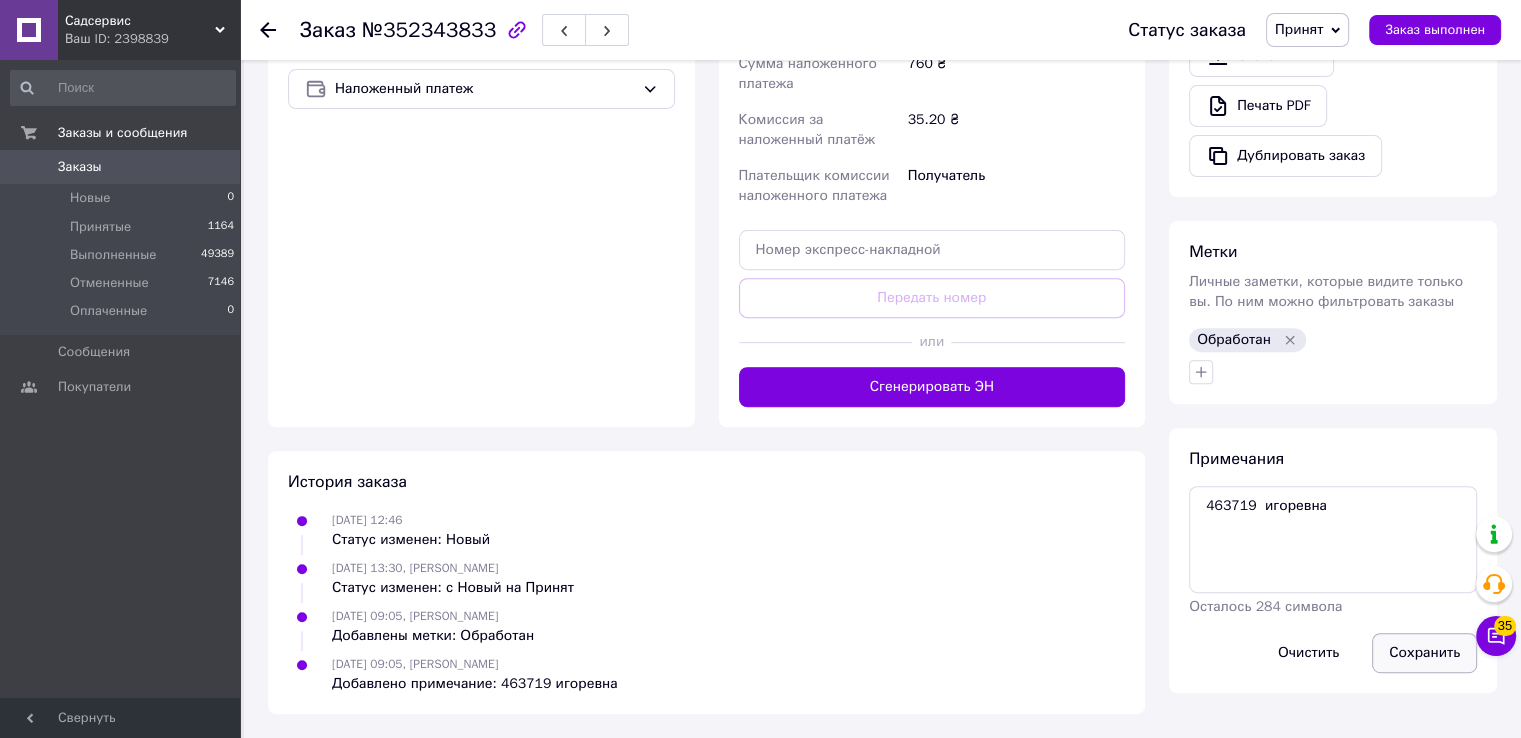 click on "Сохранить" at bounding box center (1424, 653) 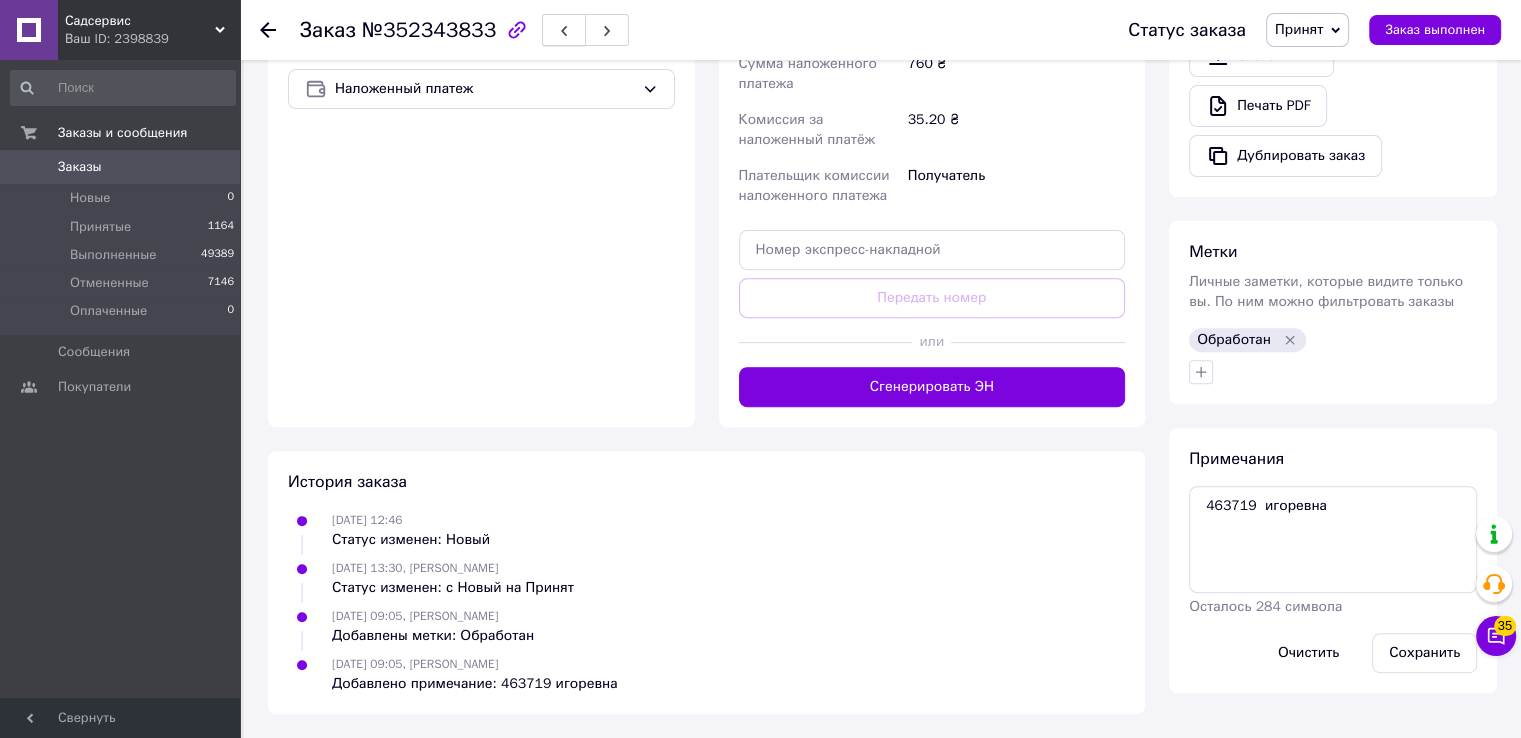 scroll, scrollTop: 101, scrollLeft: 0, axis: vertical 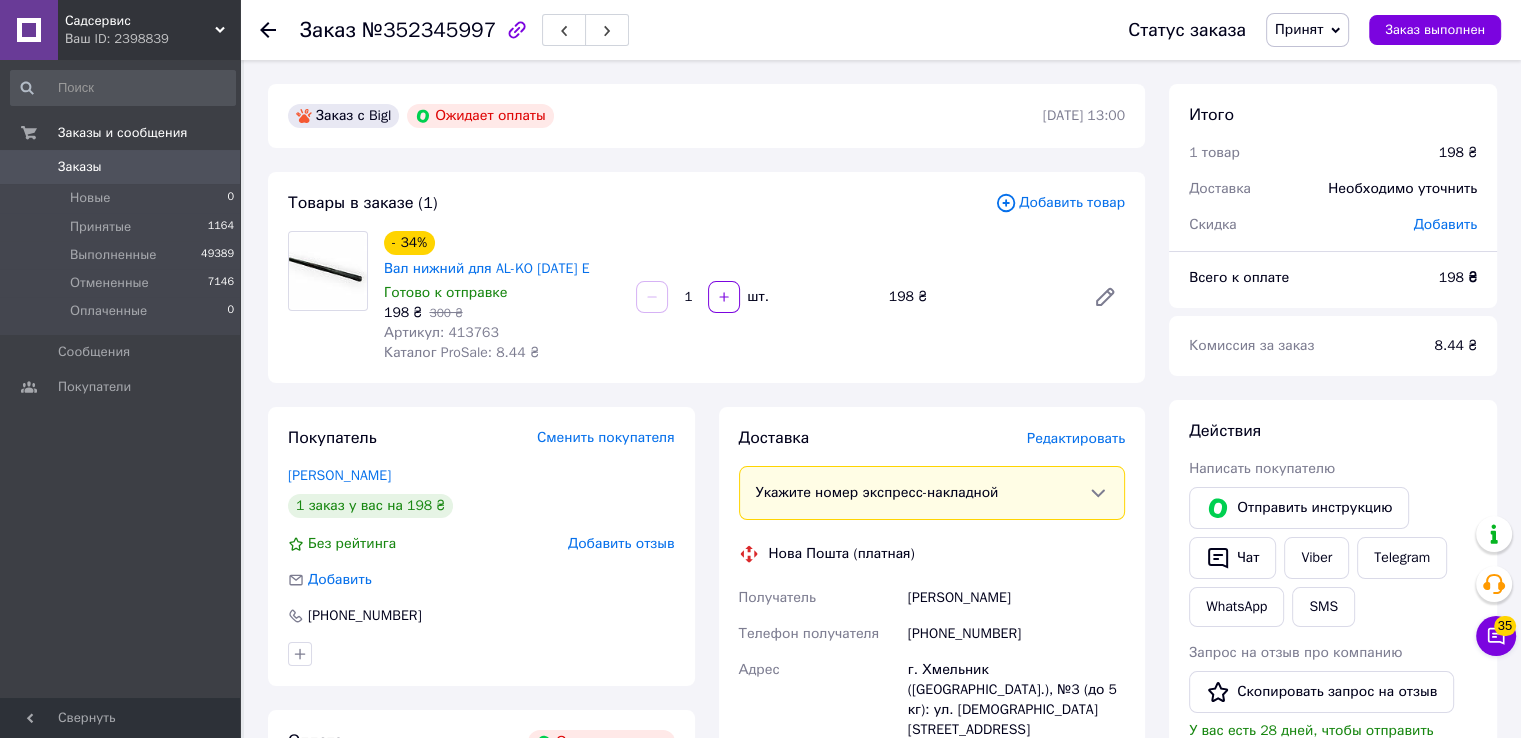 click on "Артикул: 413763" at bounding box center [441, 332] 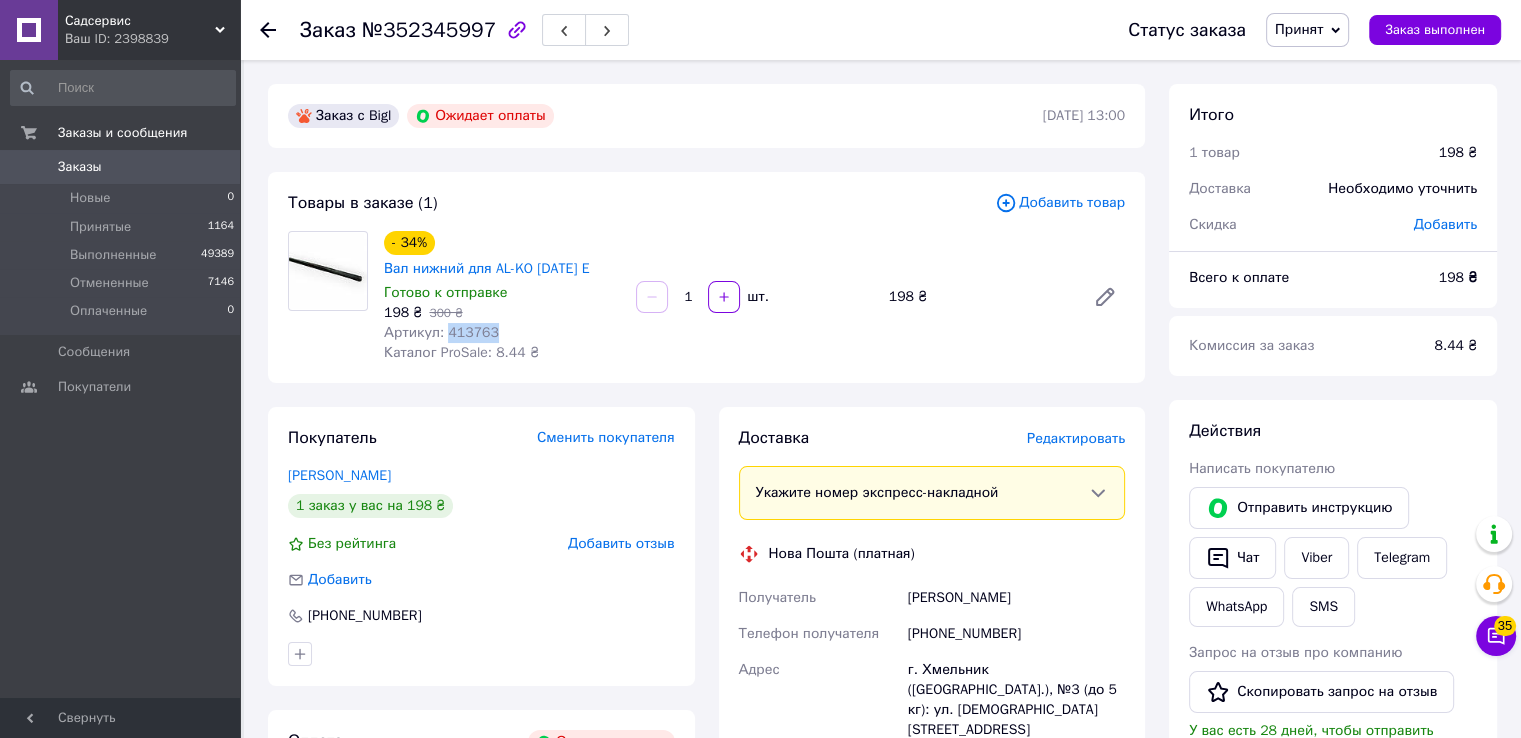 click on "Артикул: 413763" at bounding box center [441, 332] 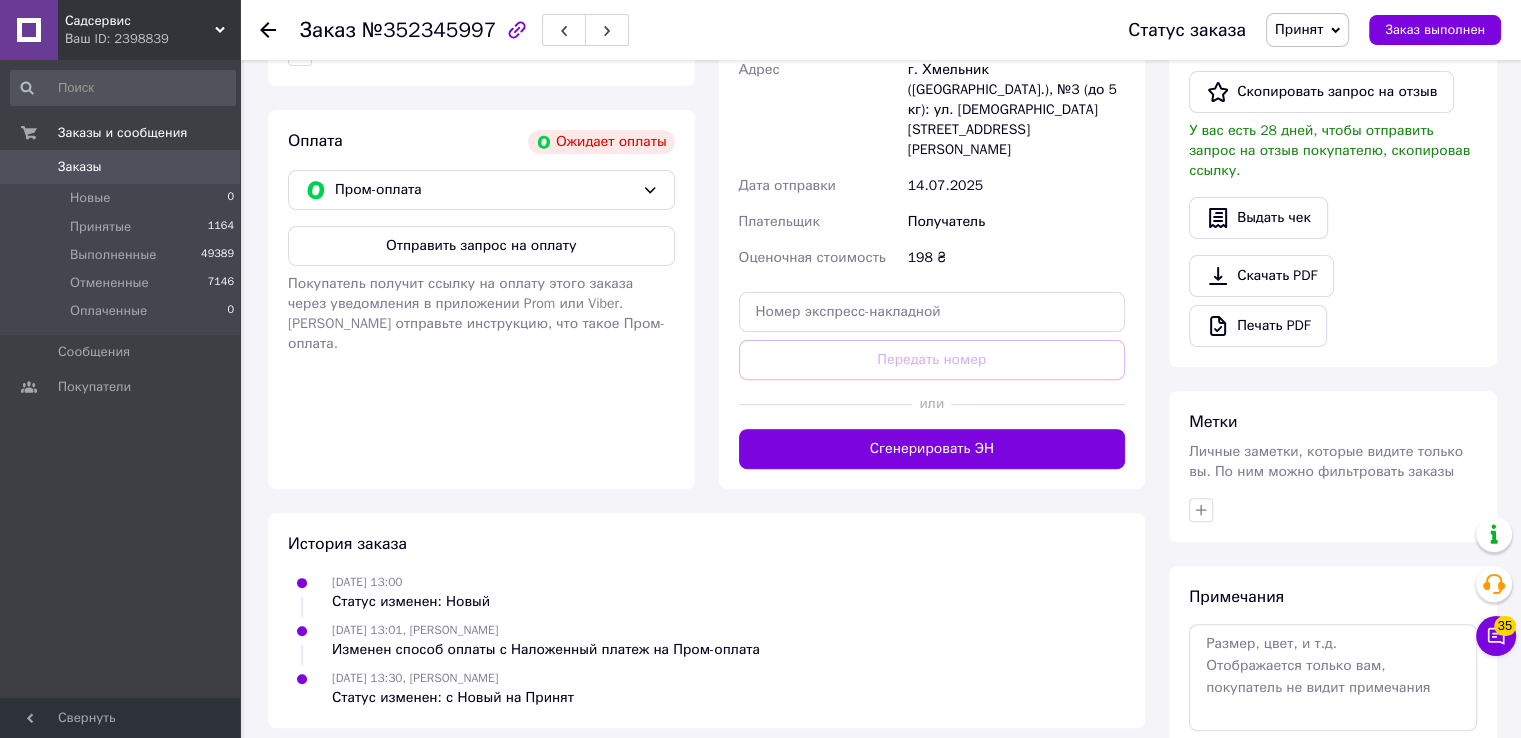 scroll, scrollTop: 694, scrollLeft: 0, axis: vertical 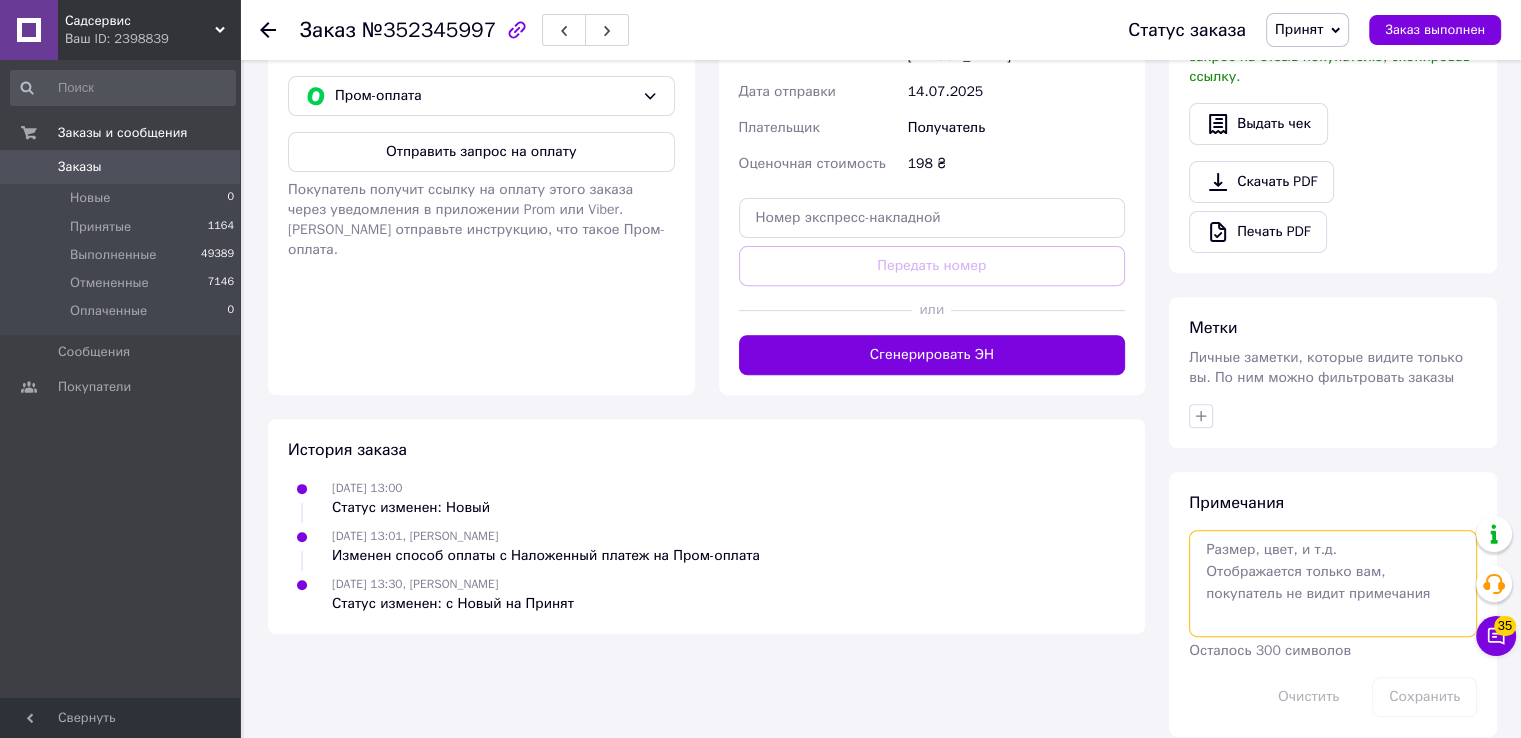 click at bounding box center (1333, 583) 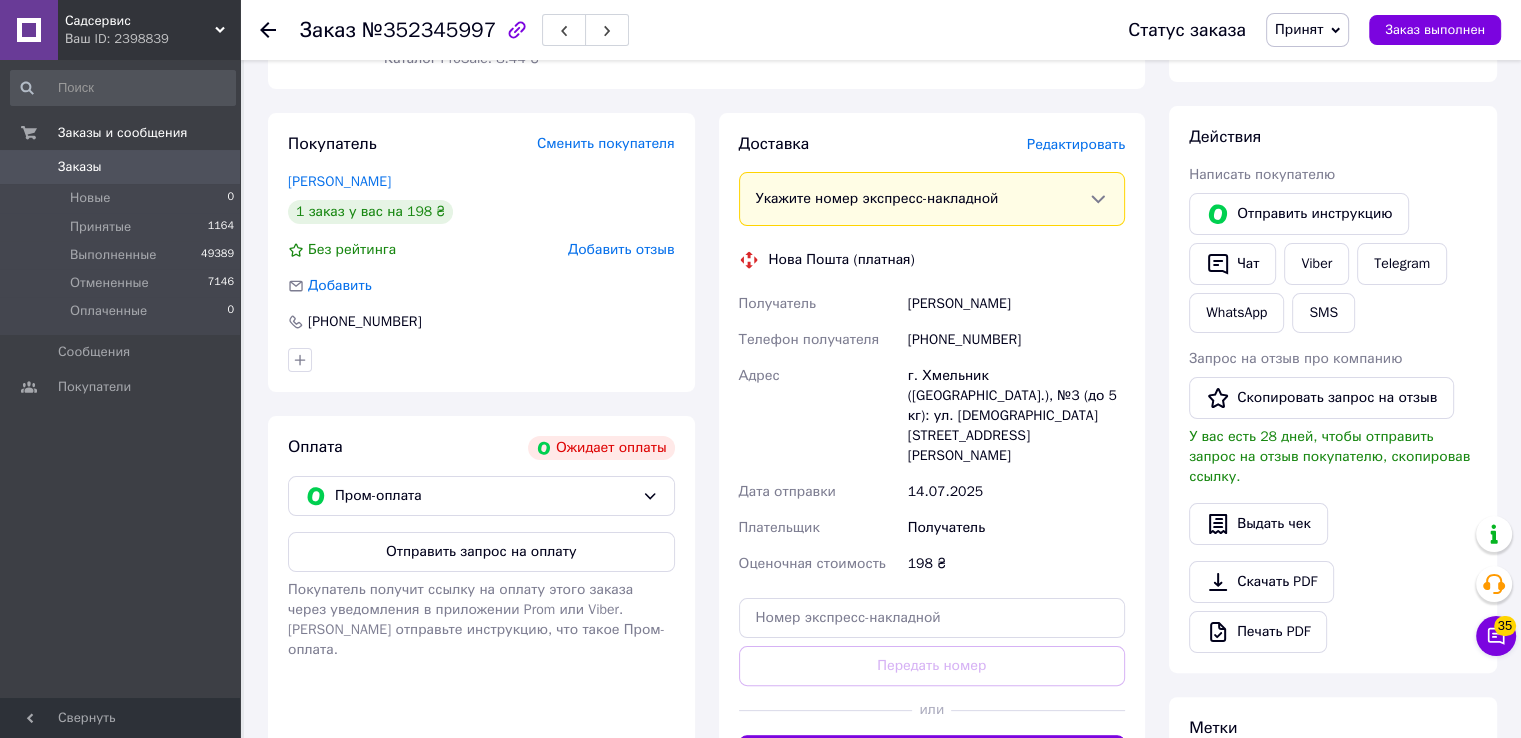 scroll, scrollTop: 194, scrollLeft: 0, axis: vertical 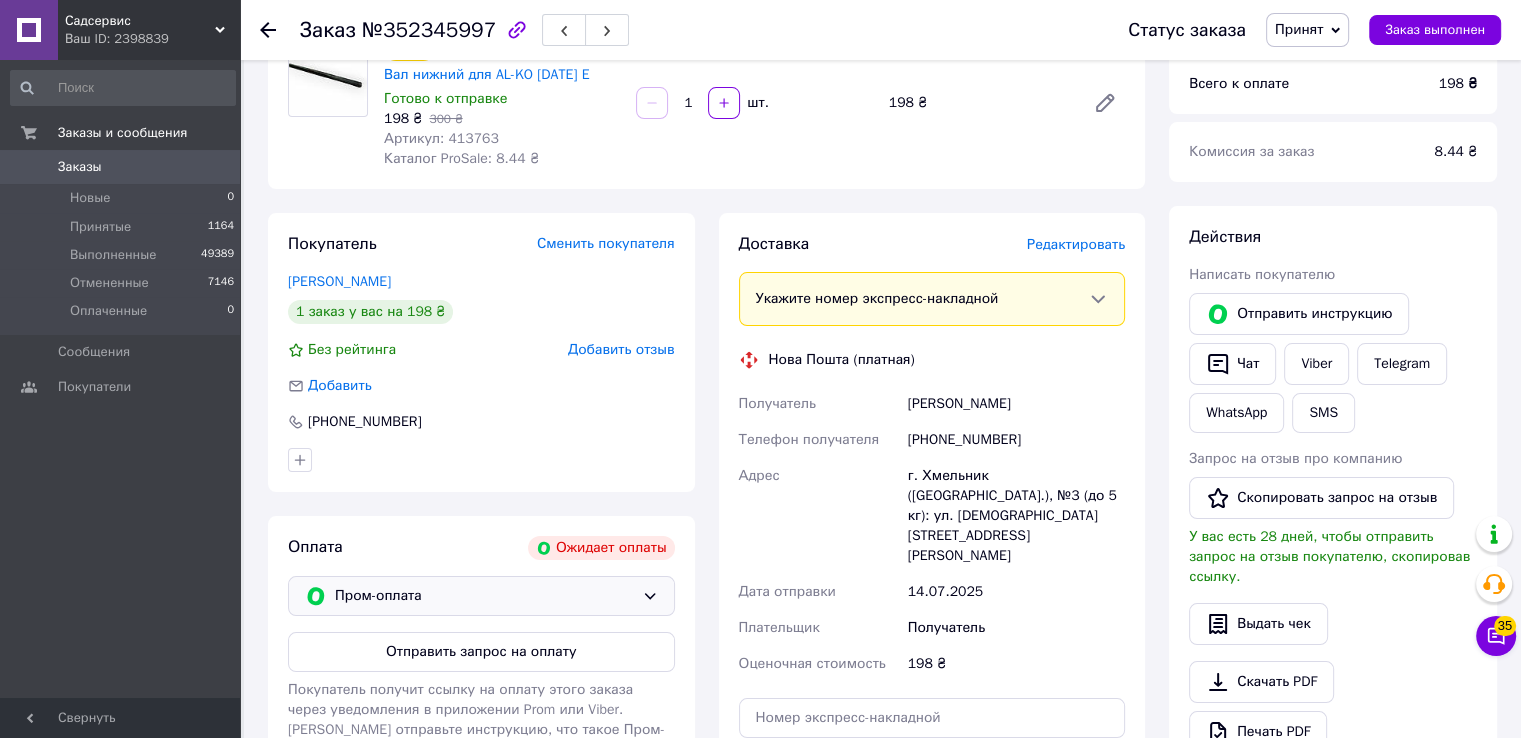 type on "анатольевич" 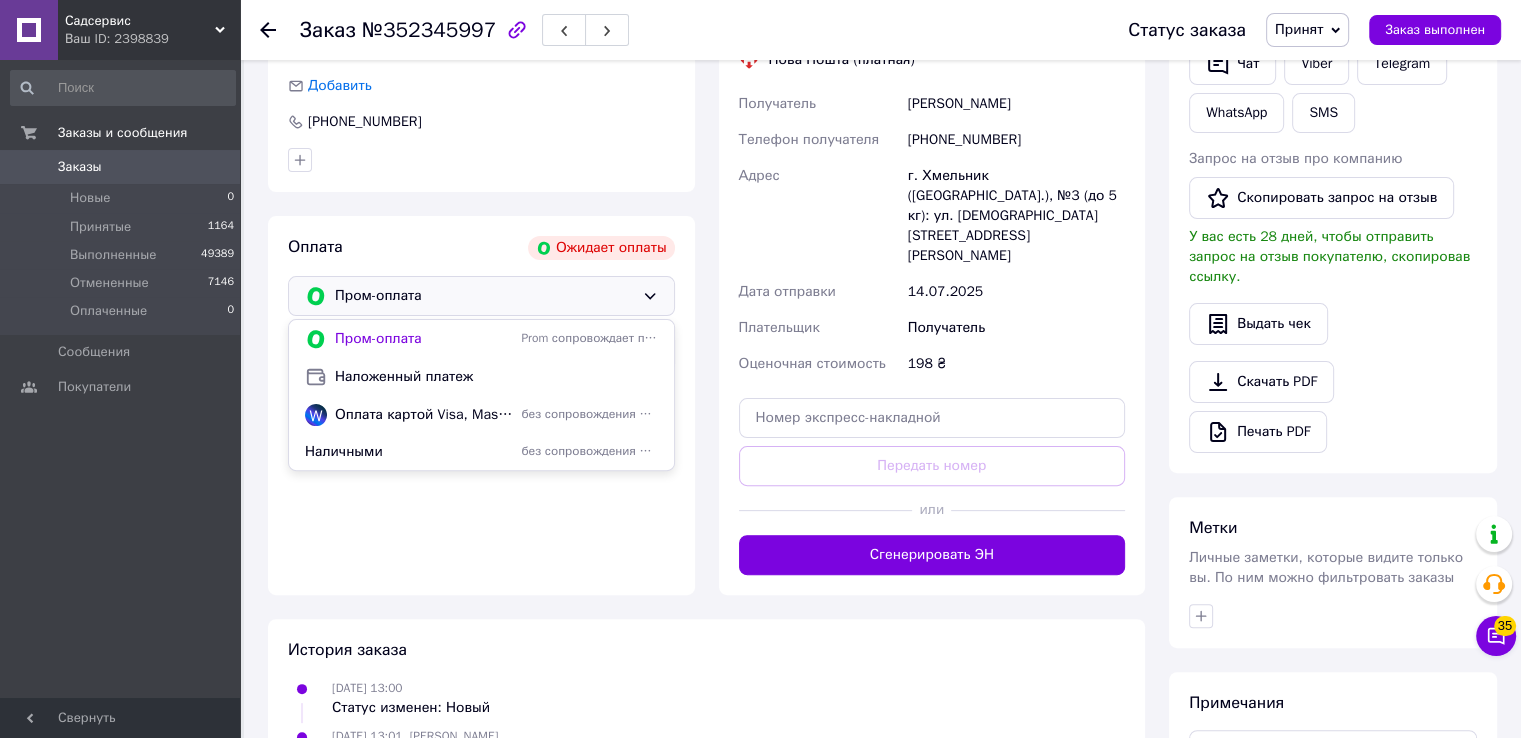 scroll, scrollTop: 594, scrollLeft: 0, axis: vertical 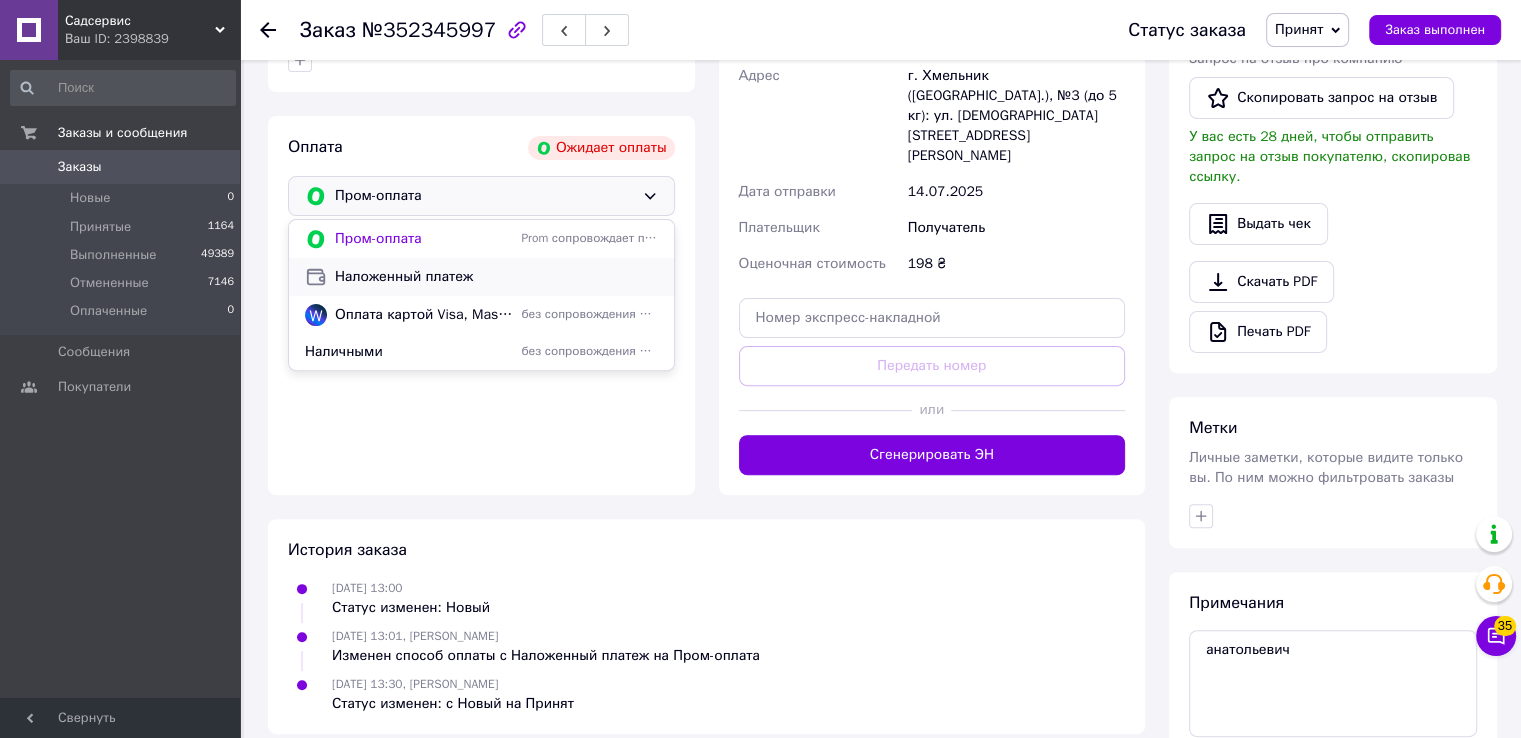 click on "Наложенный платеж" at bounding box center (496, 277) 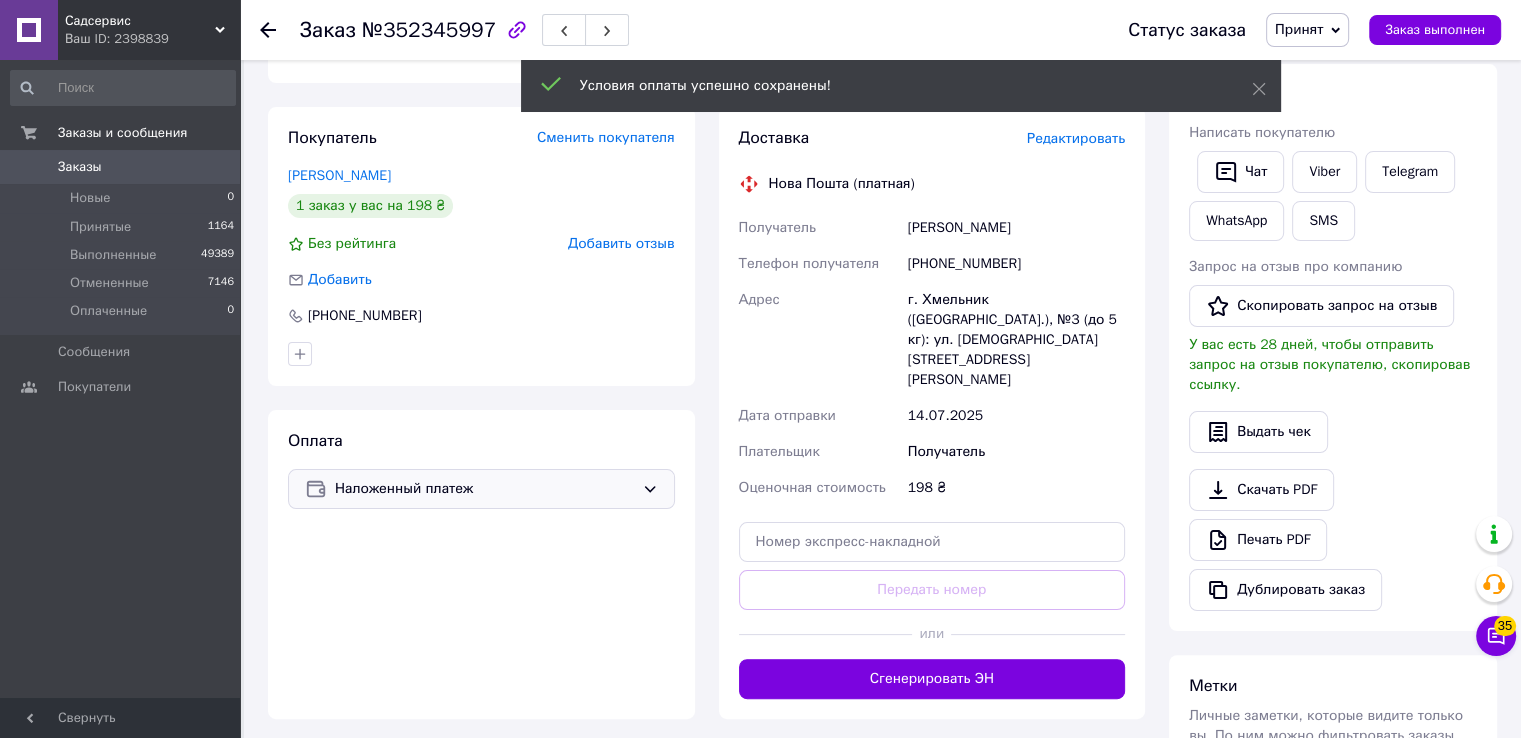 scroll, scrollTop: 658, scrollLeft: 0, axis: vertical 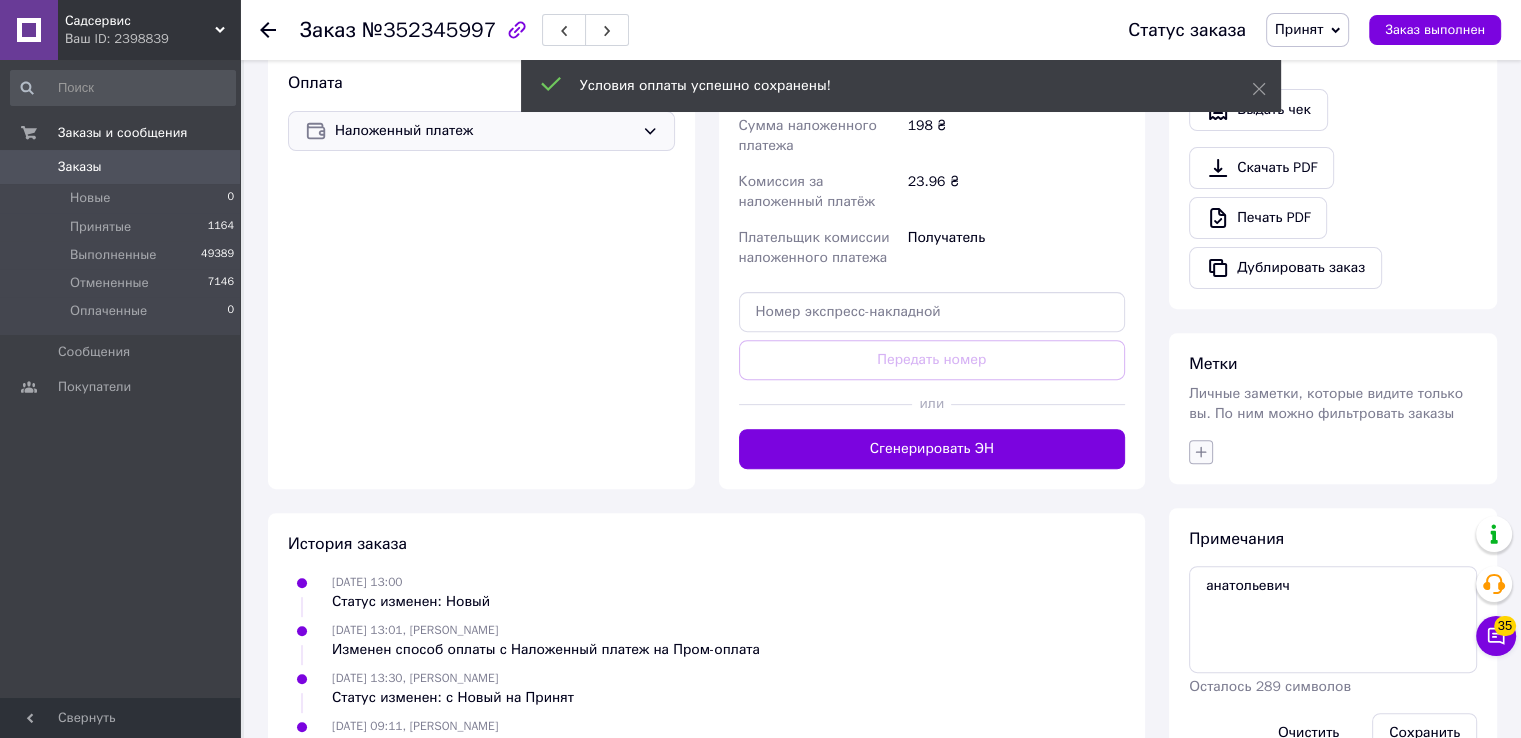 click 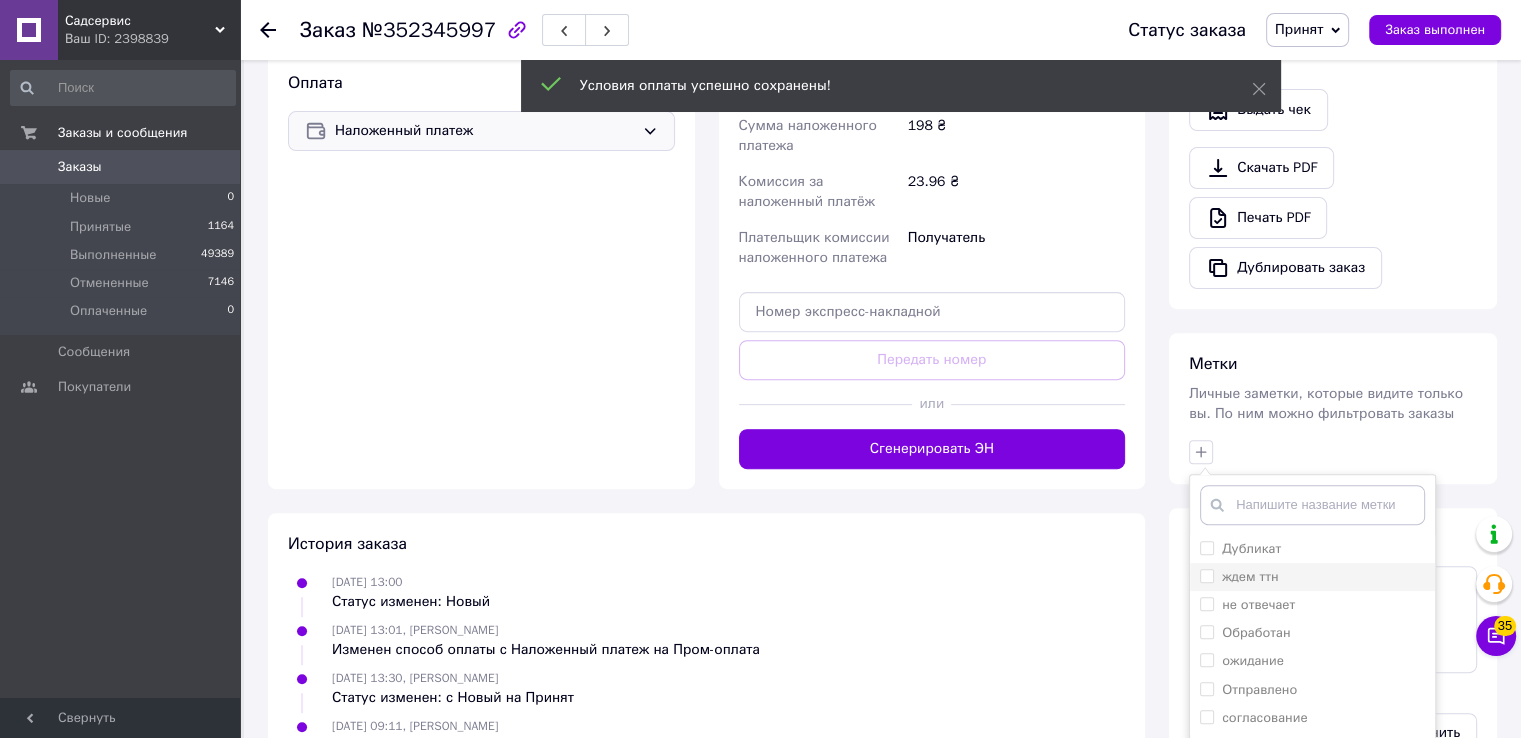 click on "ждем ттн" at bounding box center [1206, 575] 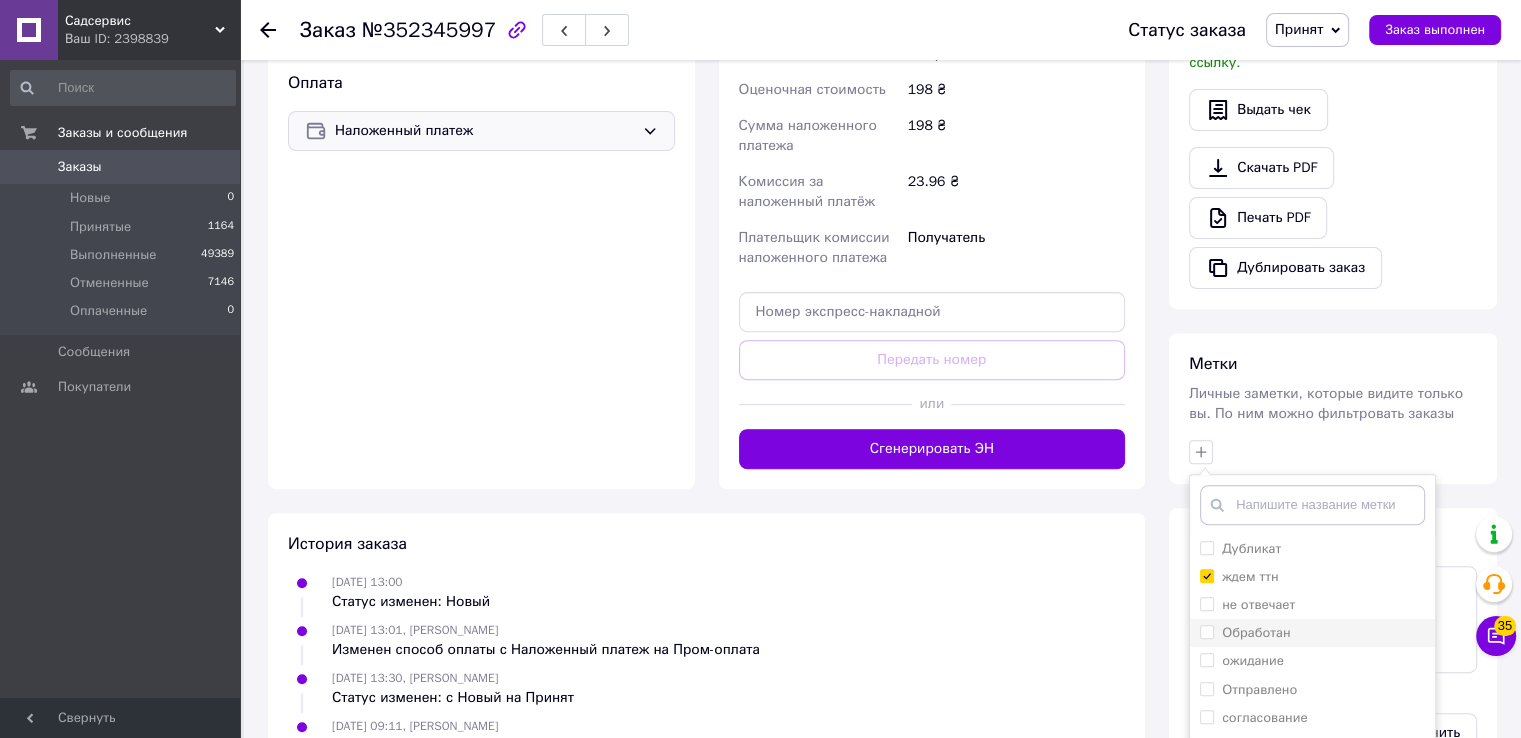 click on "Обработан" at bounding box center (1206, 631) 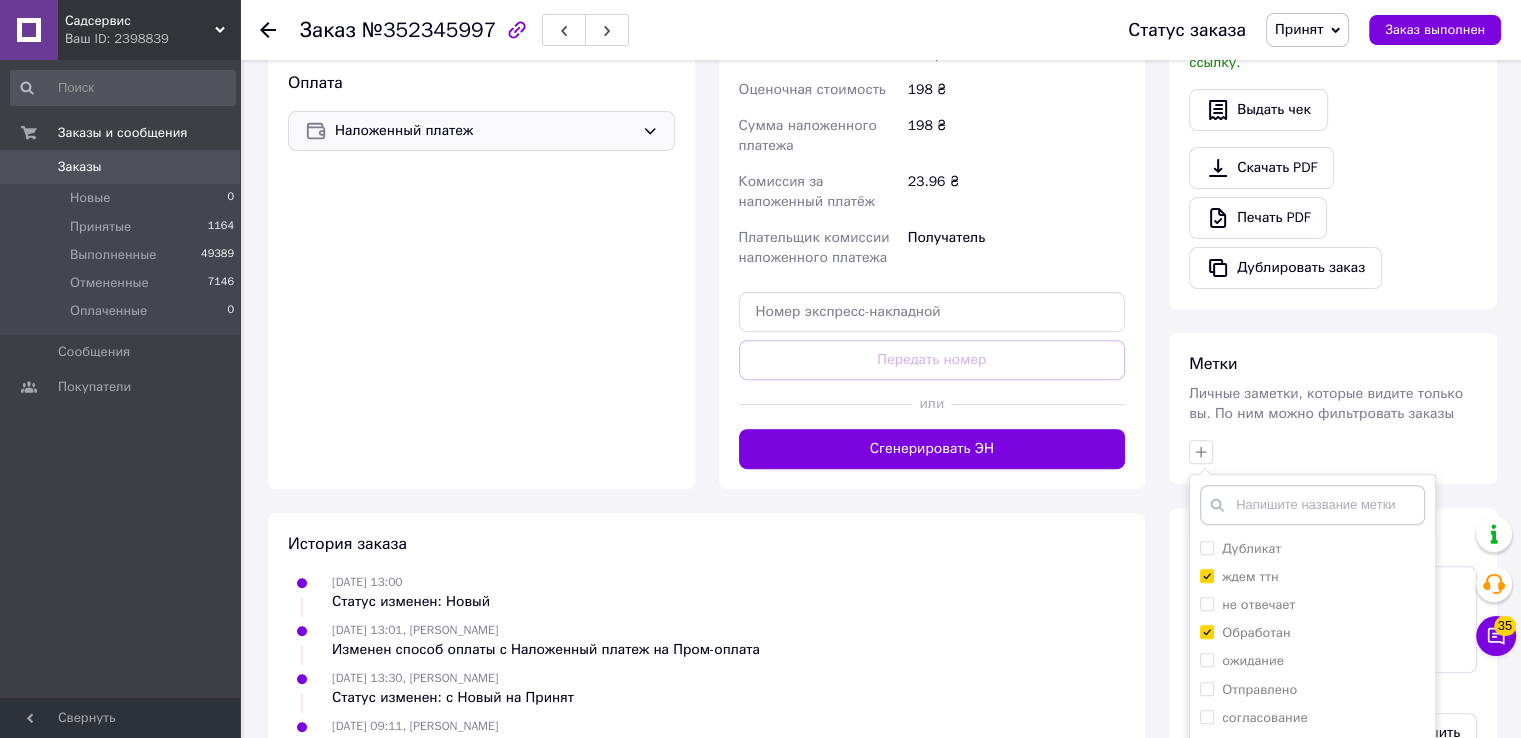 scroll, scrollTop: 701, scrollLeft: 0, axis: vertical 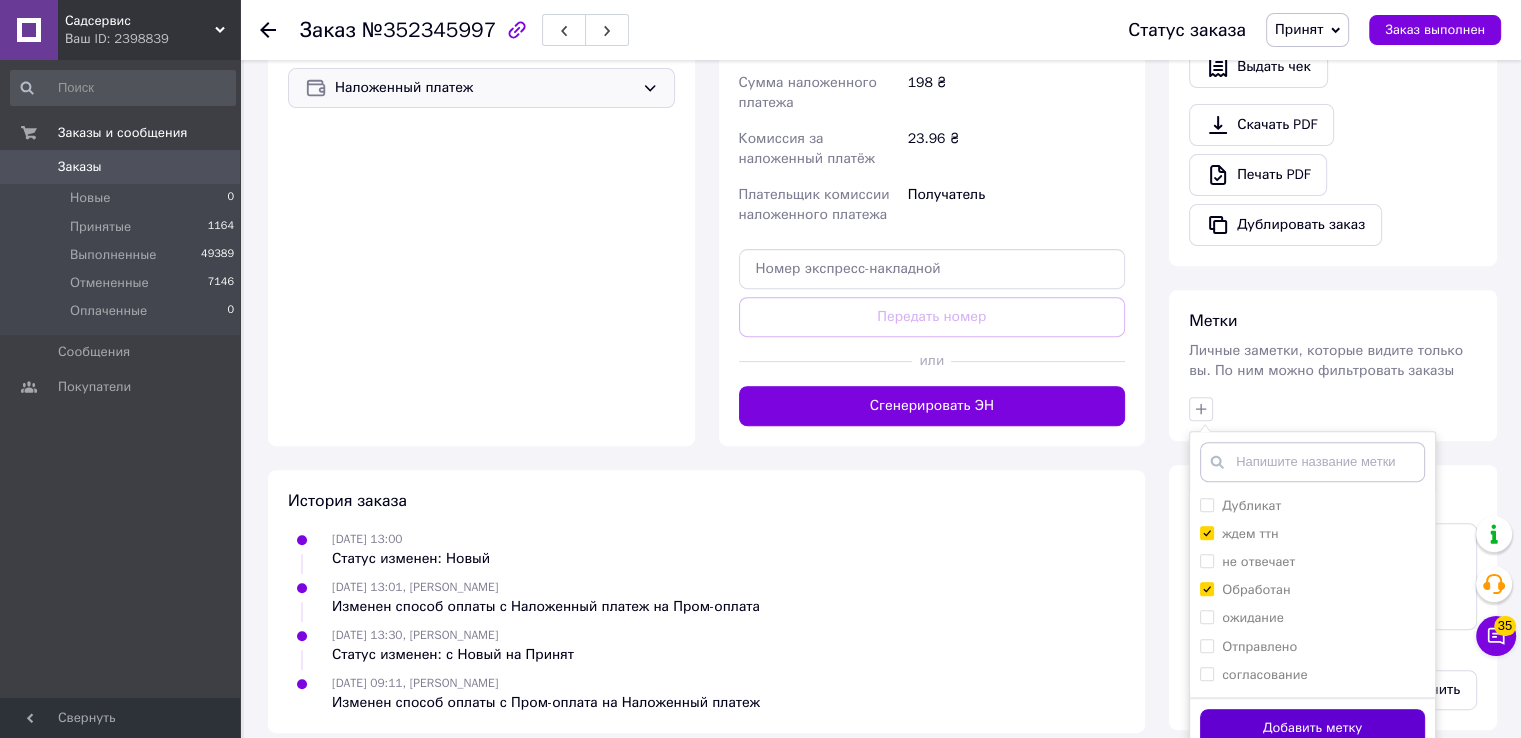 click on "Добавить метку" at bounding box center (1312, 728) 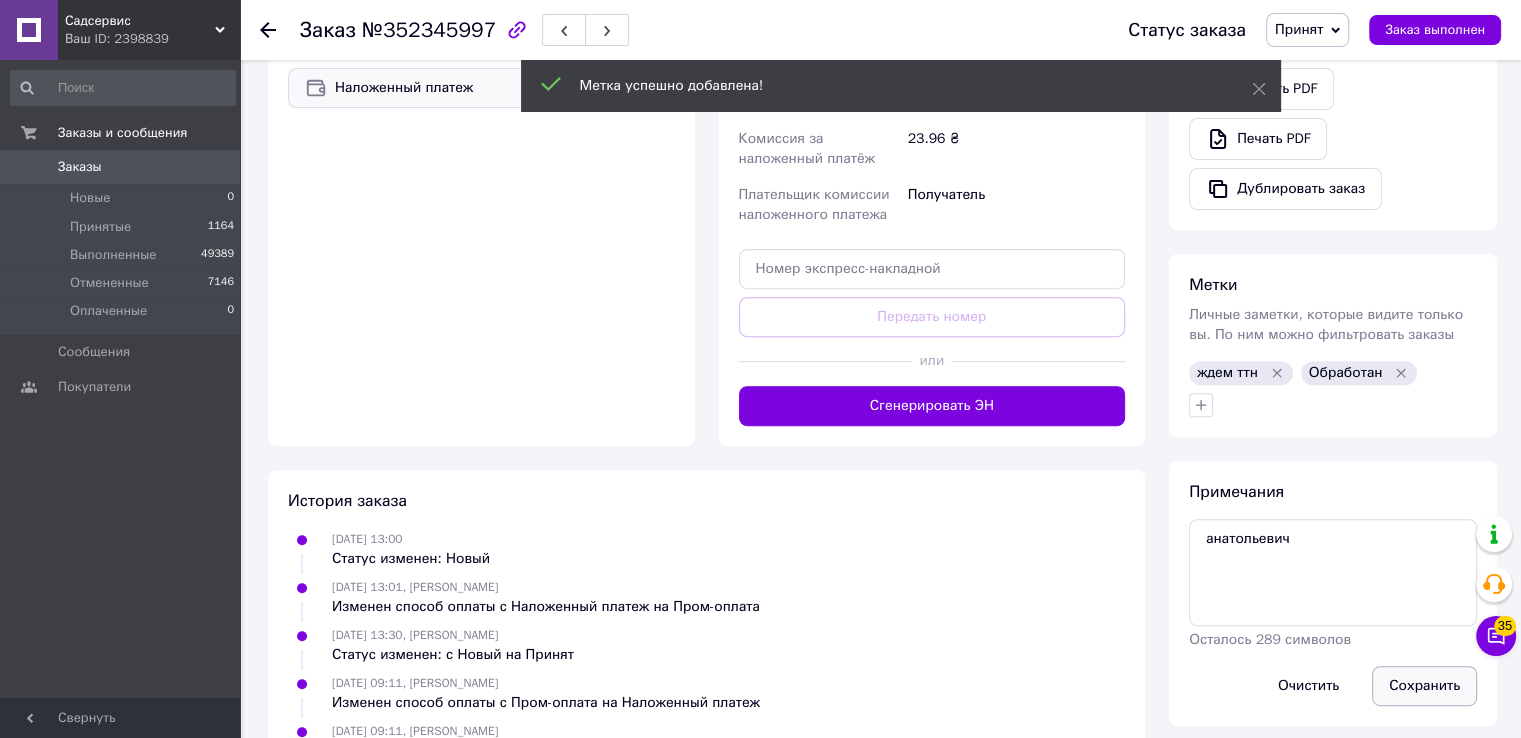 click on "Сохранить" at bounding box center (1424, 686) 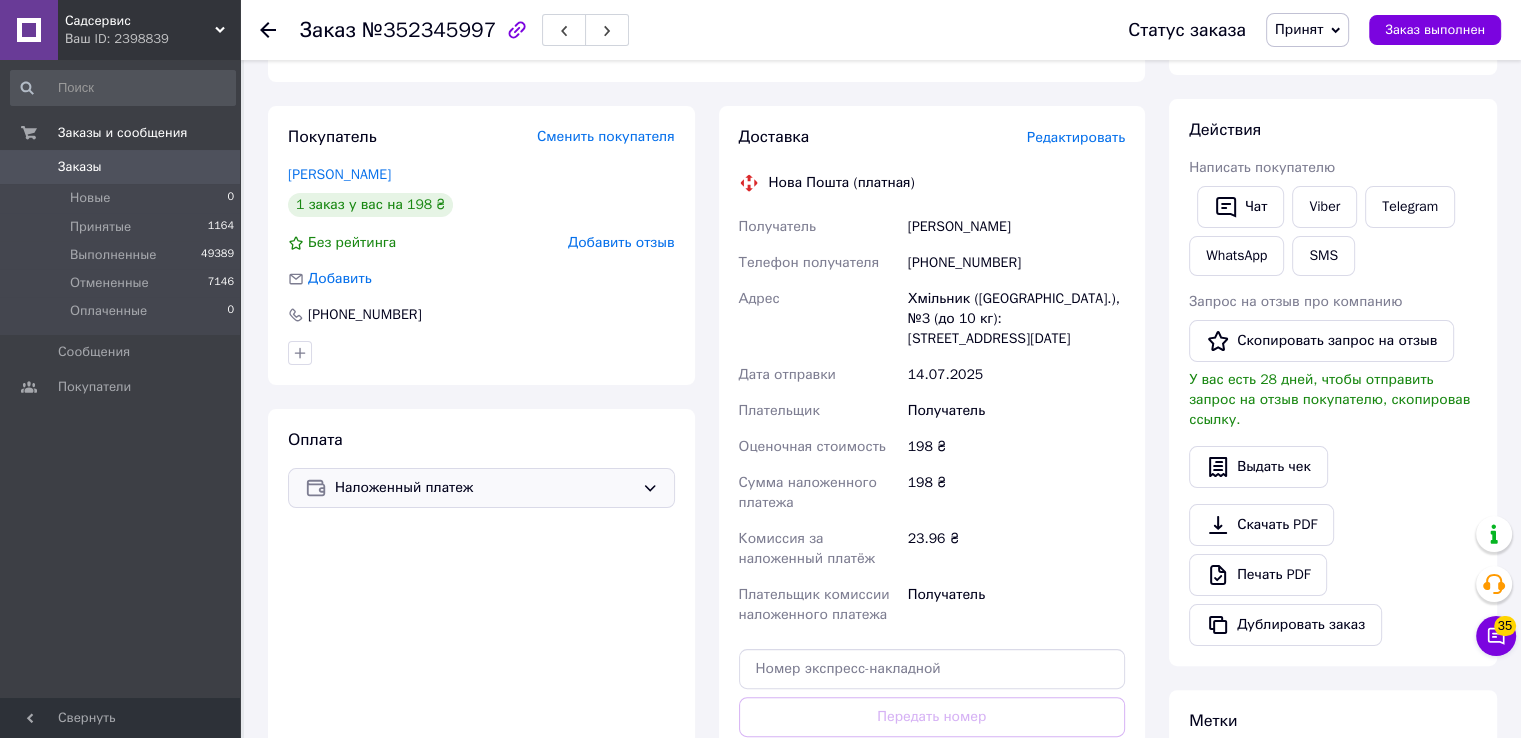 scroll, scrollTop: 201, scrollLeft: 0, axis: vertical 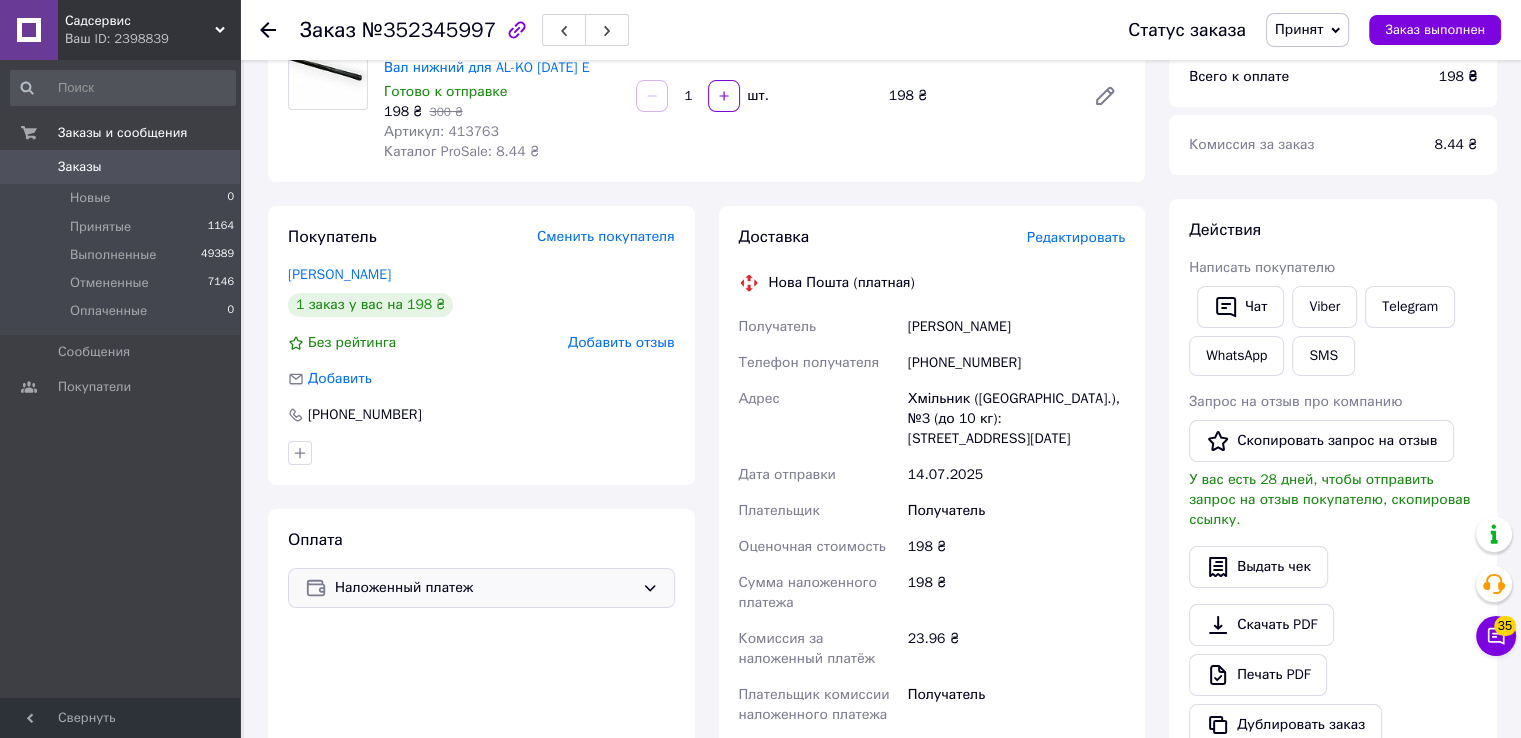 click on "Карнаух Сергій" at bounding box center (1016, 327) 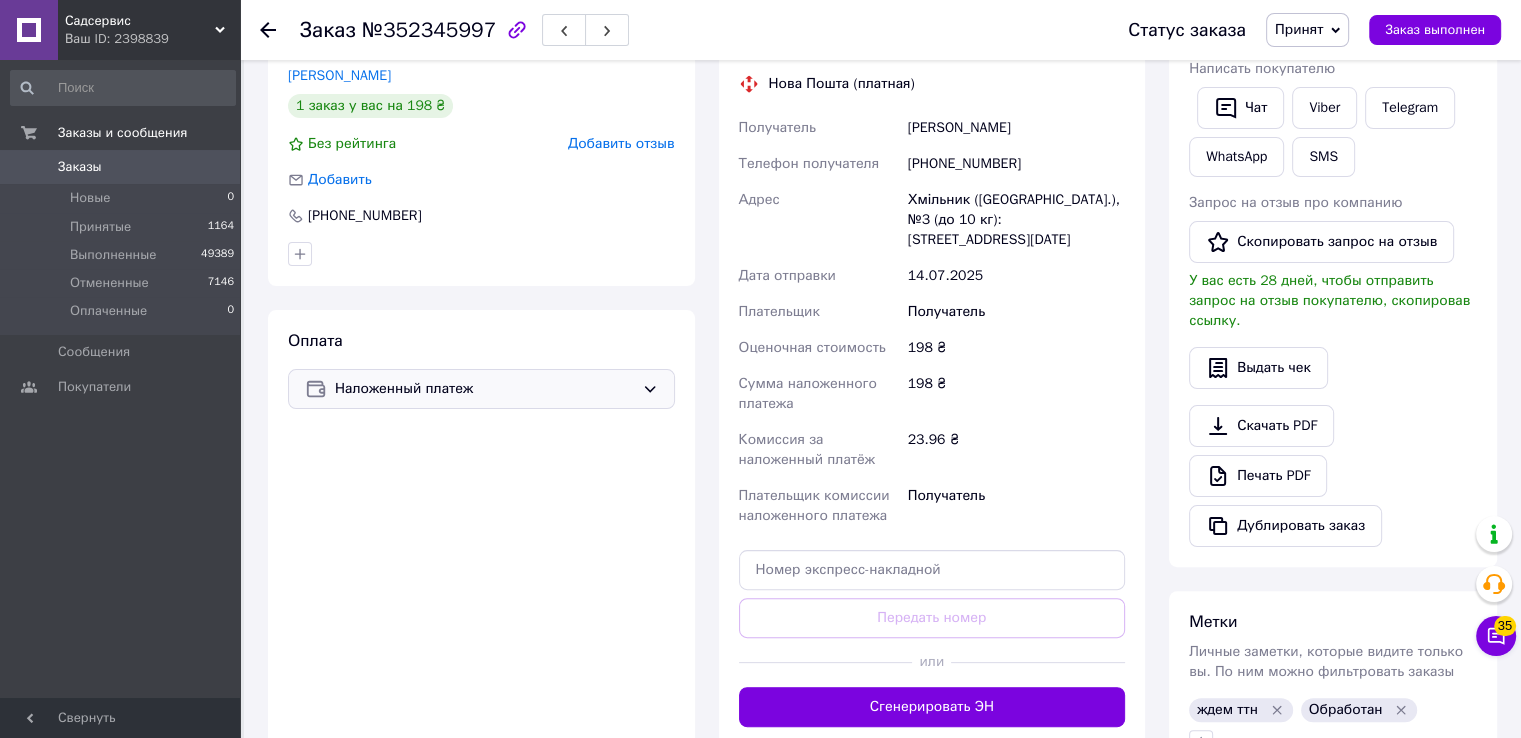 scroll, scrollTop: 100, scrollLeft: 0, axis: vertical 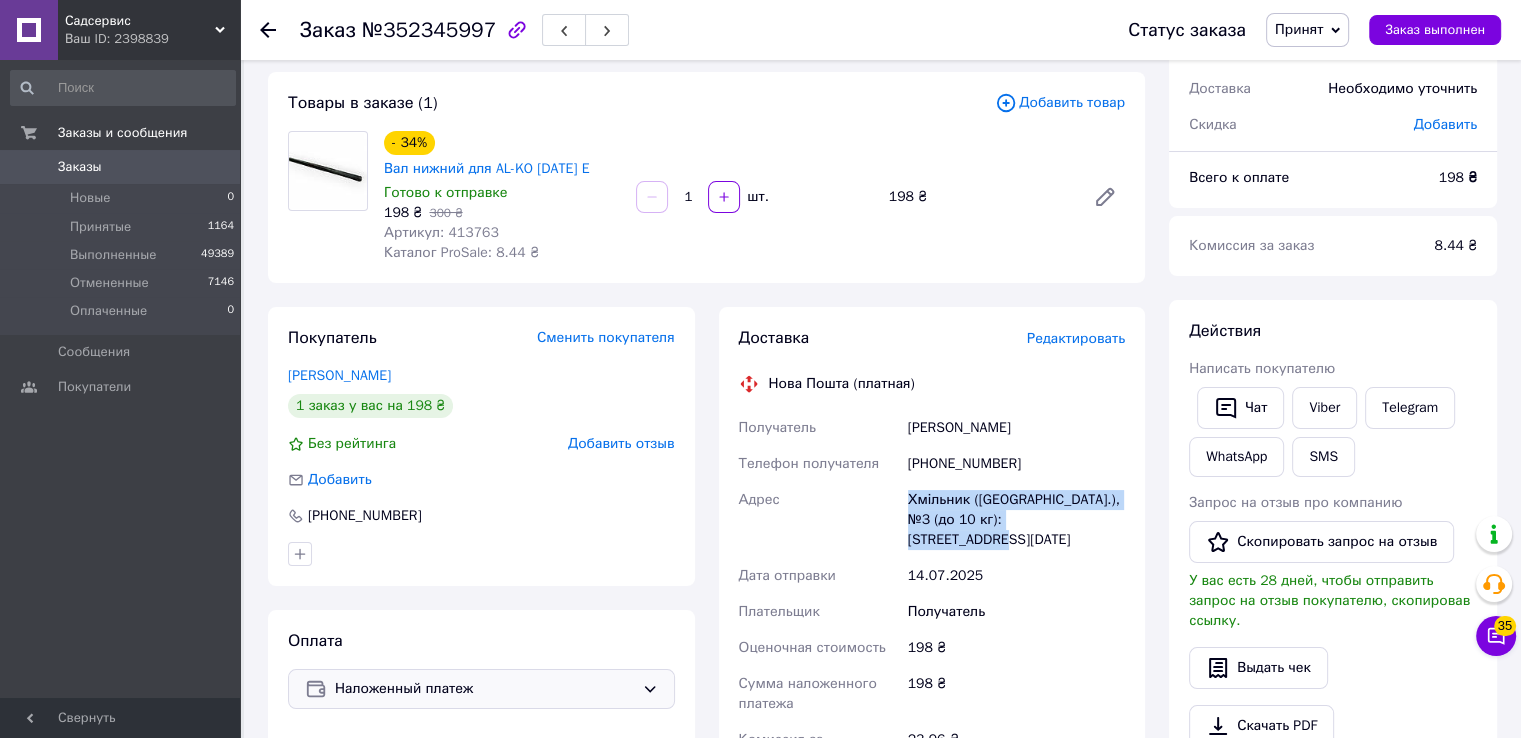 drag, startPoint x: 1078, startPoint y: 519, endPoint x: 886, endPoint y: 489, distance: 194.32962 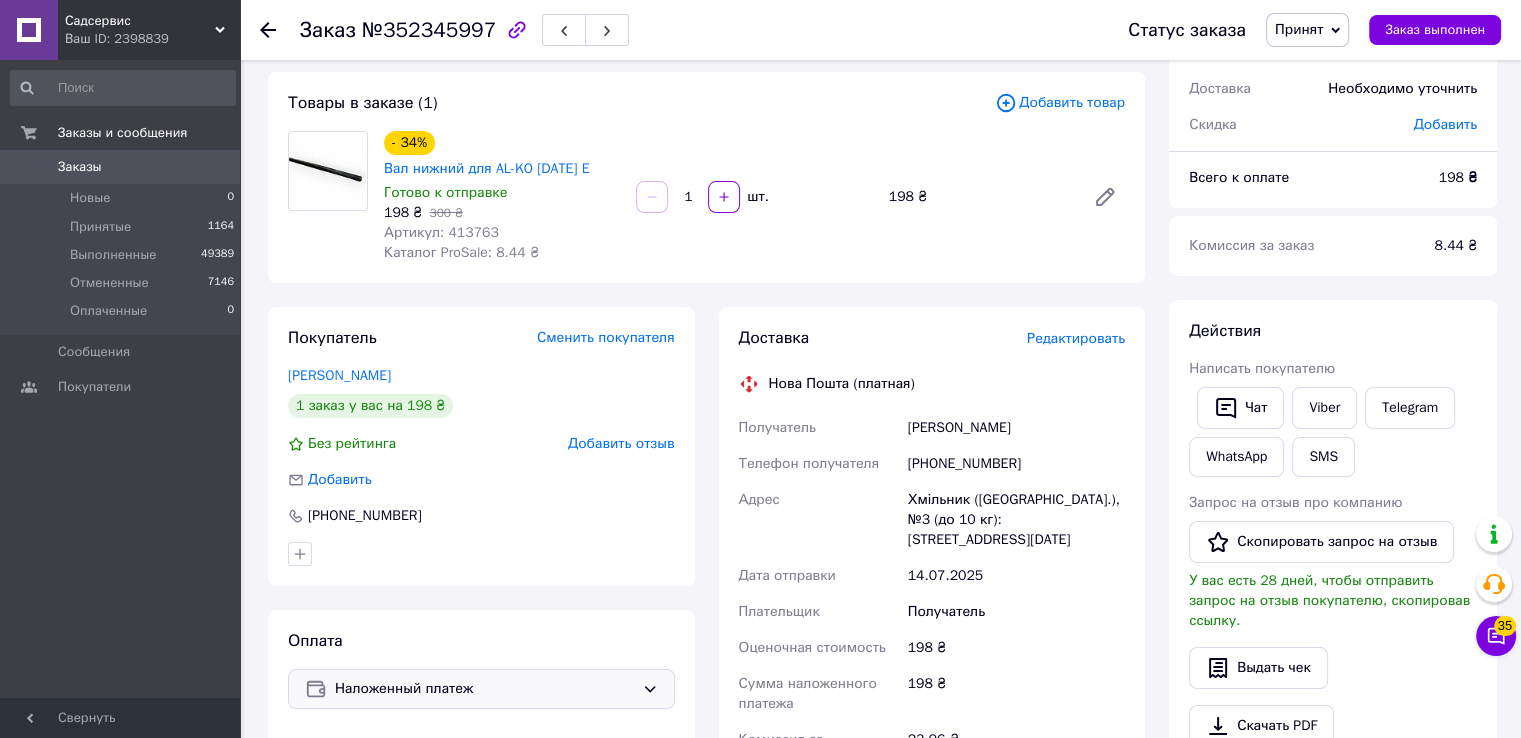 click on "+380672856301" at bounding box center (1016, 464) 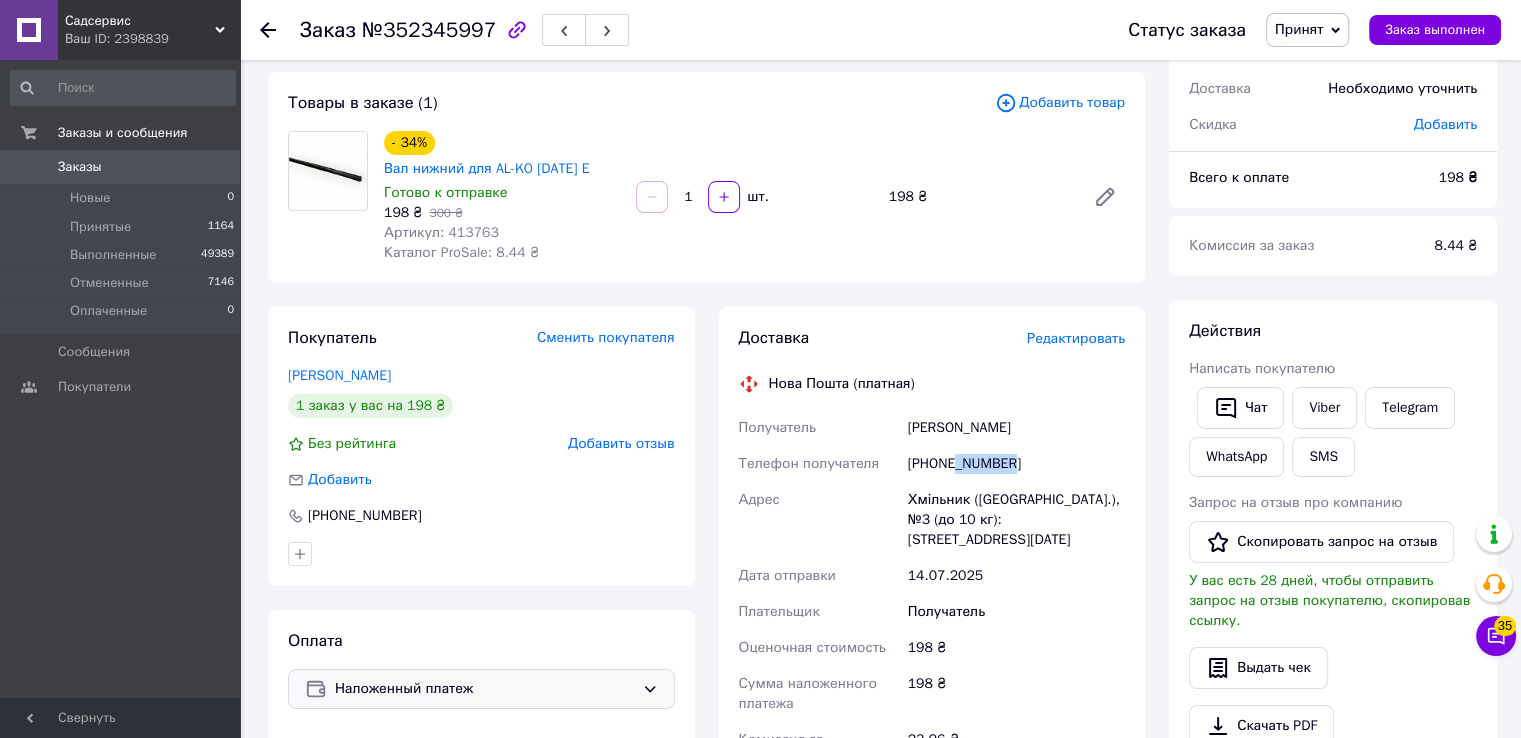 drag, startPoint x: 1030, startPoint y: 465, endPoint x: 954, endPoint y: 475, distance: 76.655075 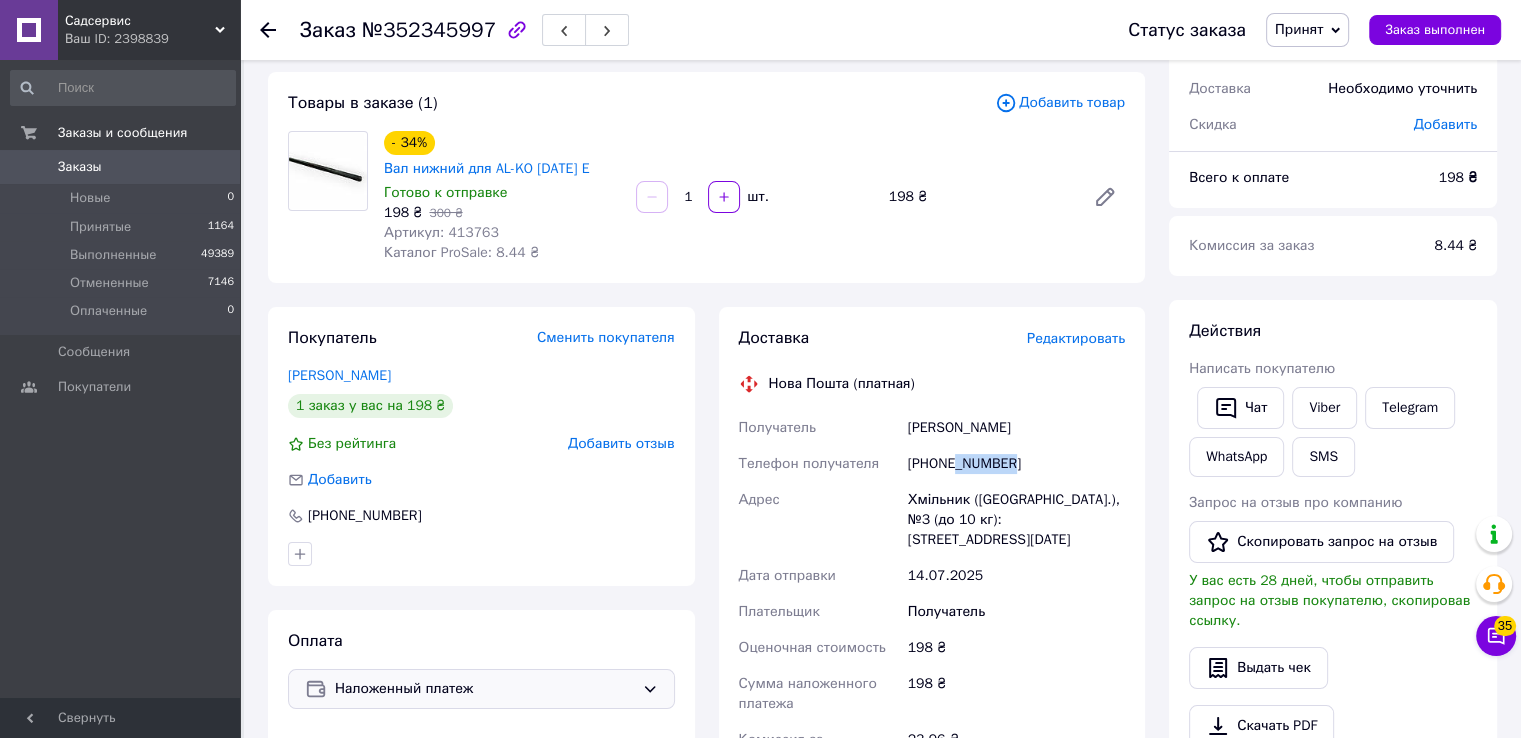 click on "+380672856301" at bounding box center [1016, 464] 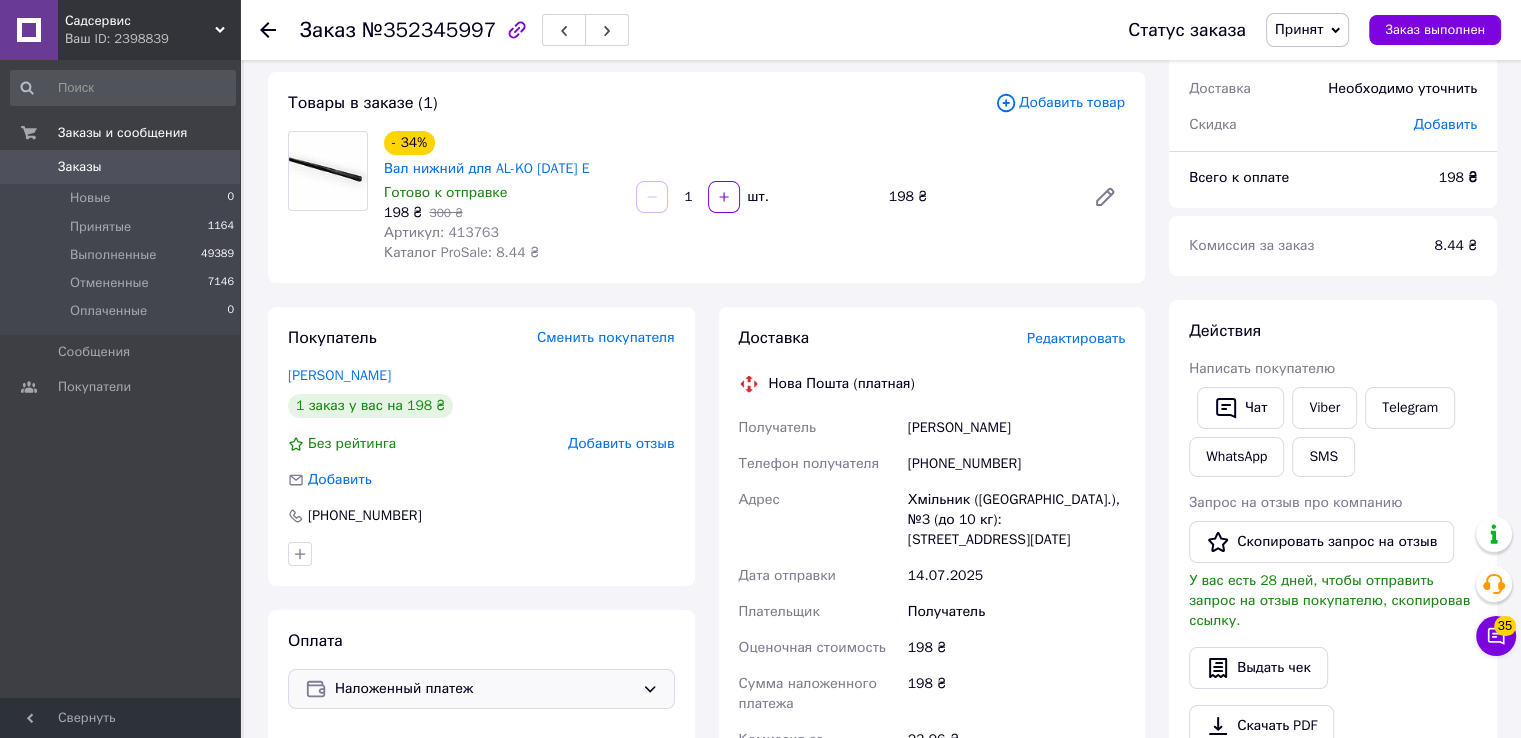 click on "Артикул: 413763" at bounding box center (441, 232) 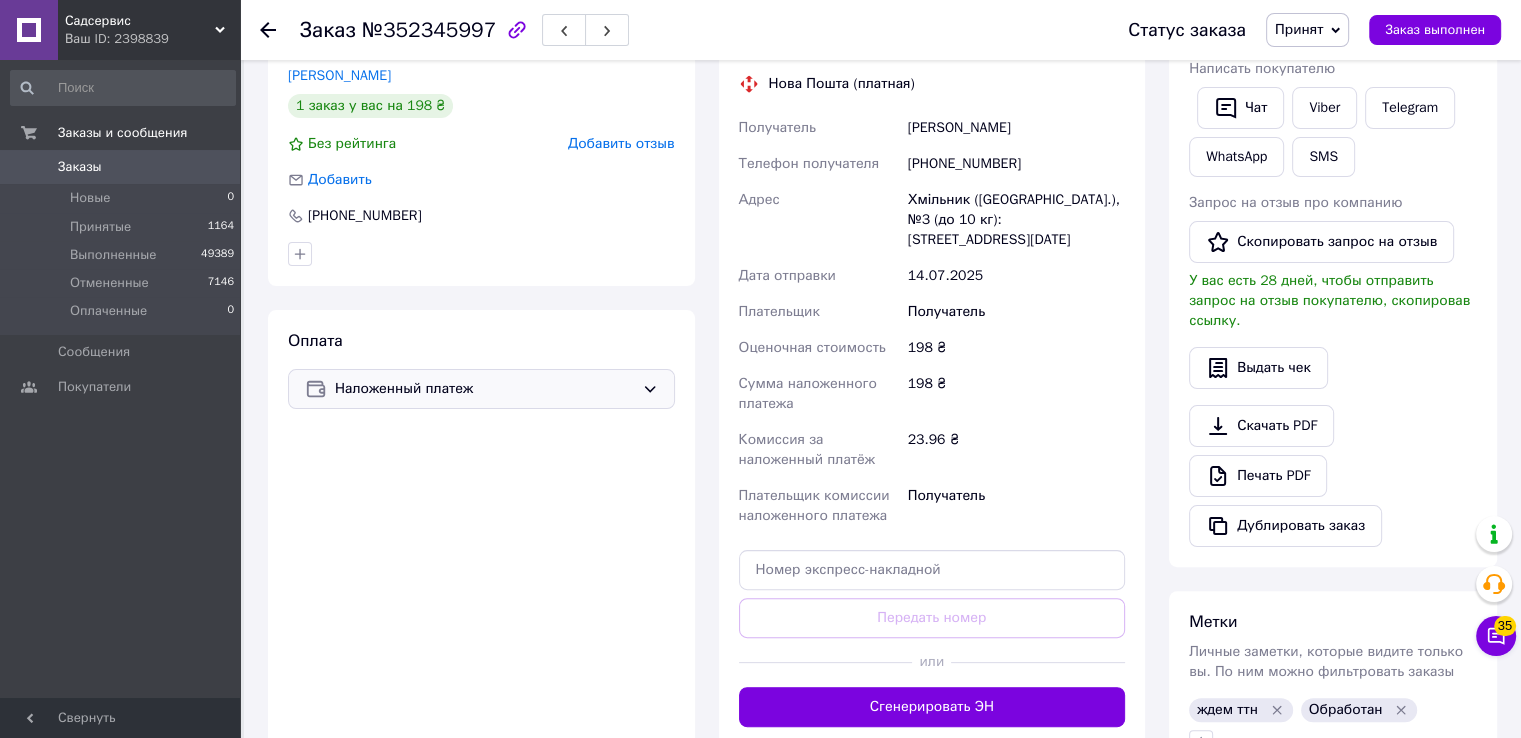 scroll, scrollTop: 0, scrollLeft: 0, axis: both 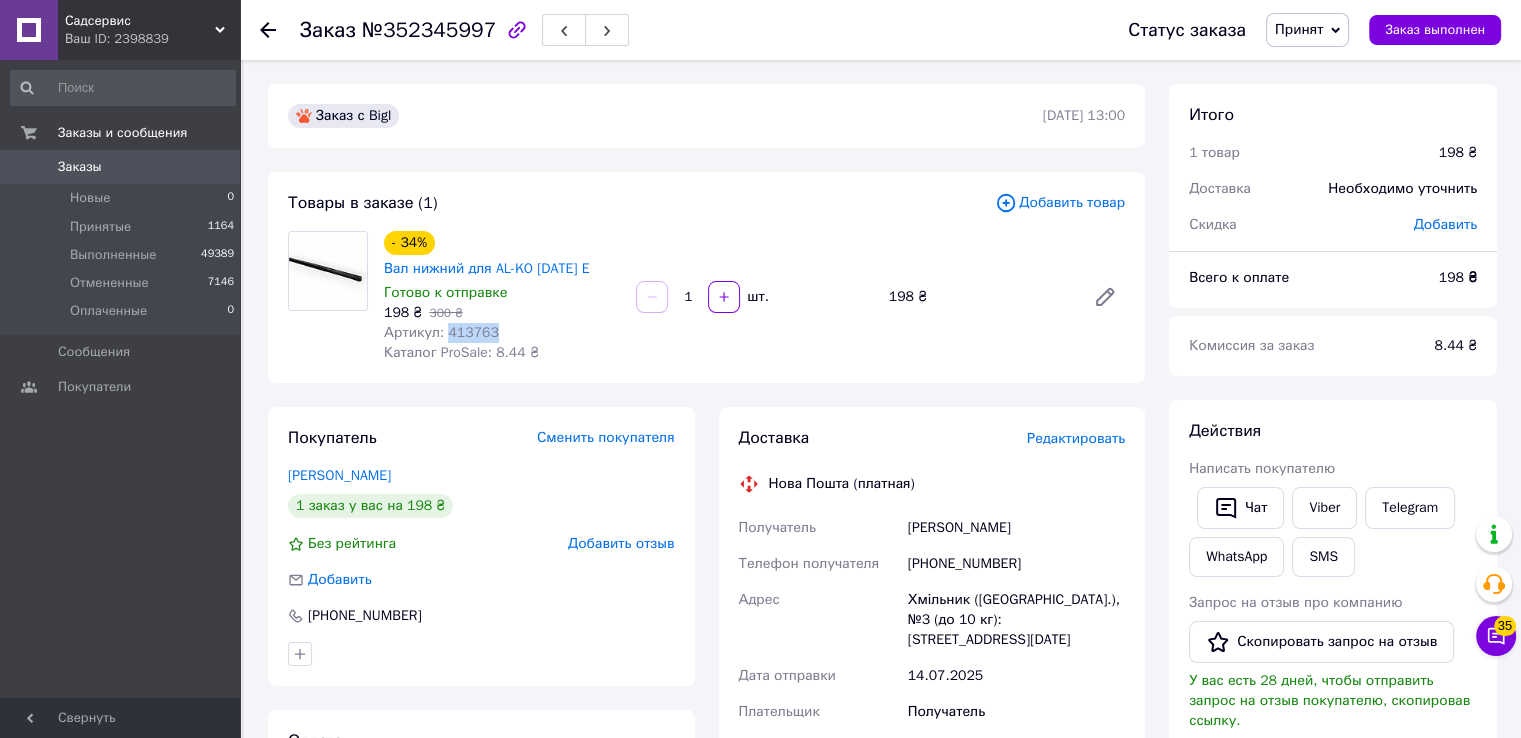 copy on "413763" 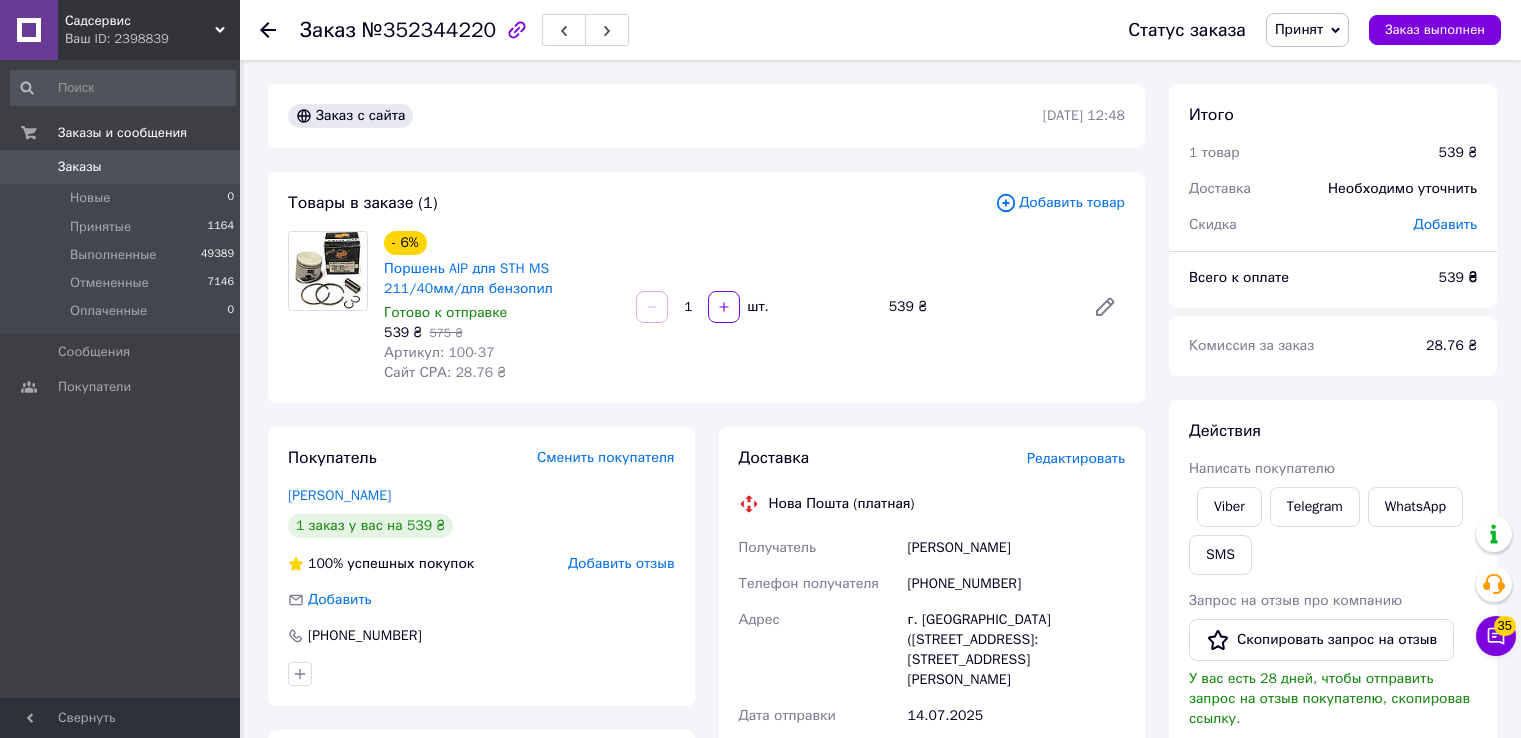 scroll, scrollTop: 0, scrollLeft: 0, axis: both 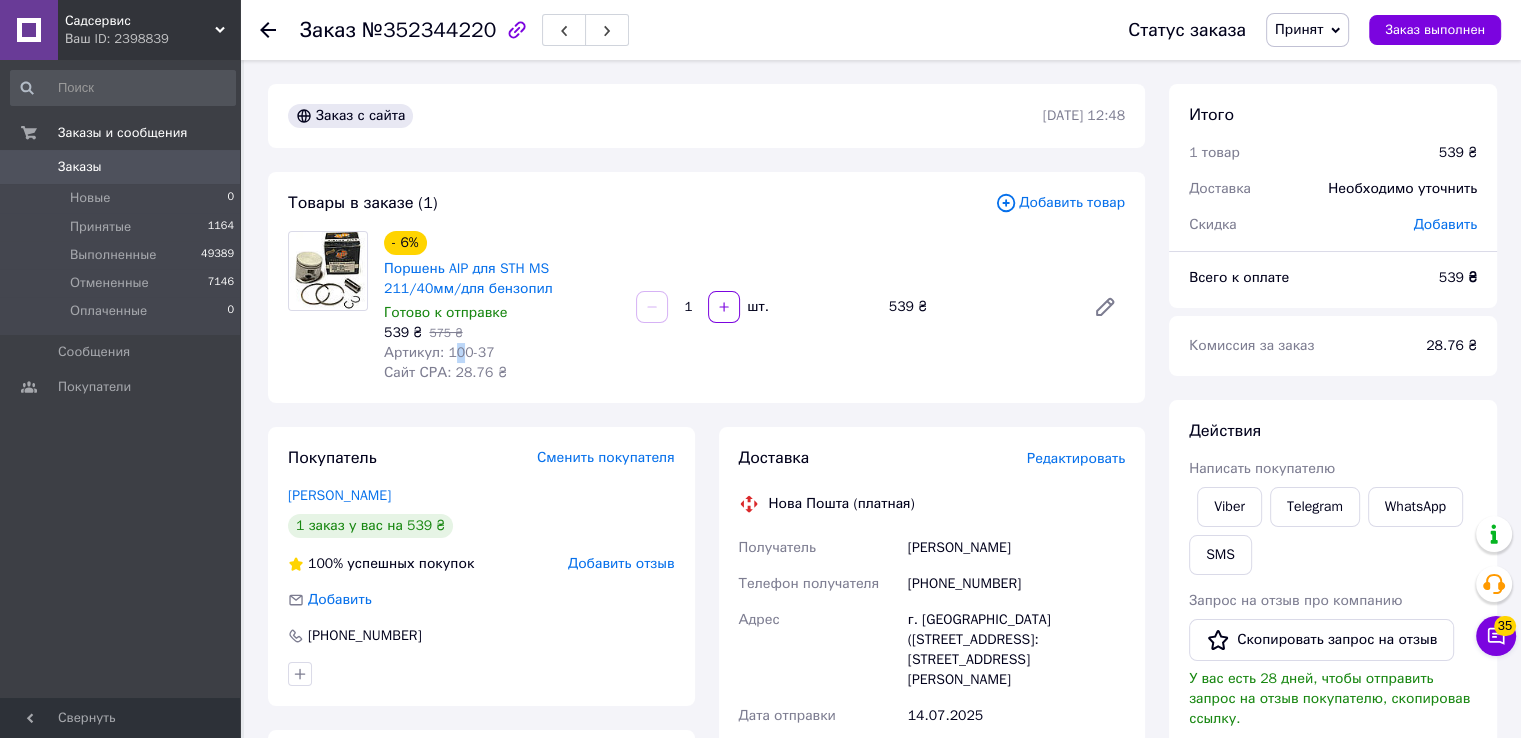 click on "Артикул: 100-37" at bounding box center (439, 352) 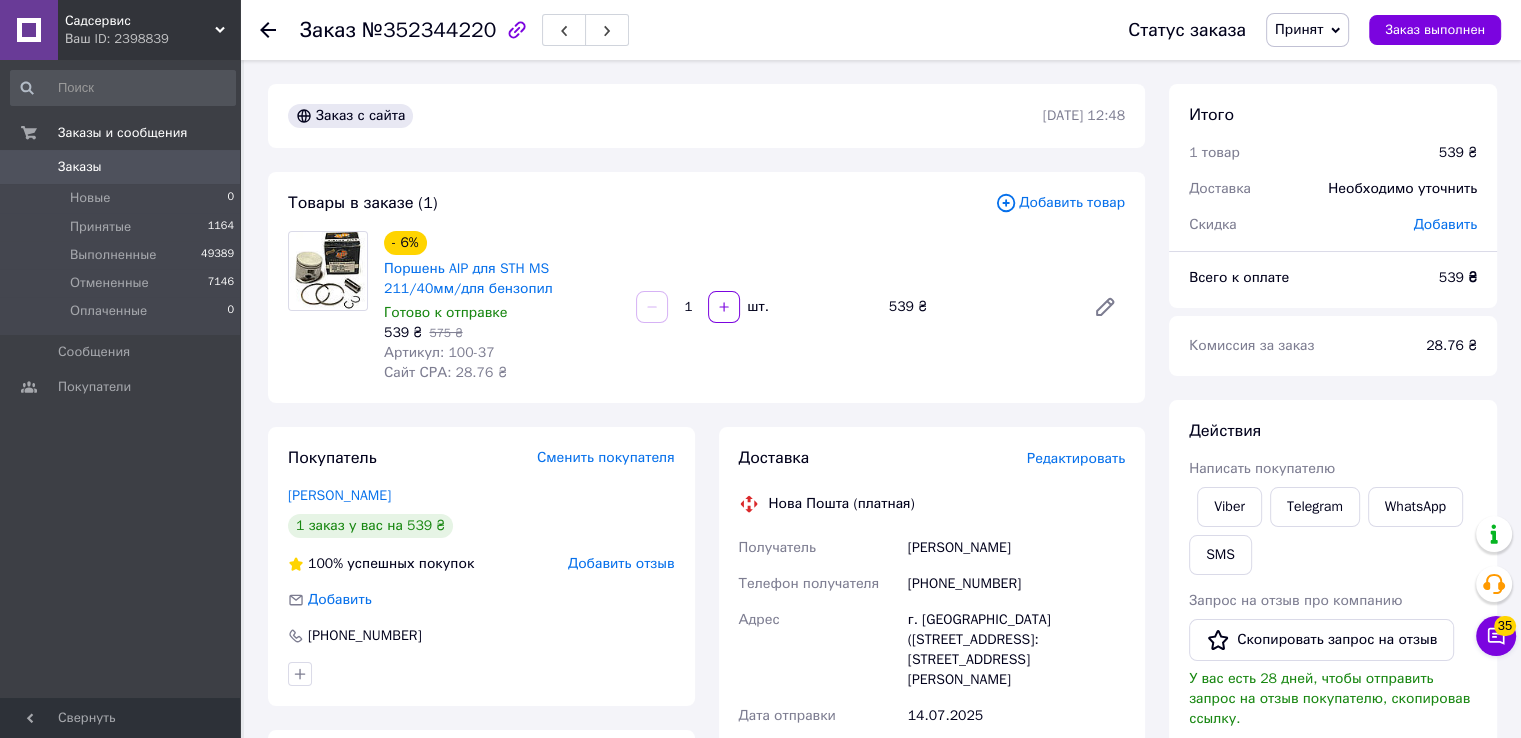 click on "Артикул: 100-37" at bounding box center (439, 352) 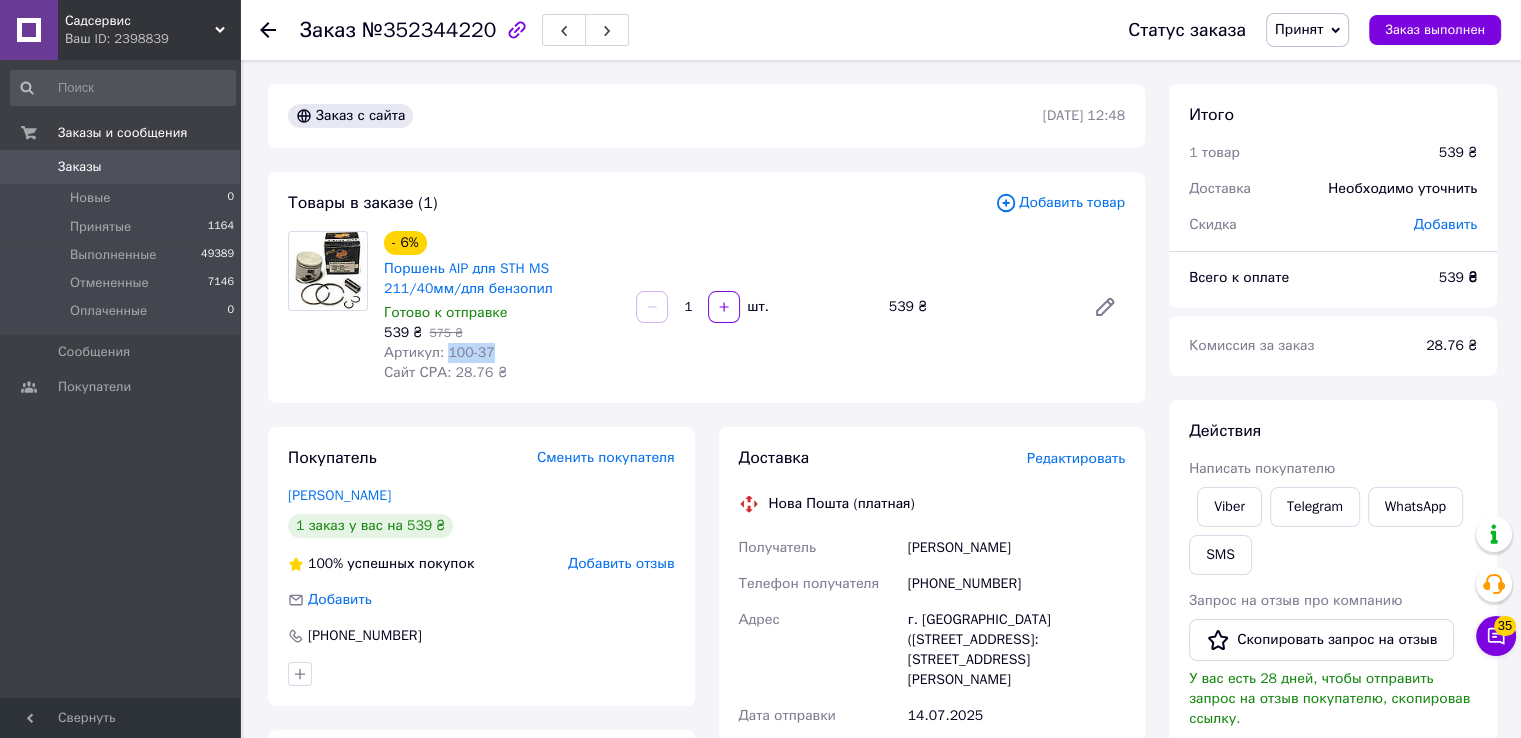 drag, startPoint x: 444, startPoint y: 354, endPoint x: 497, endPoint y: 354, distance: 53 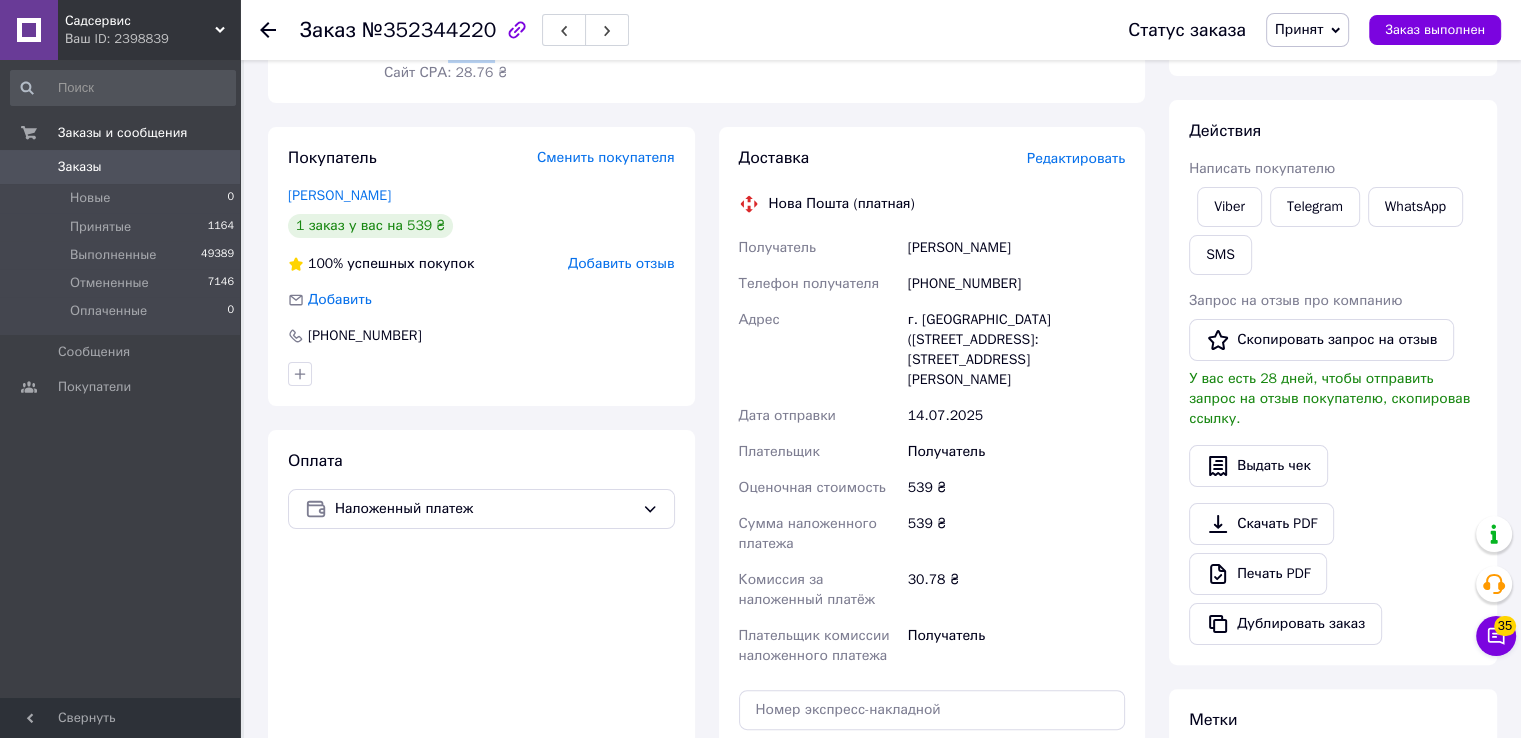 scroll, scrollTop: 600, scrollLeft: 0, axis: vertical 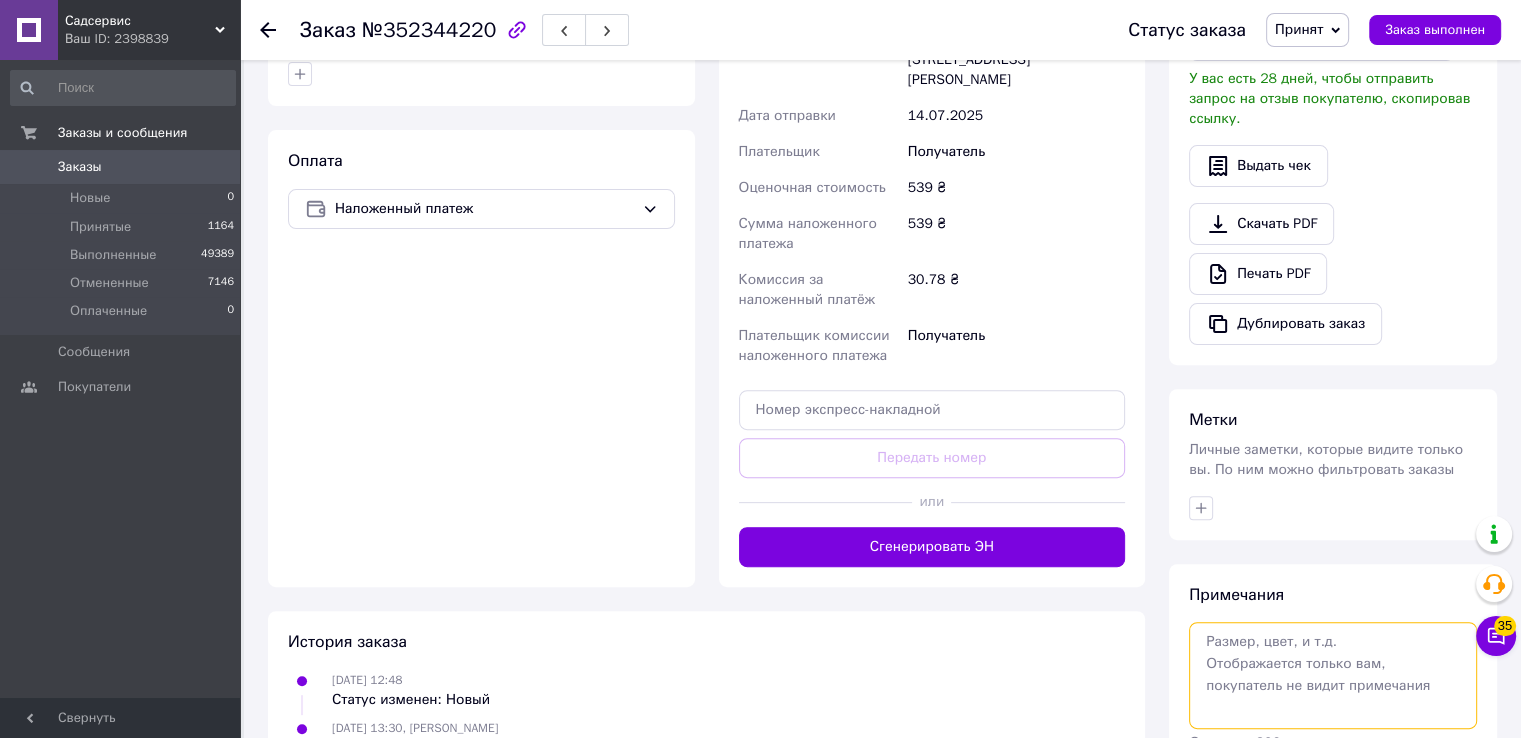 click at bounding box center (1333, 675) 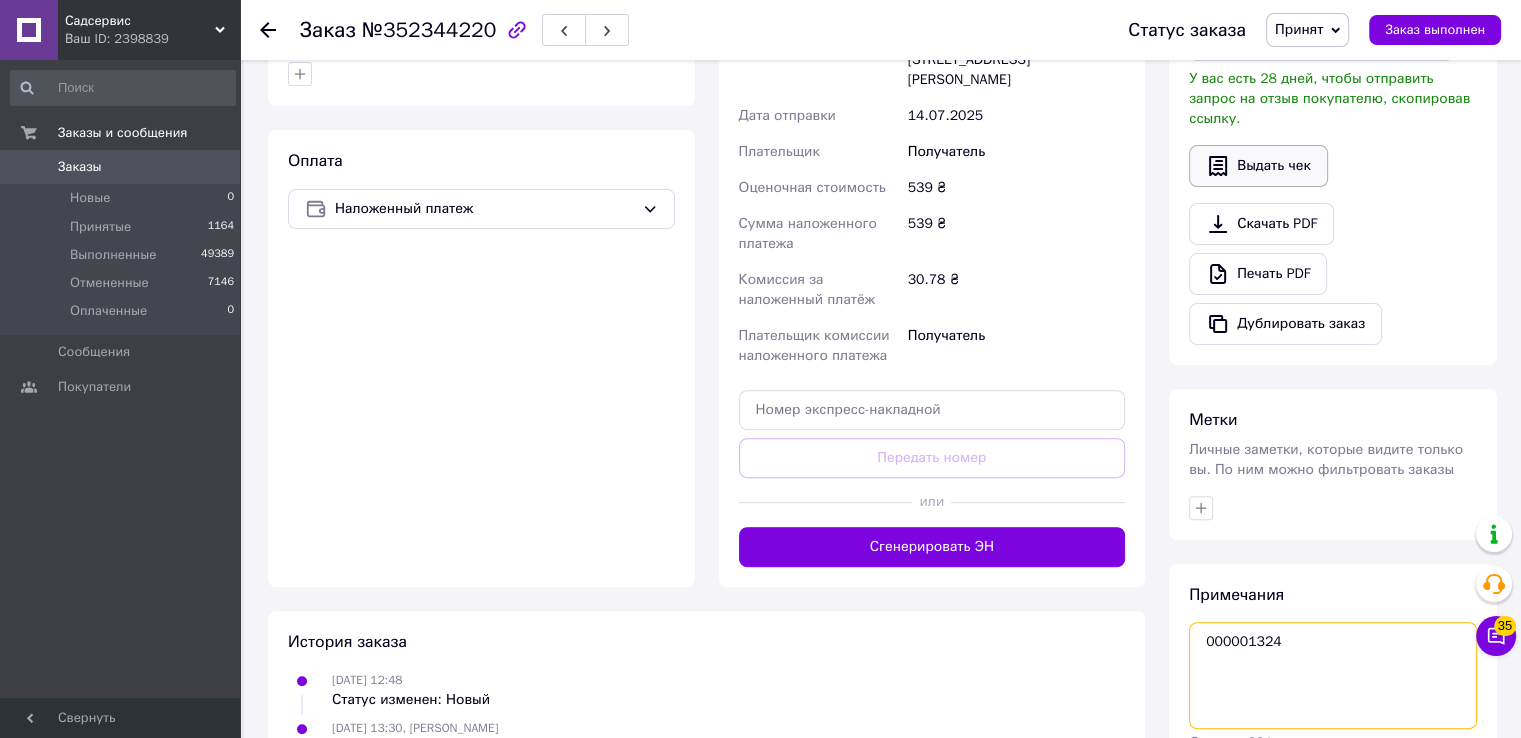 scroll, scrollTop: 100, scrollLeft: 0, axis: vertical 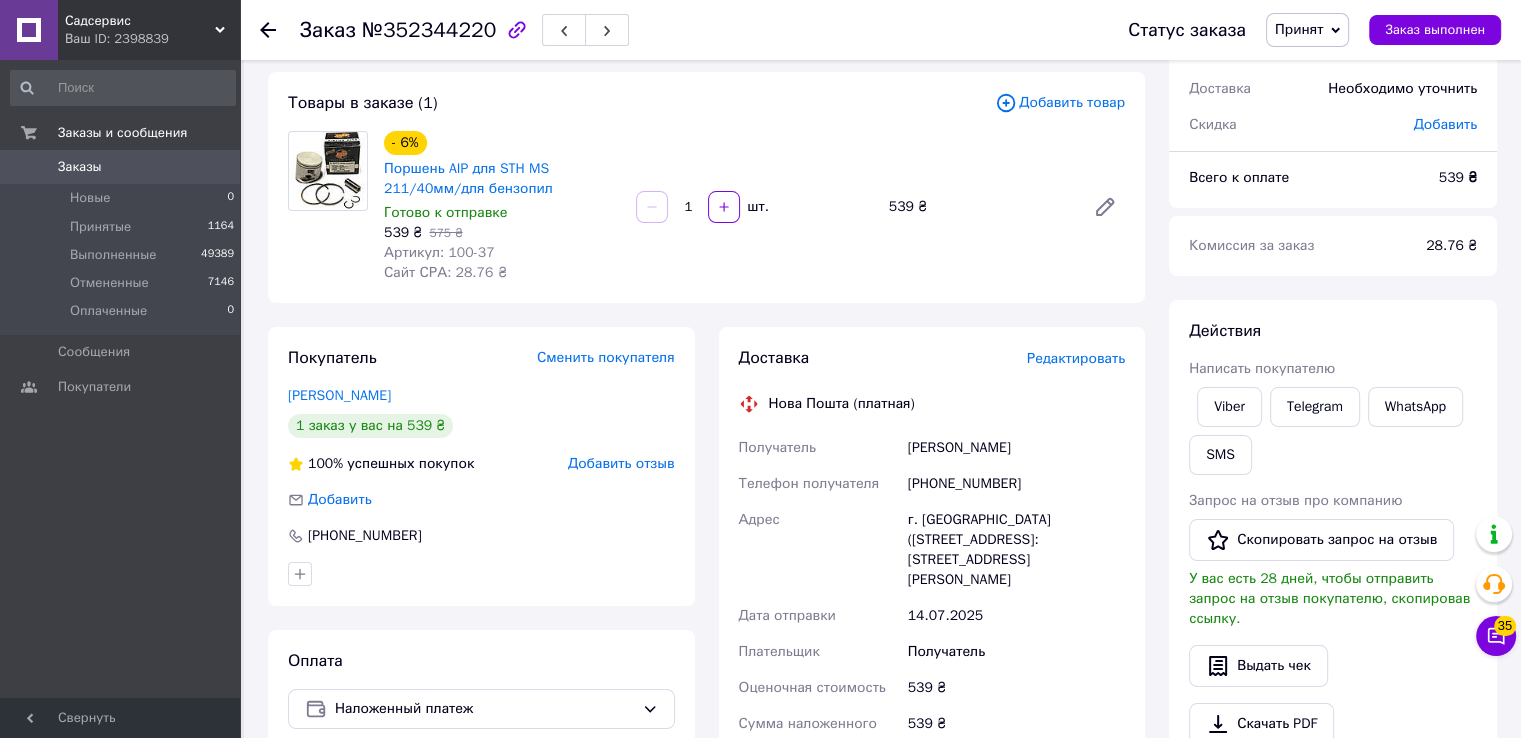 type on "000001324" 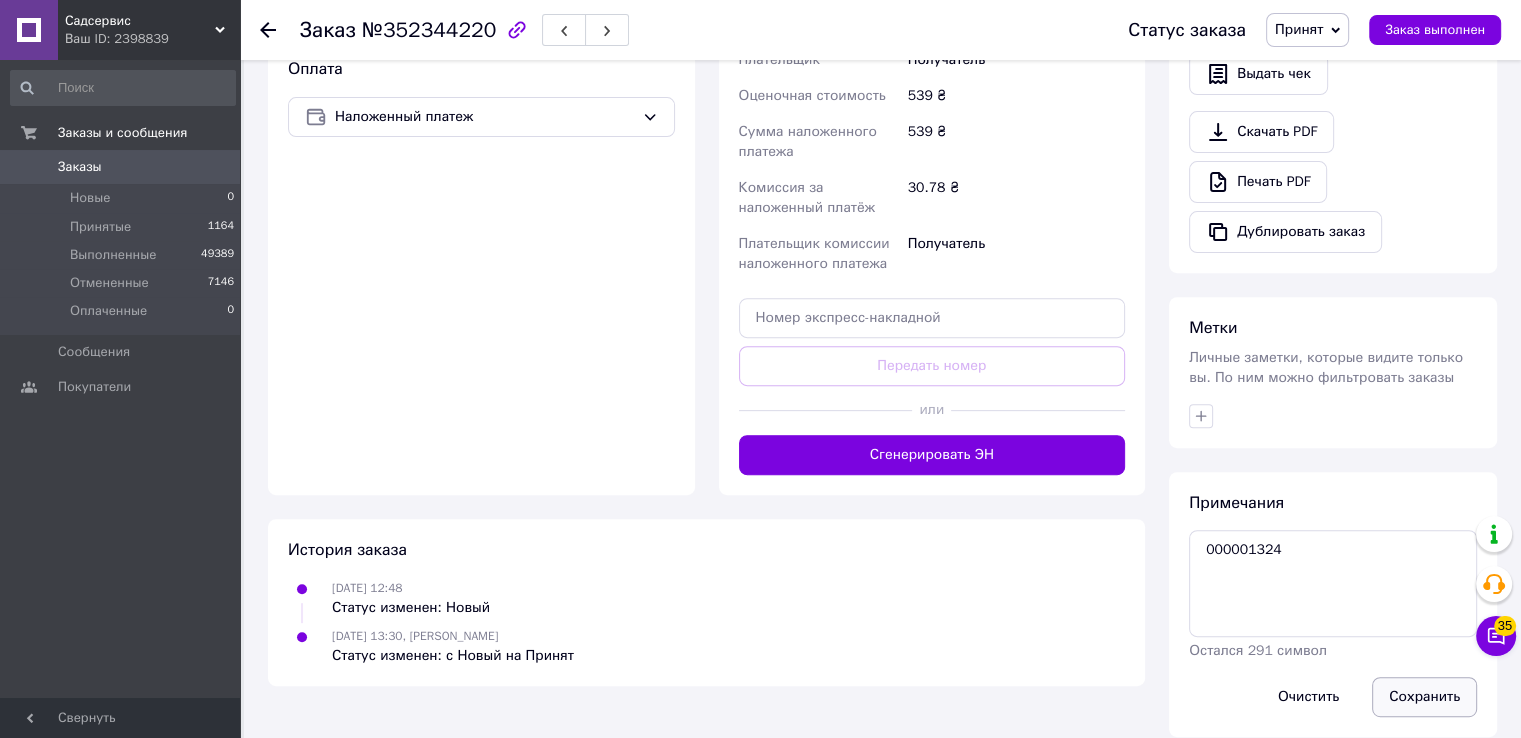 click on "Сохранить" at bounding box center [1424, 697] 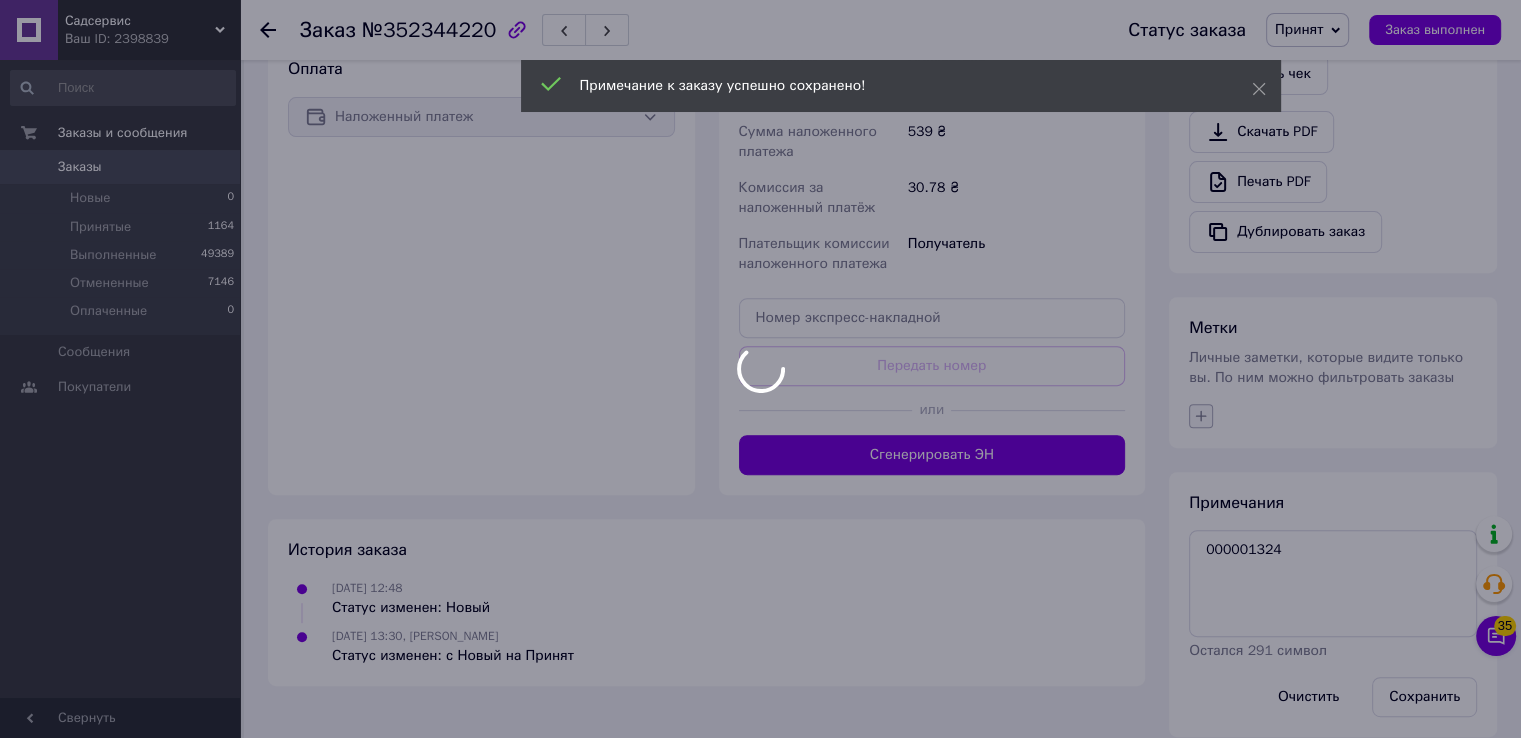 click at bounding box center [760, 369] 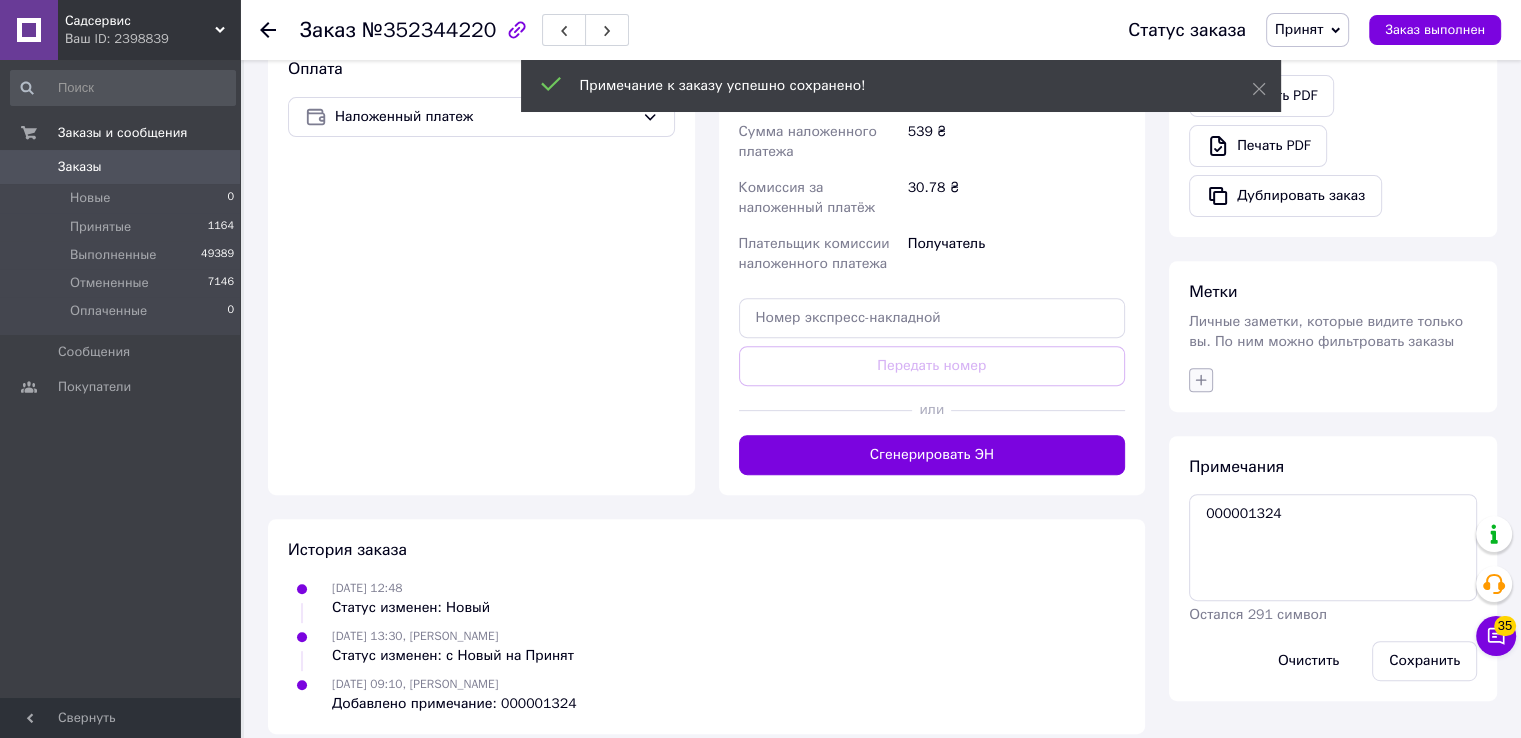click at bounding box center (1201, 380) 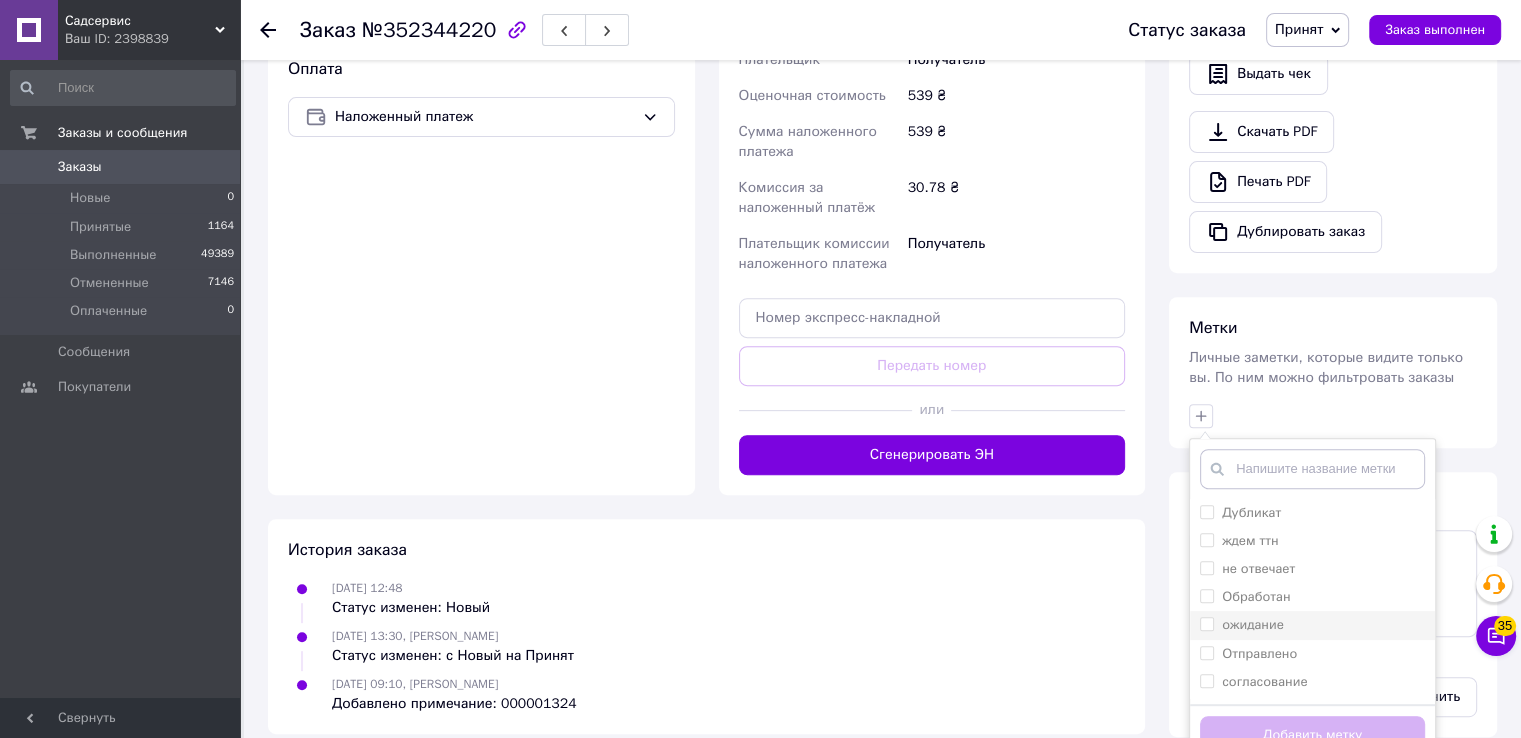 click on "ожидание" at bounding box center (1206, 623) 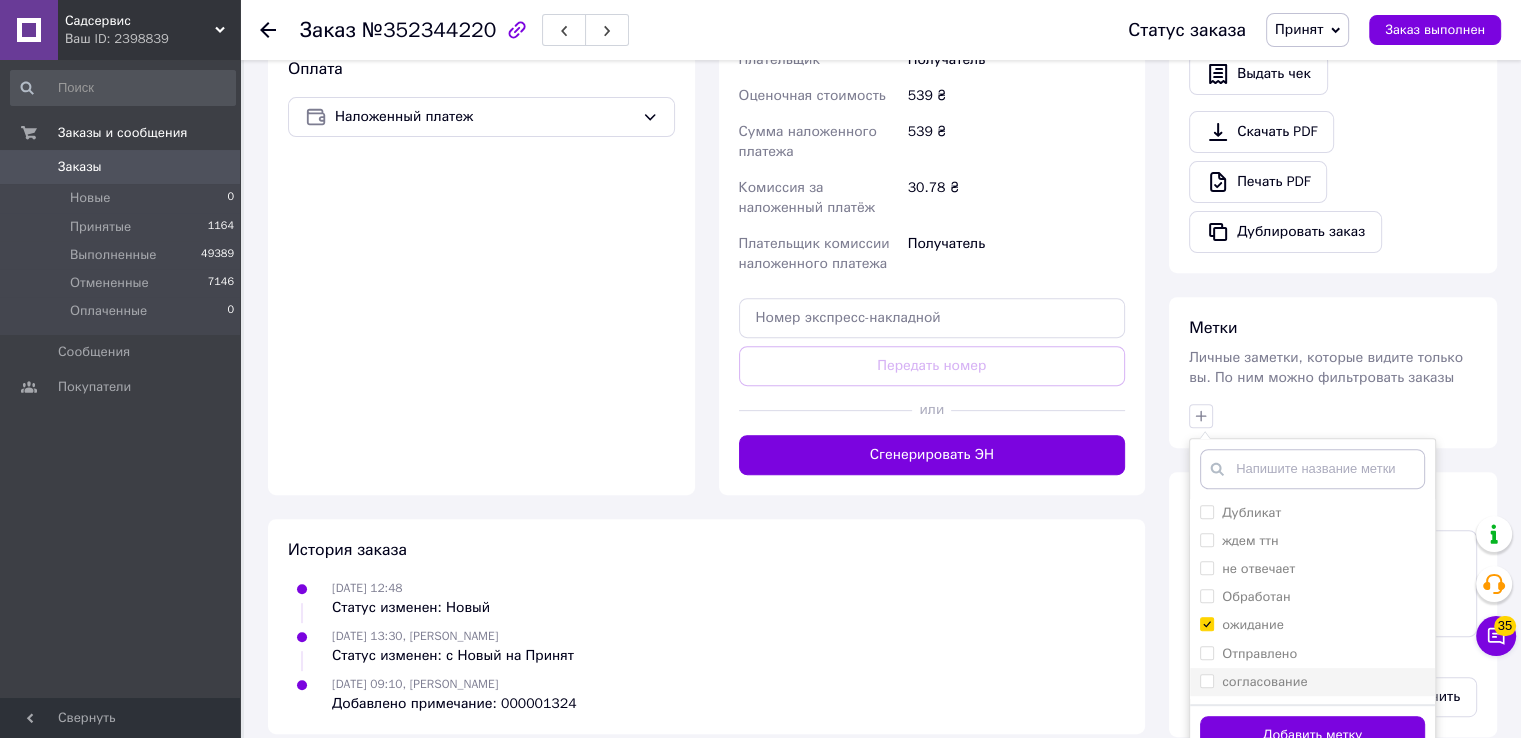 click on "согласование" at bounding box center (1253, 682) 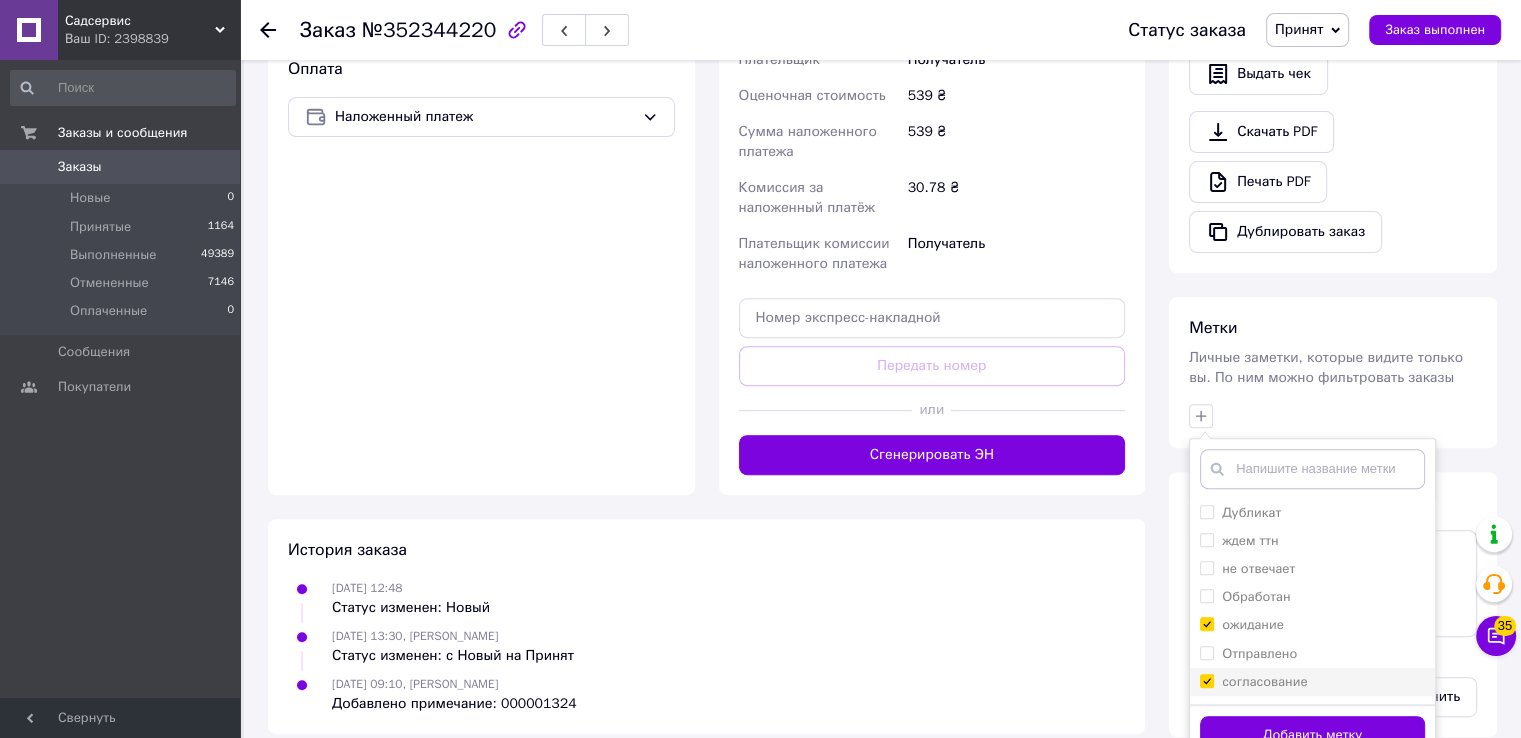 click on "согласование" at bounding box center [1206, 680] 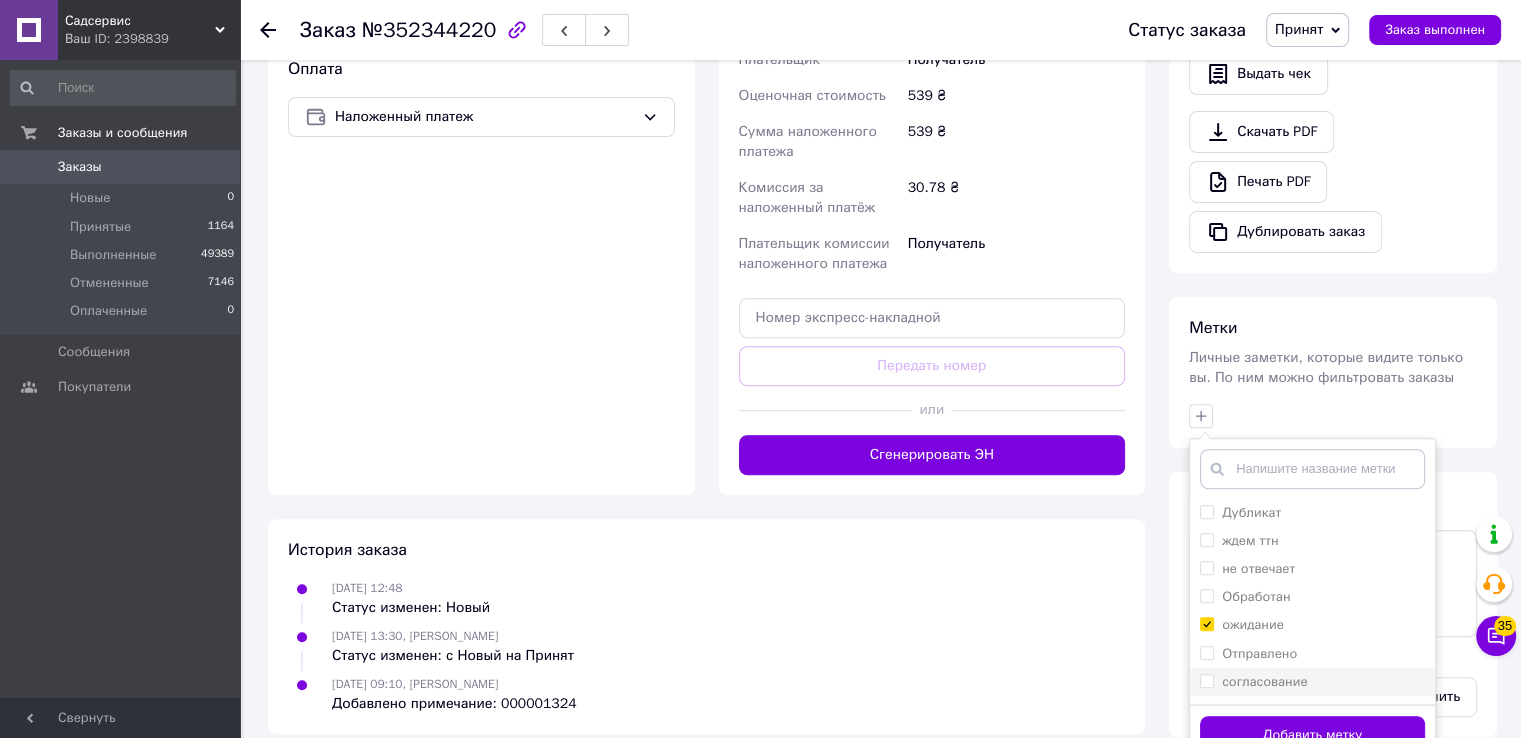 click on "согласование" at bounding box center [1206, 680] 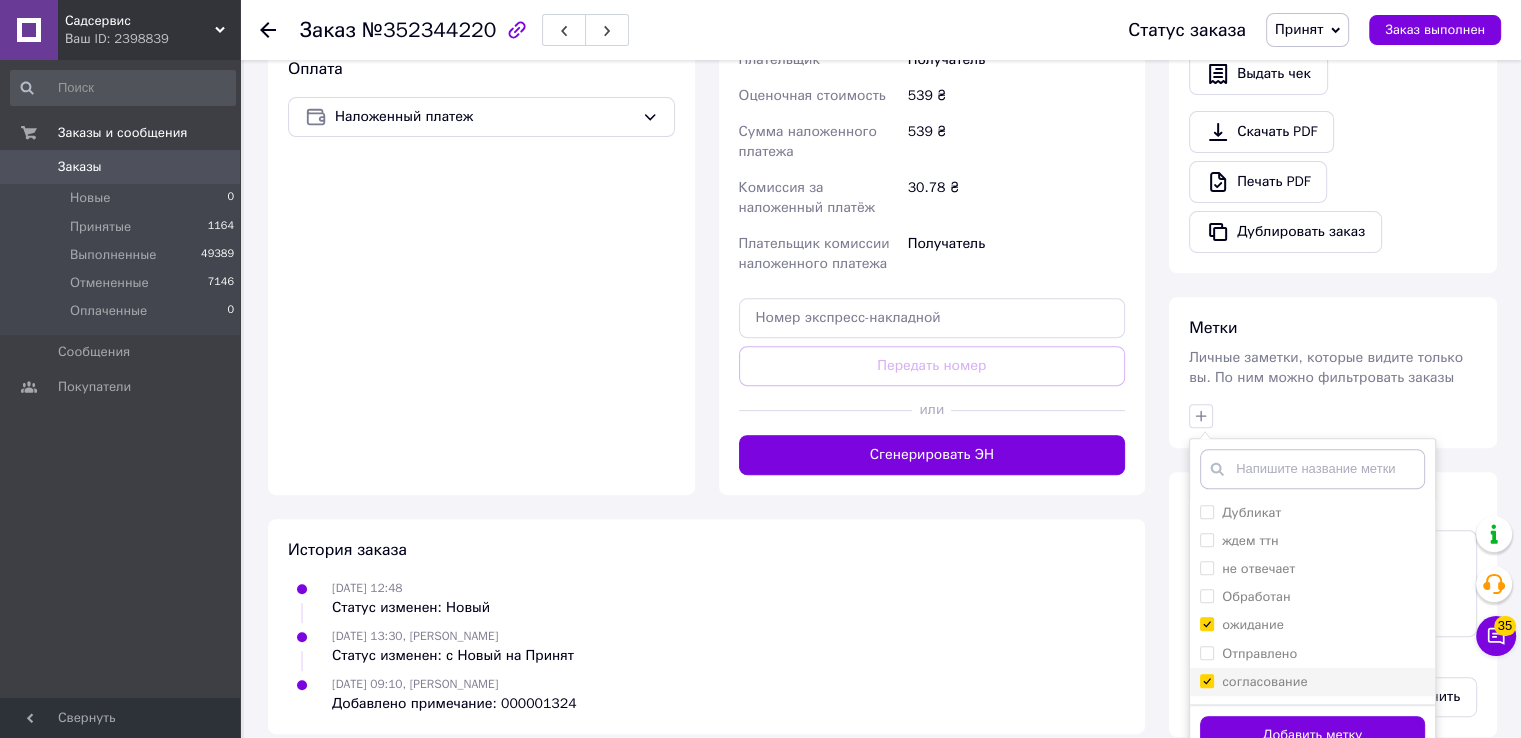 checkbox on "true" 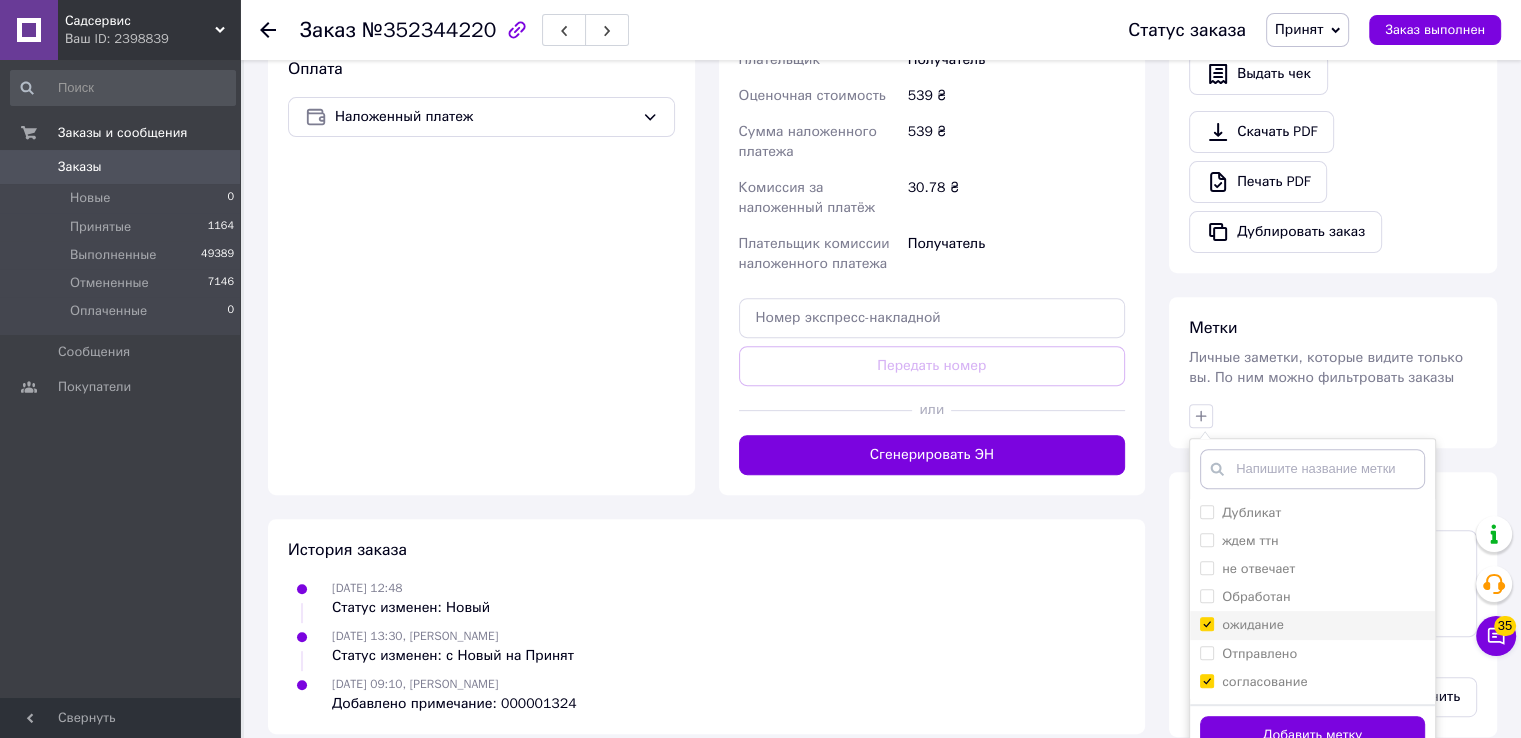 click on "ожидание" at bounding box center (1242, 625) 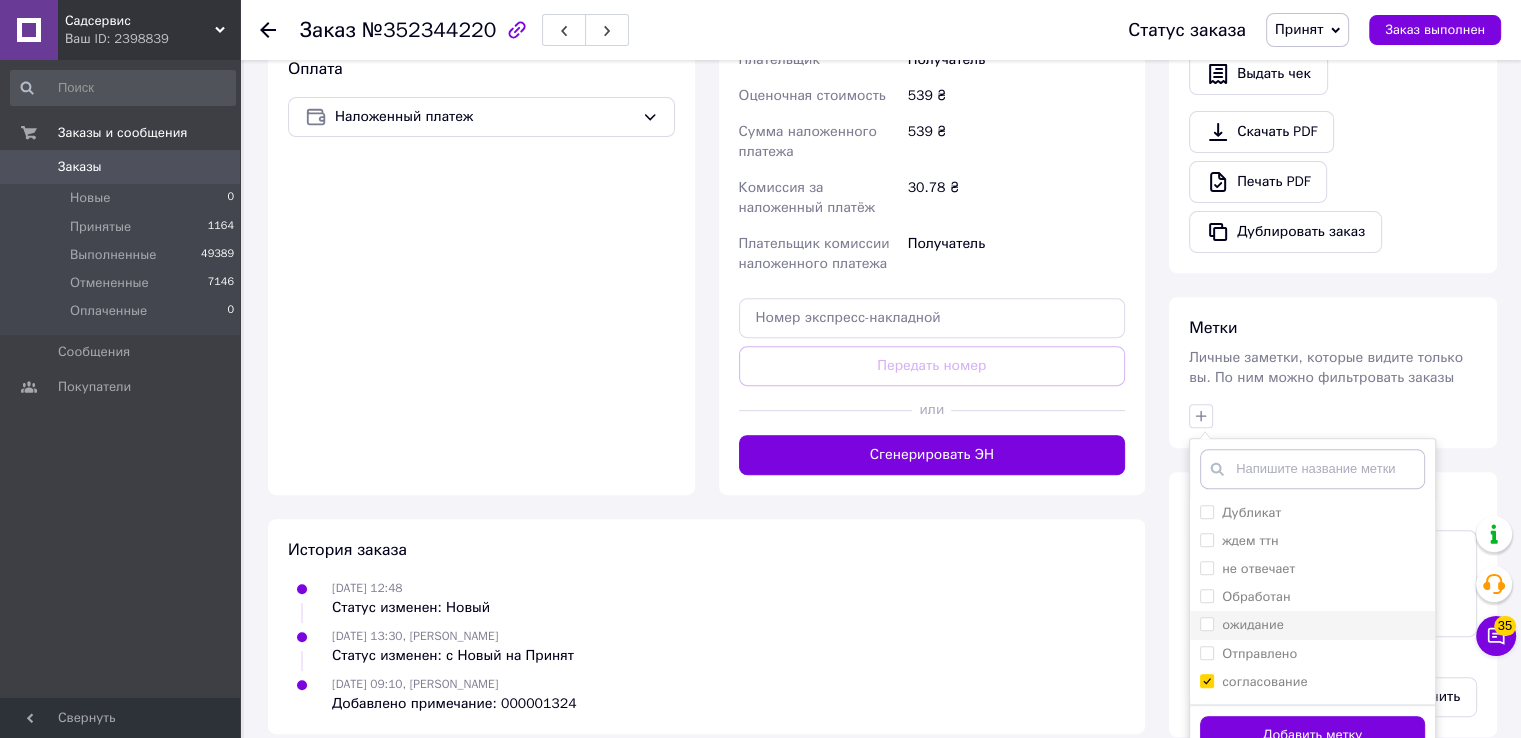 click on "ожидание" at bounding box center (1206, 623) 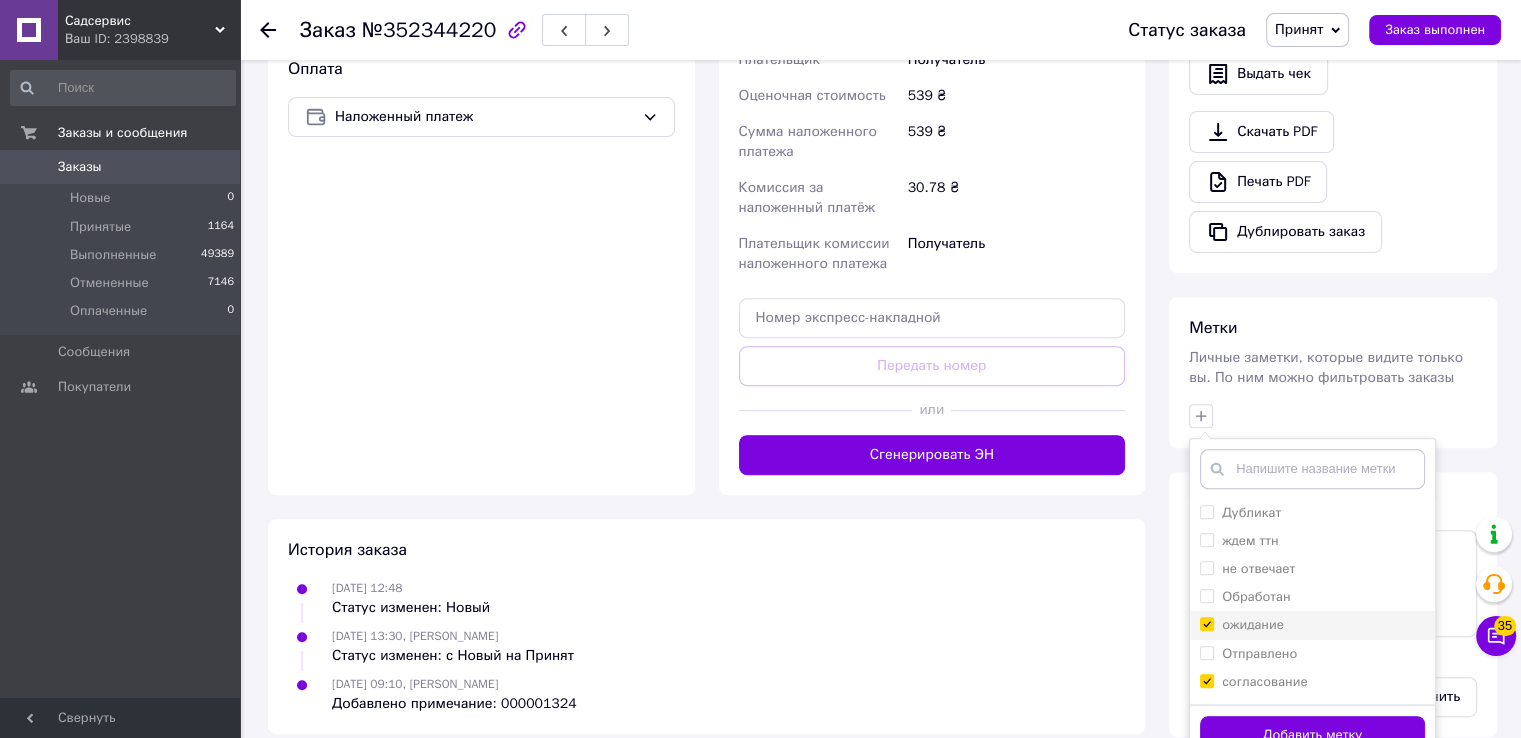 click on "ожидание" at bounding box center [1206, 623] 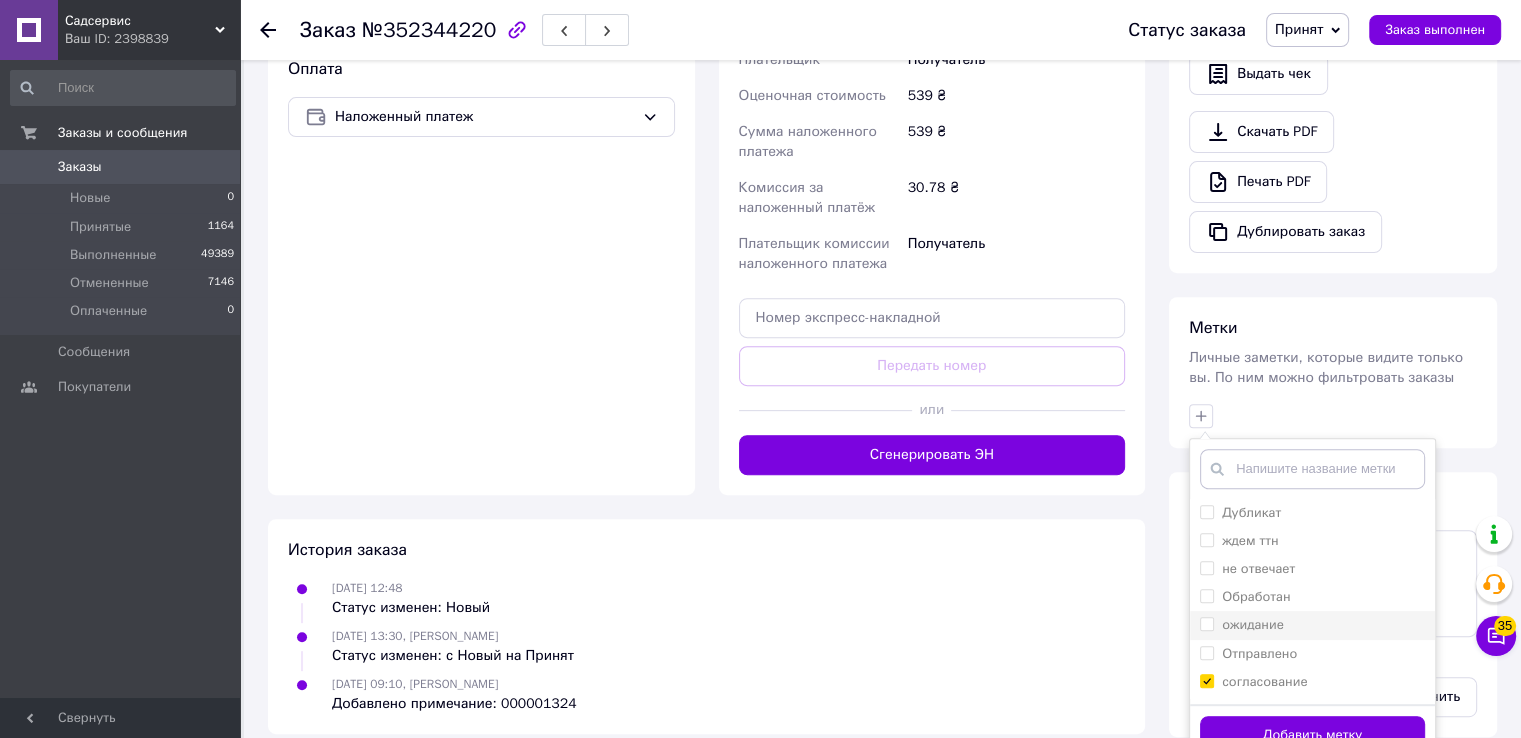 checkbox on "false" 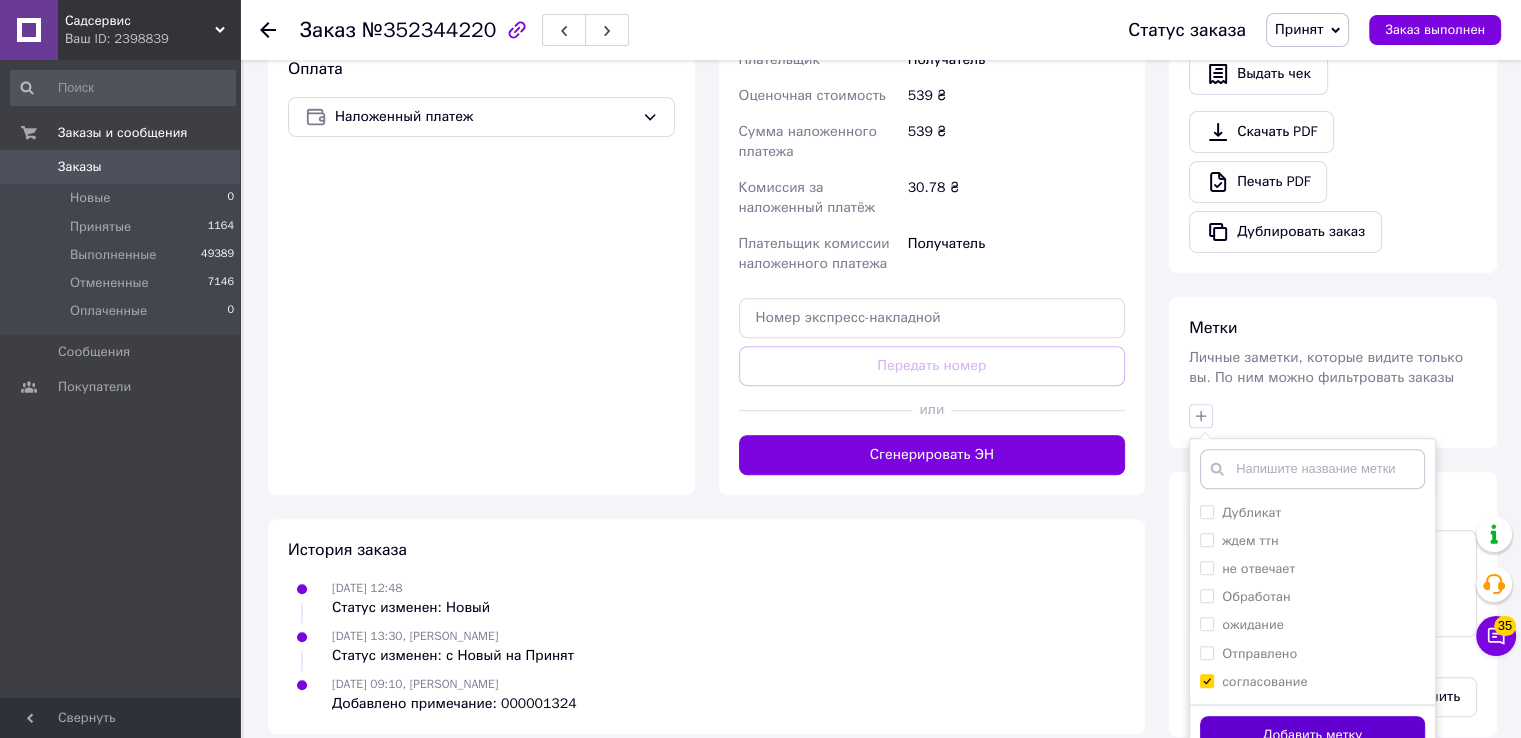 click on "Добавить метку" at bounding box center [1312, 735] 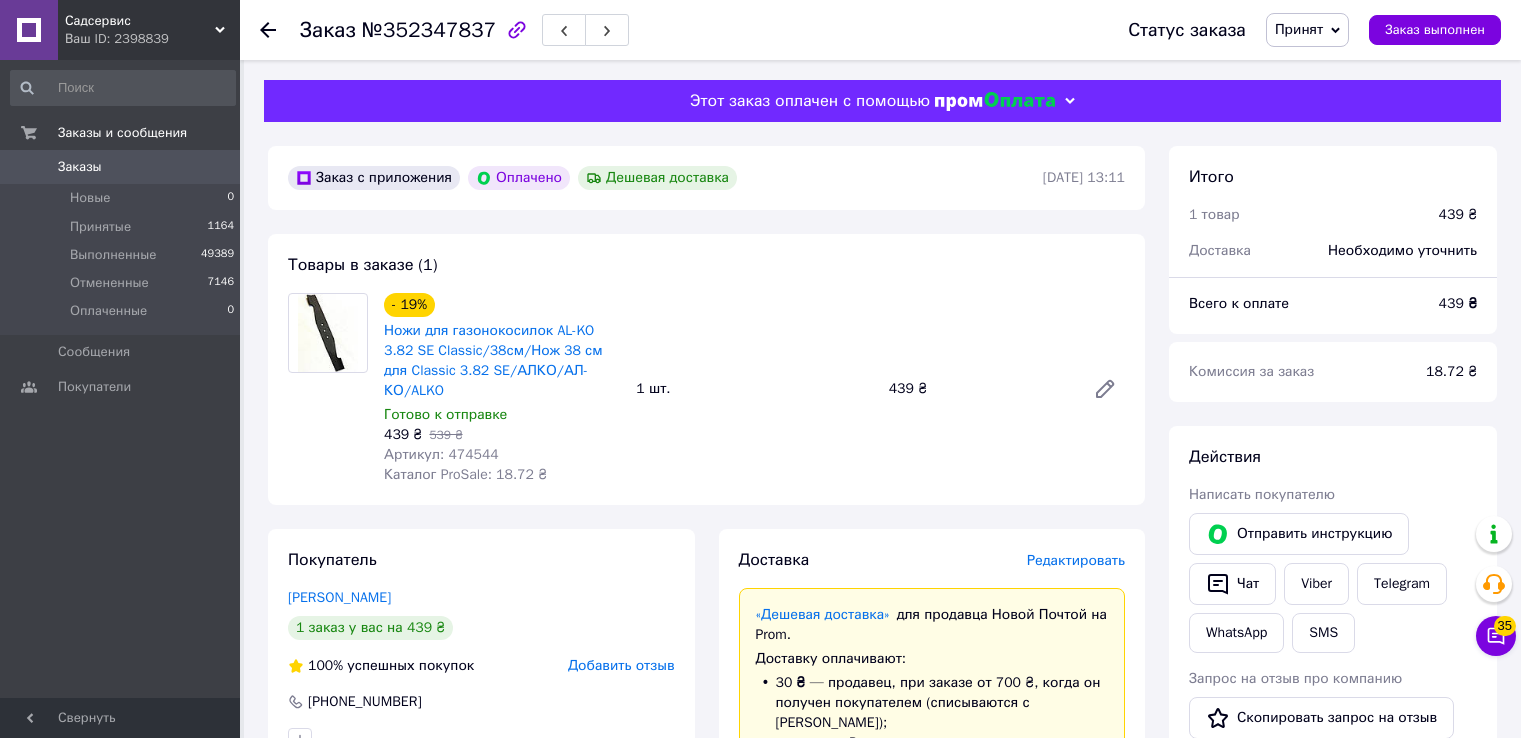 scroll, scrollTop: 0, scrollLeft: 0, axis: both 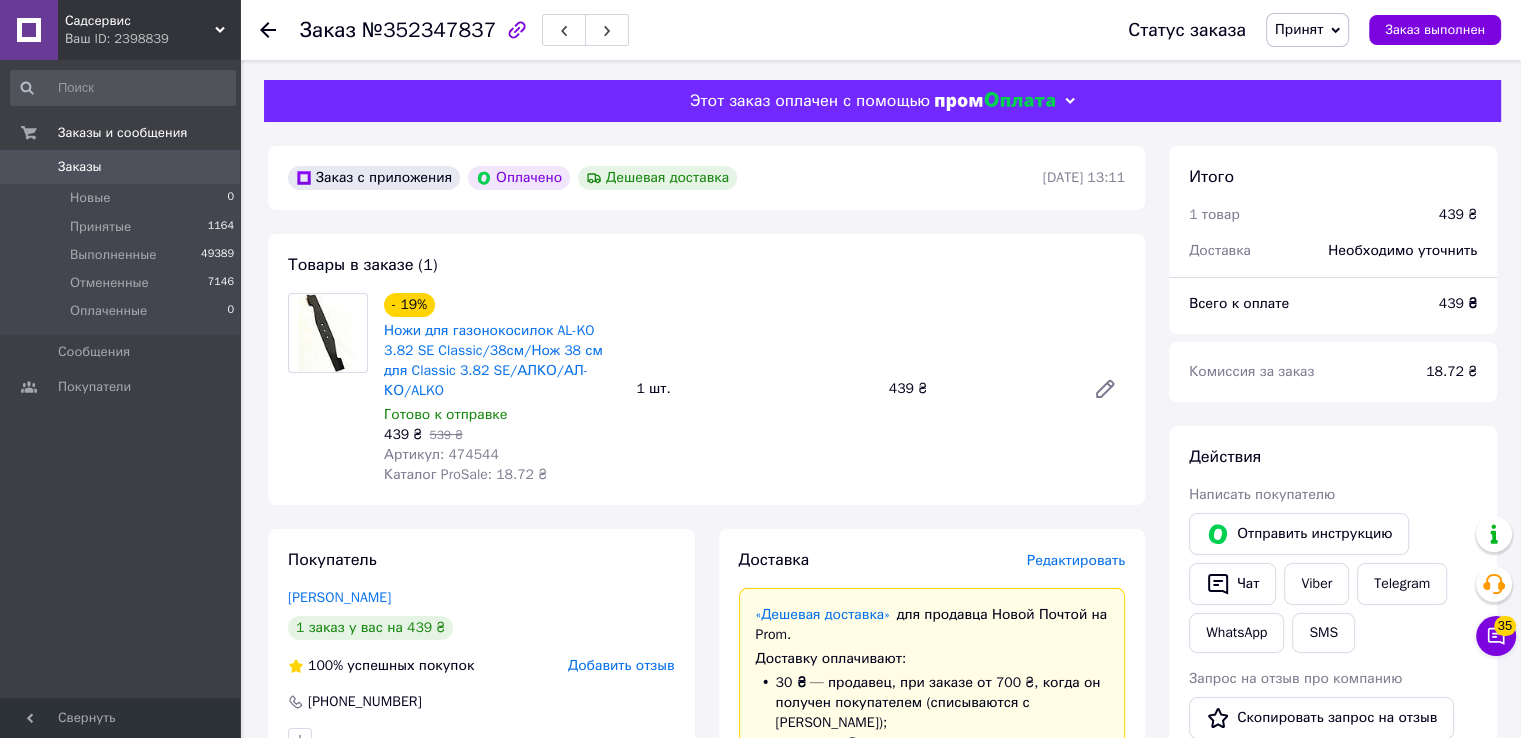click on "Артикул: 474544" at bounding box center (441, 454) 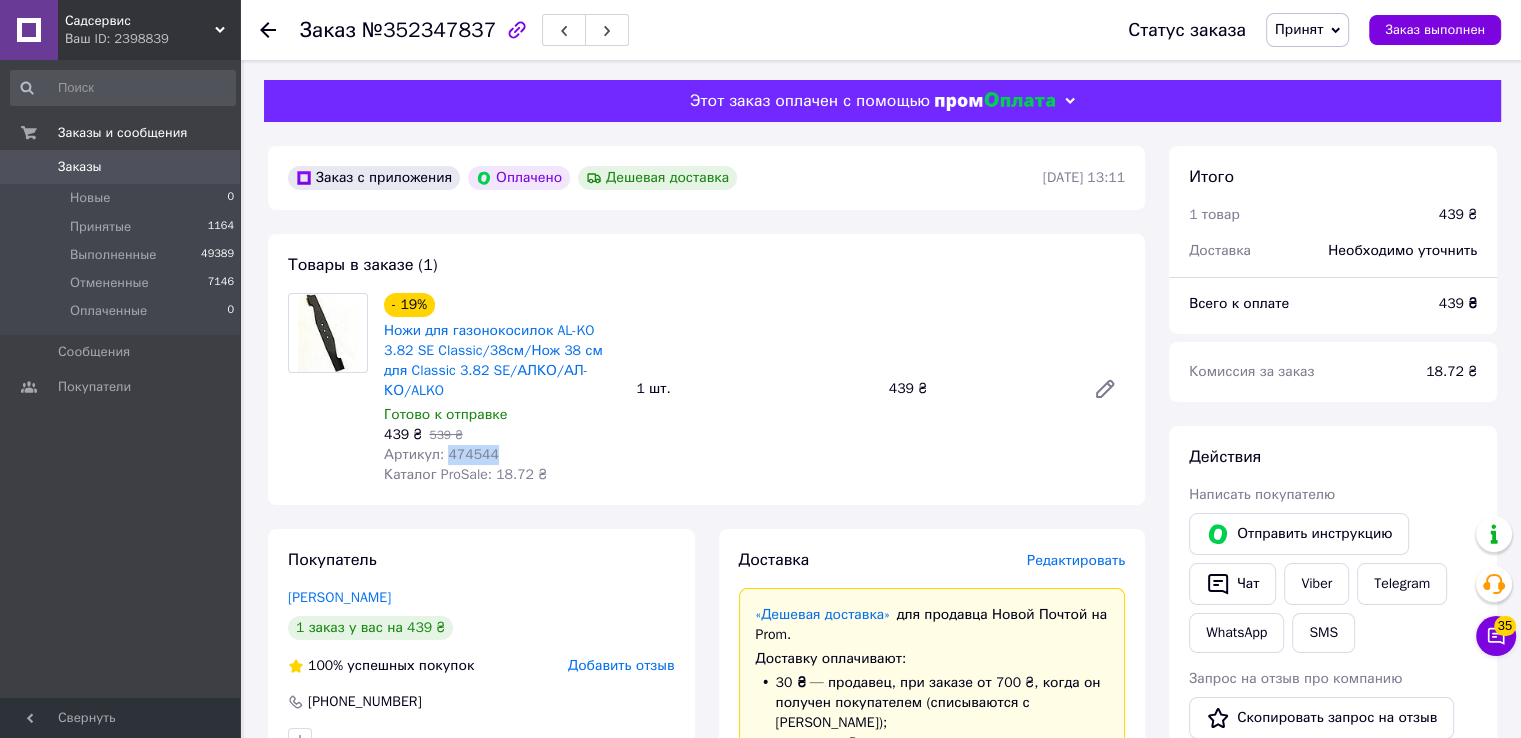 click on "Артикул: 474544" at bounding box center [441, 454] 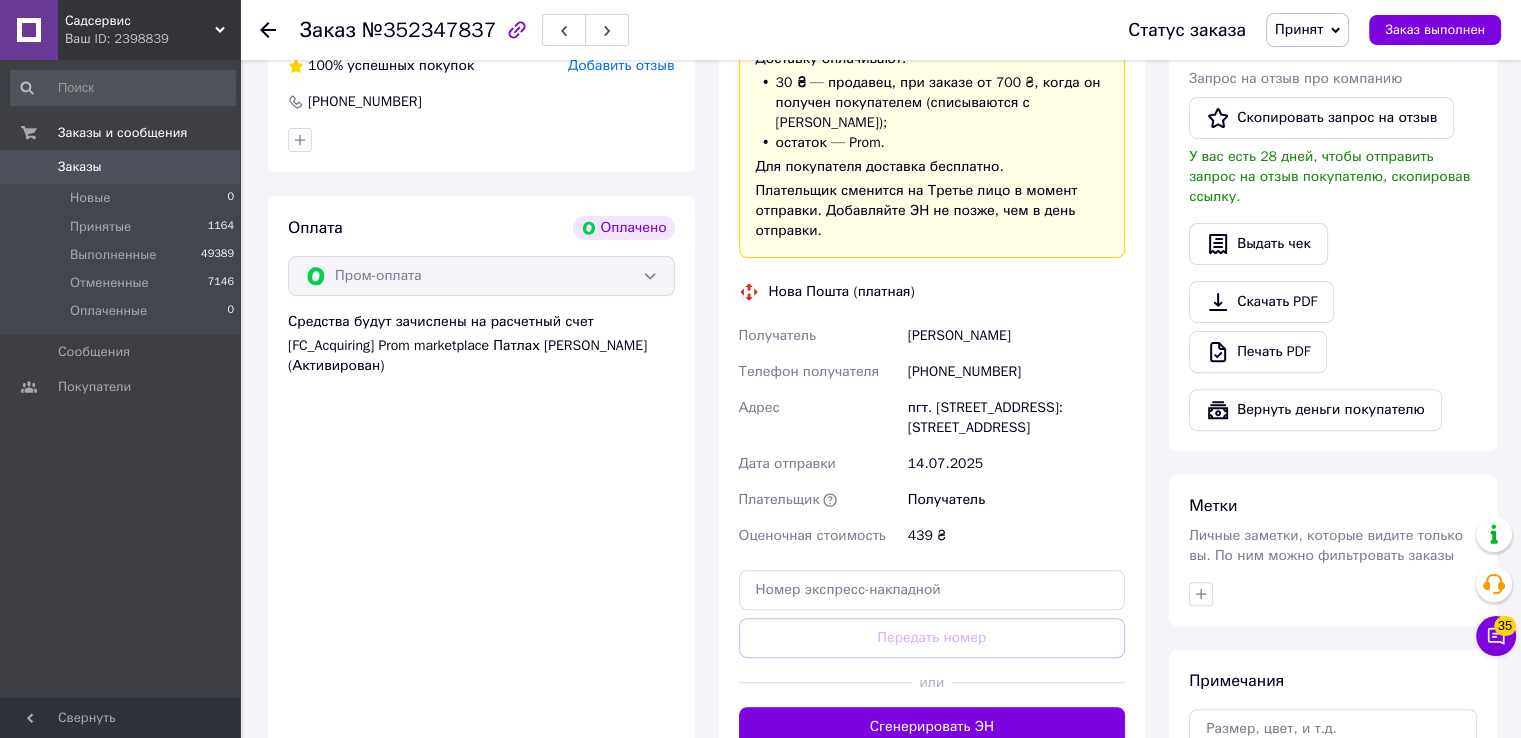 scroll, scrollTop: 942, scrollLeft: 0, axis: vertical 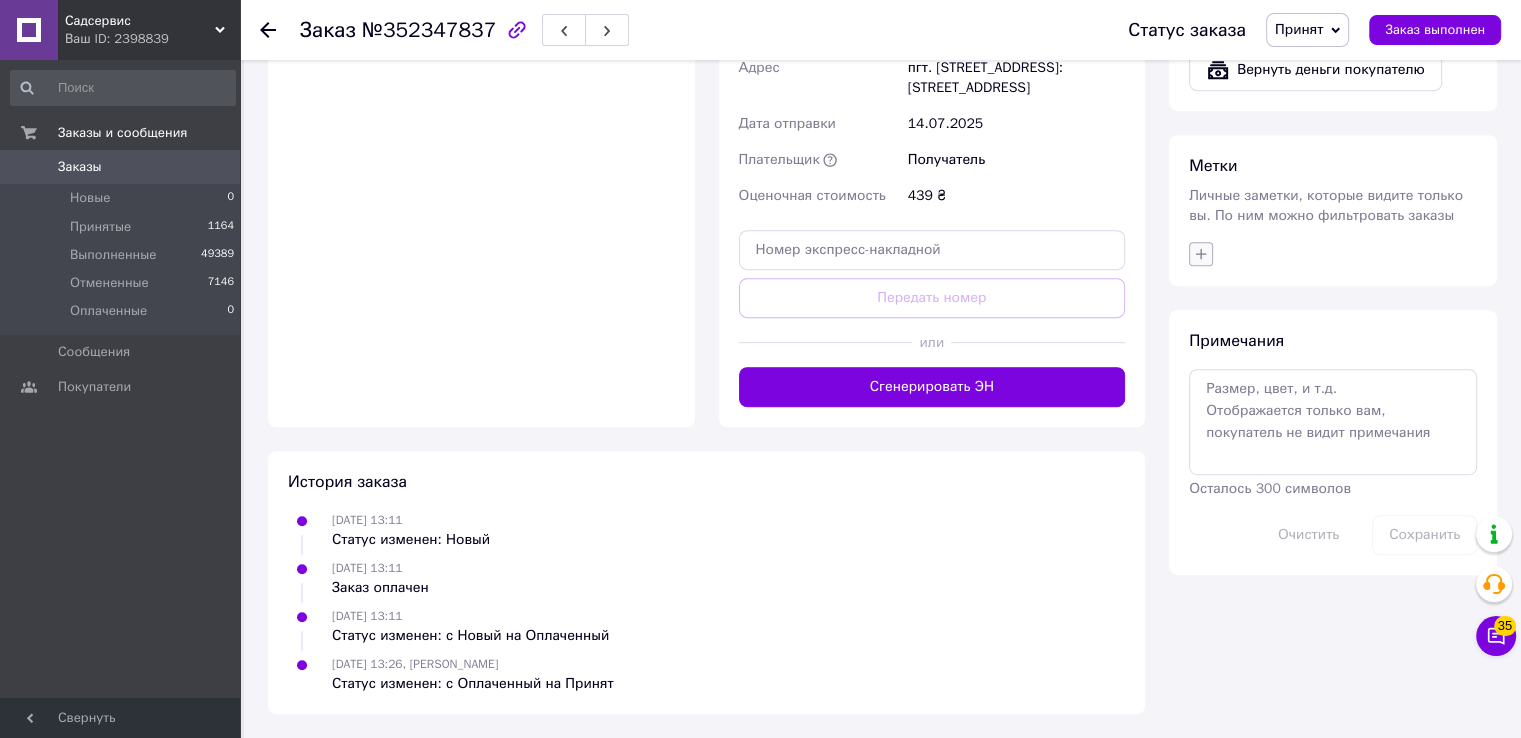 click 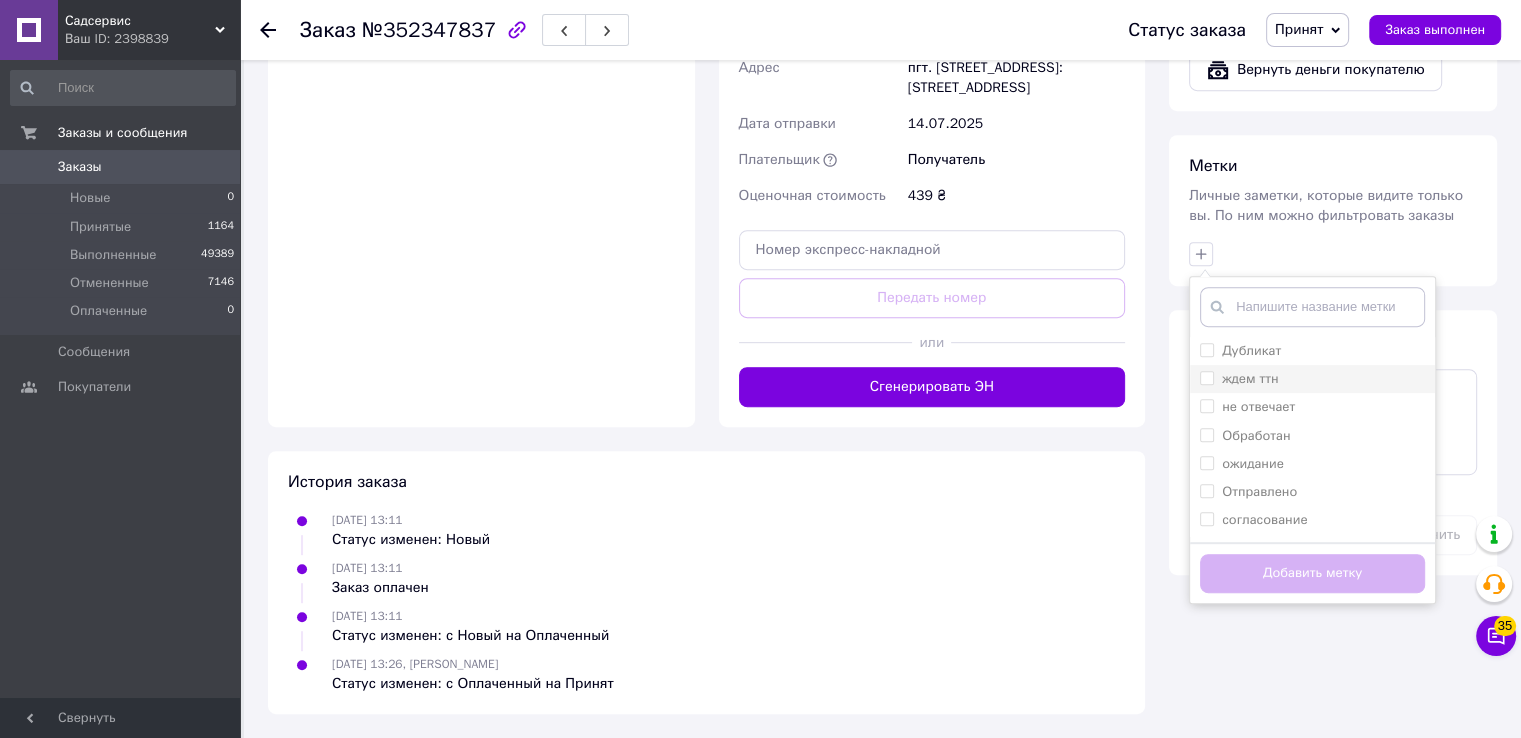 click on "ждем ттн" at bounding box center [1206, 377] 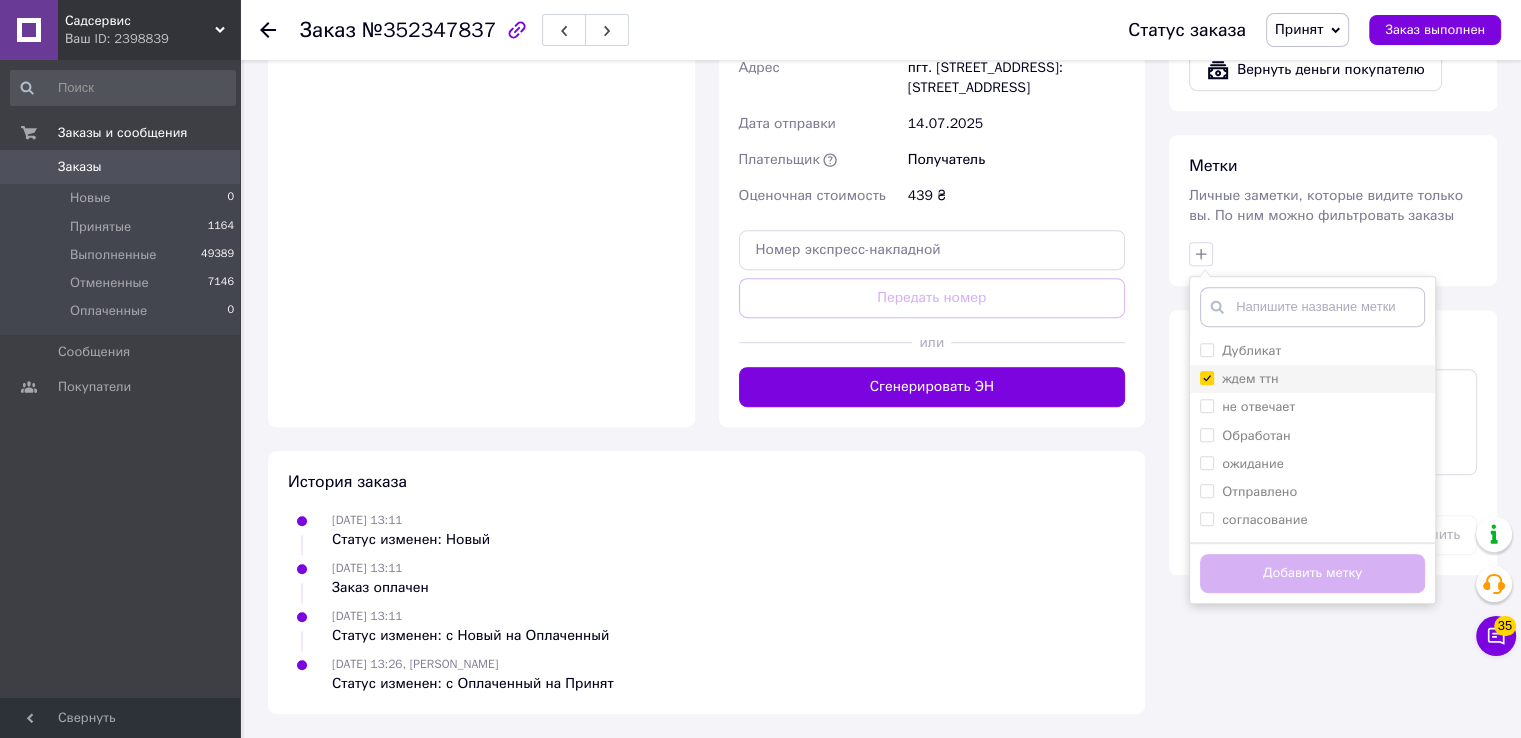 checkbox on "true" 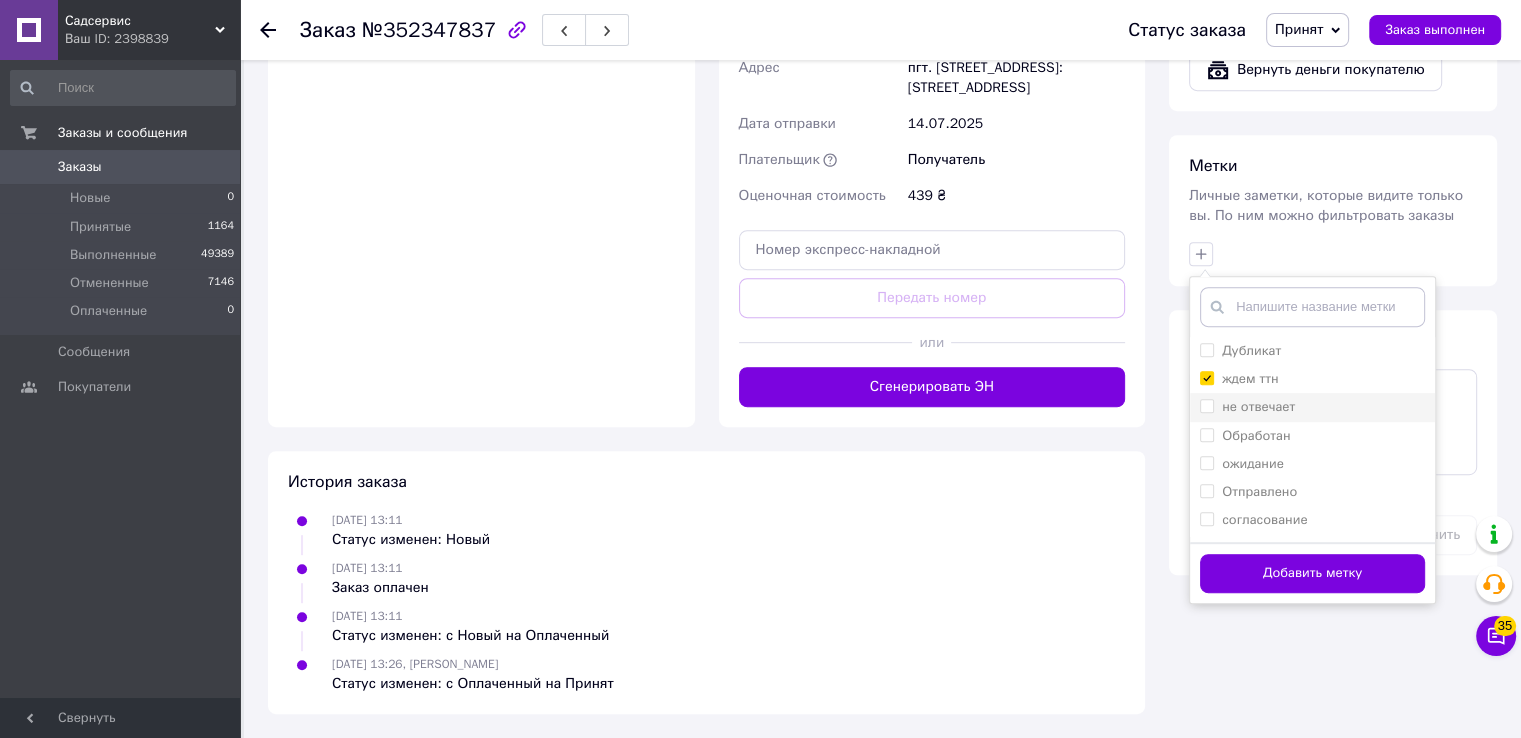 click on "не отвечает" at bounding box center [1312, 407] 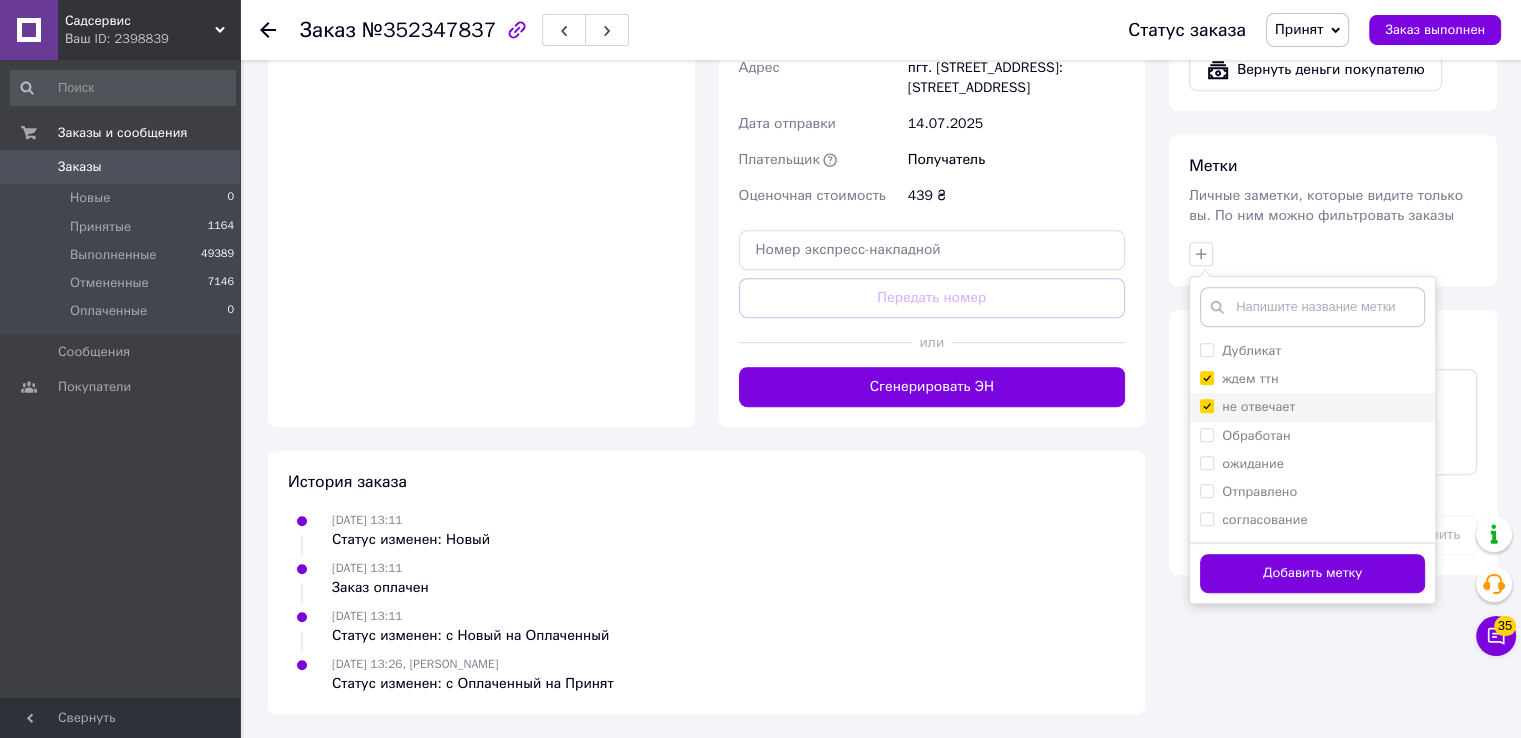 click on "не отвечает" at bounding box center (1206, 405) 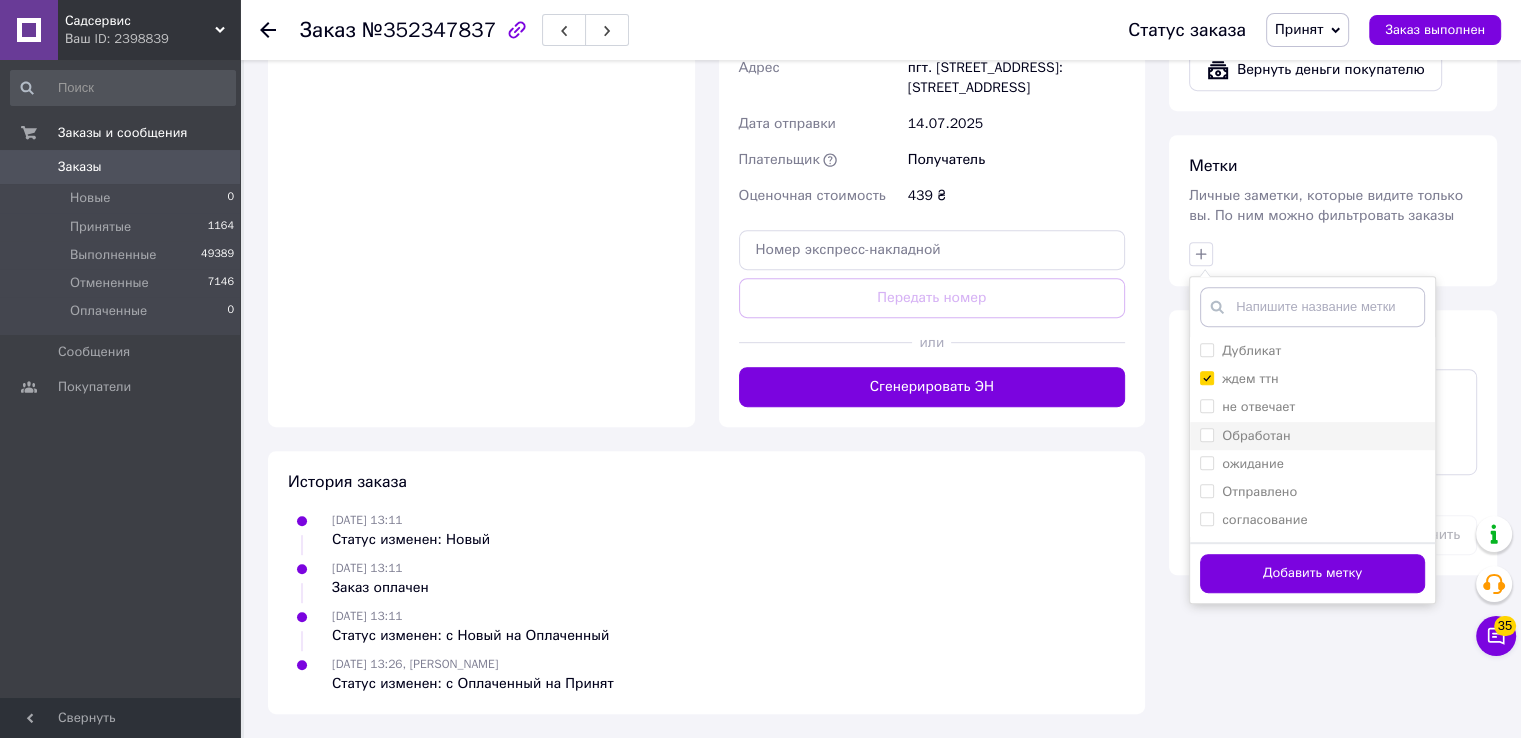 click on "Обработан" at bounding box center (1206, 434) 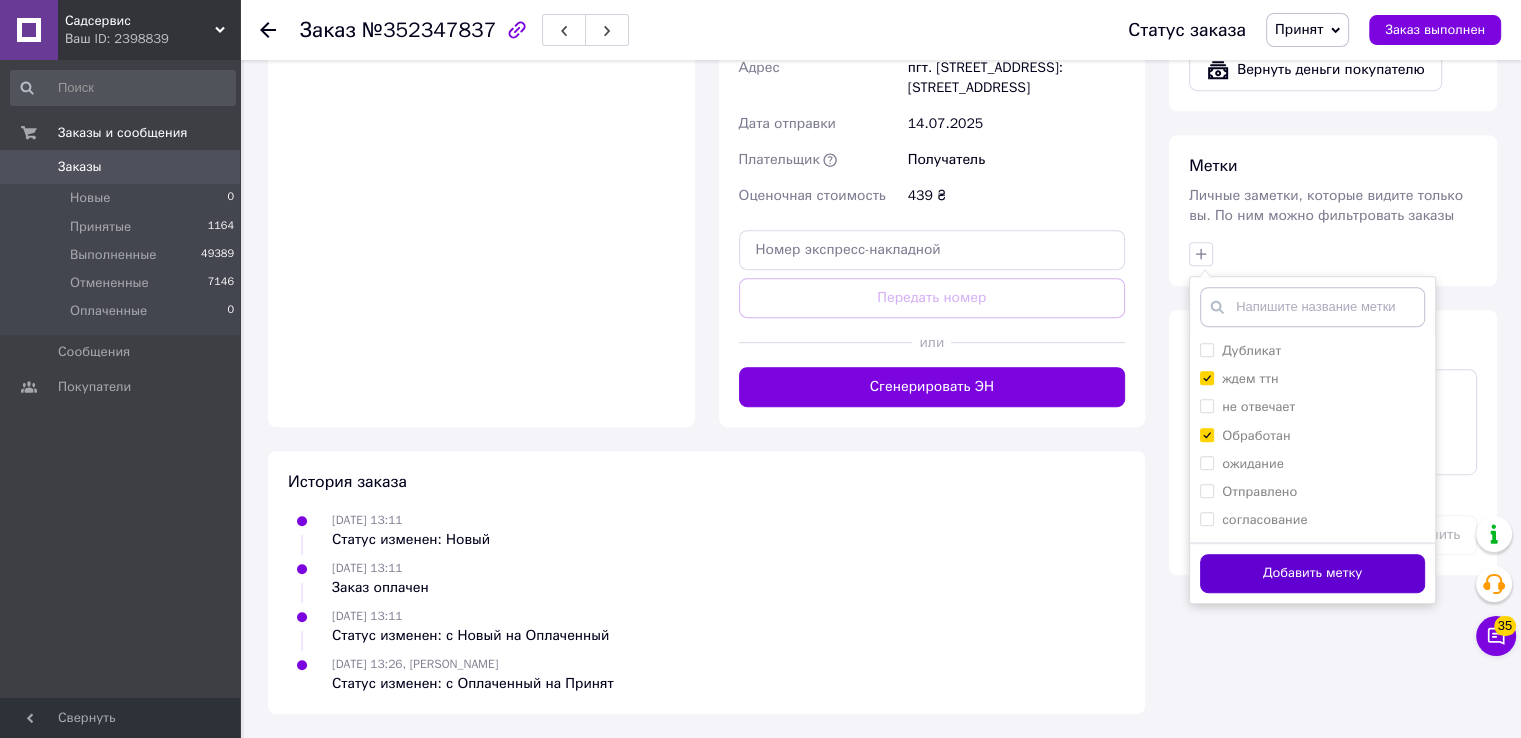 click on "Добавить метку" at bounding box center (1312, 573) 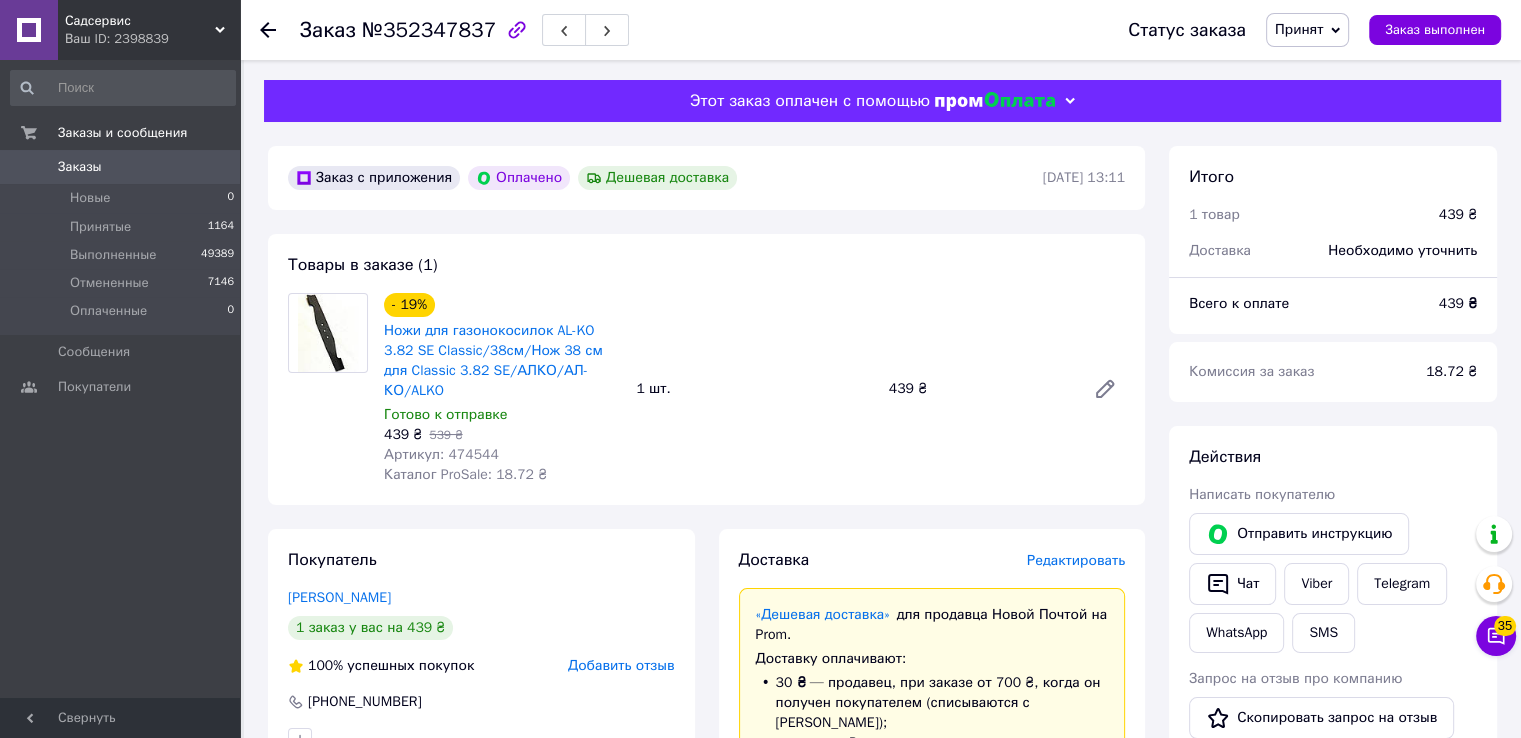 scroll, scrollTop: 700, scrollLeft: 0, axis: vertical 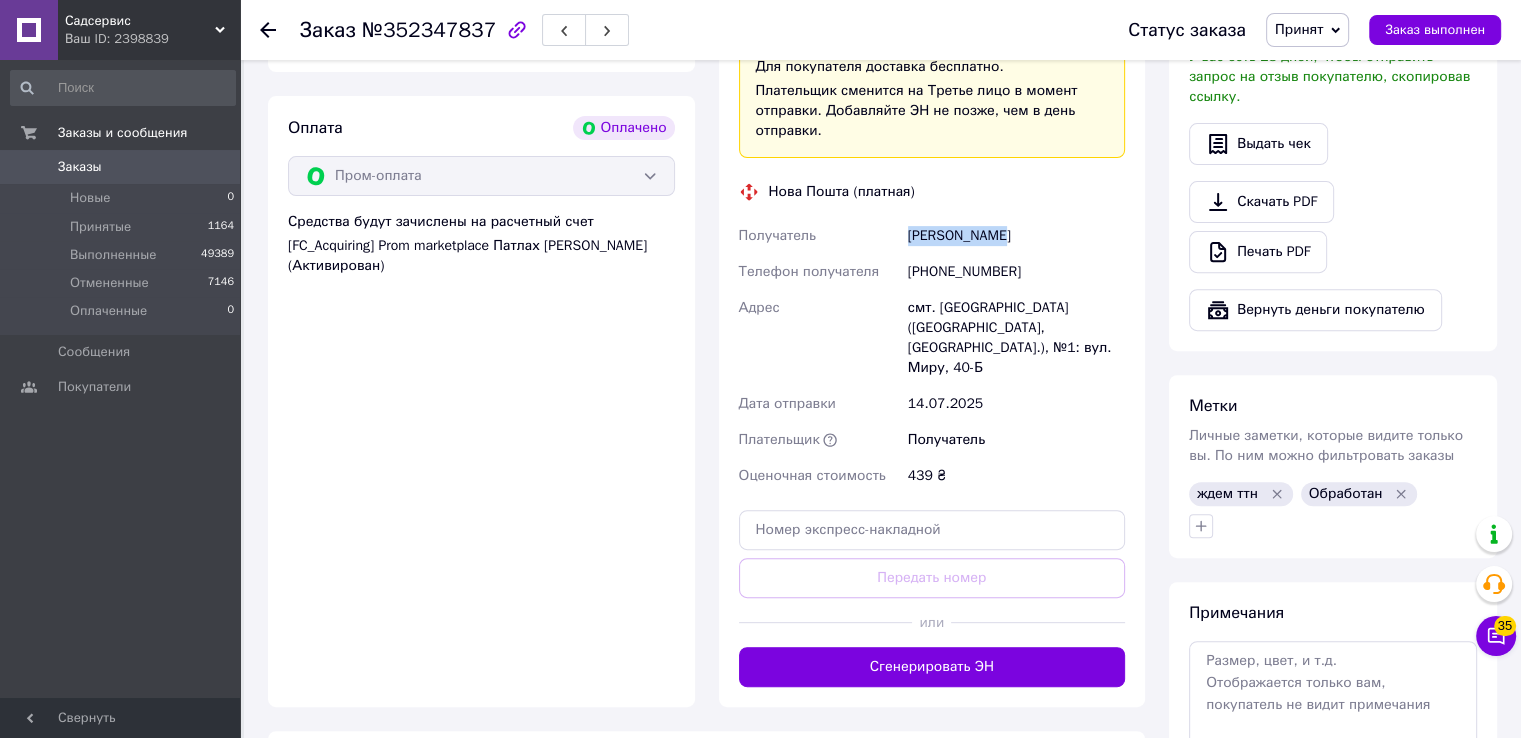 drag, startPoint x: 911, startPoint y: 199, endPoint x: 1044, endPoint y: 213, distance: 133.73482 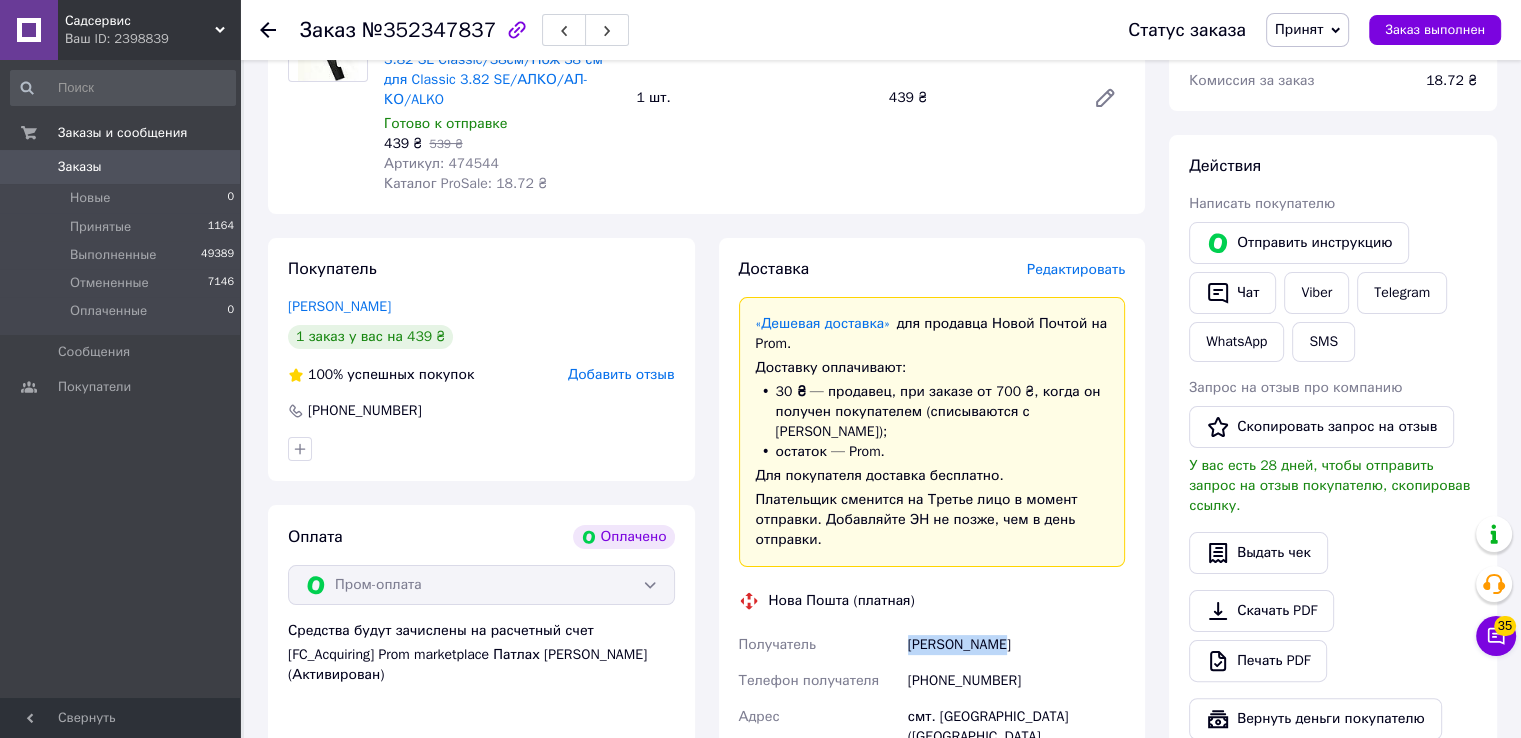 scroll, scrollTop: 0, scrollLeft: 0, axis: both 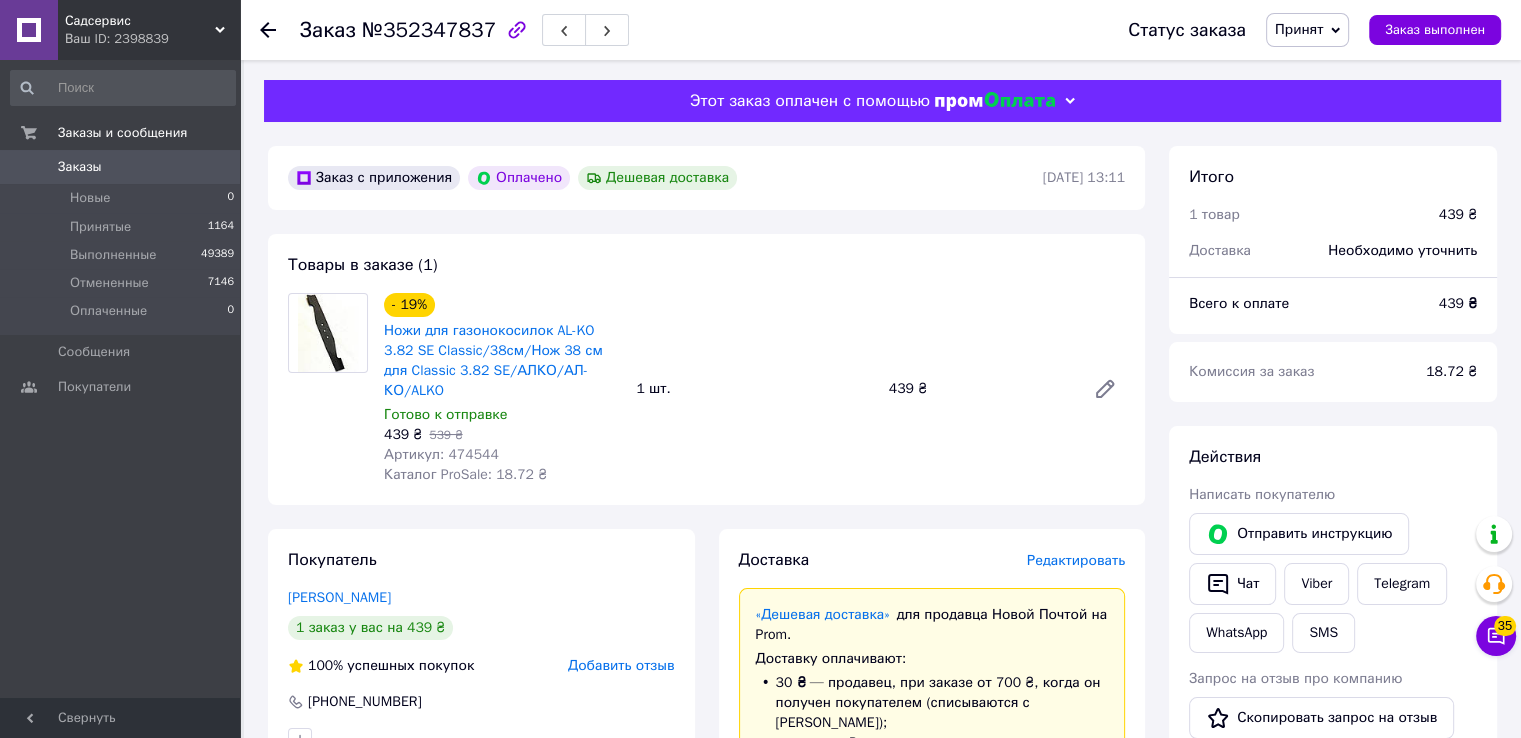 click on "Артикул: 474544" at bounding box center (441, 454) 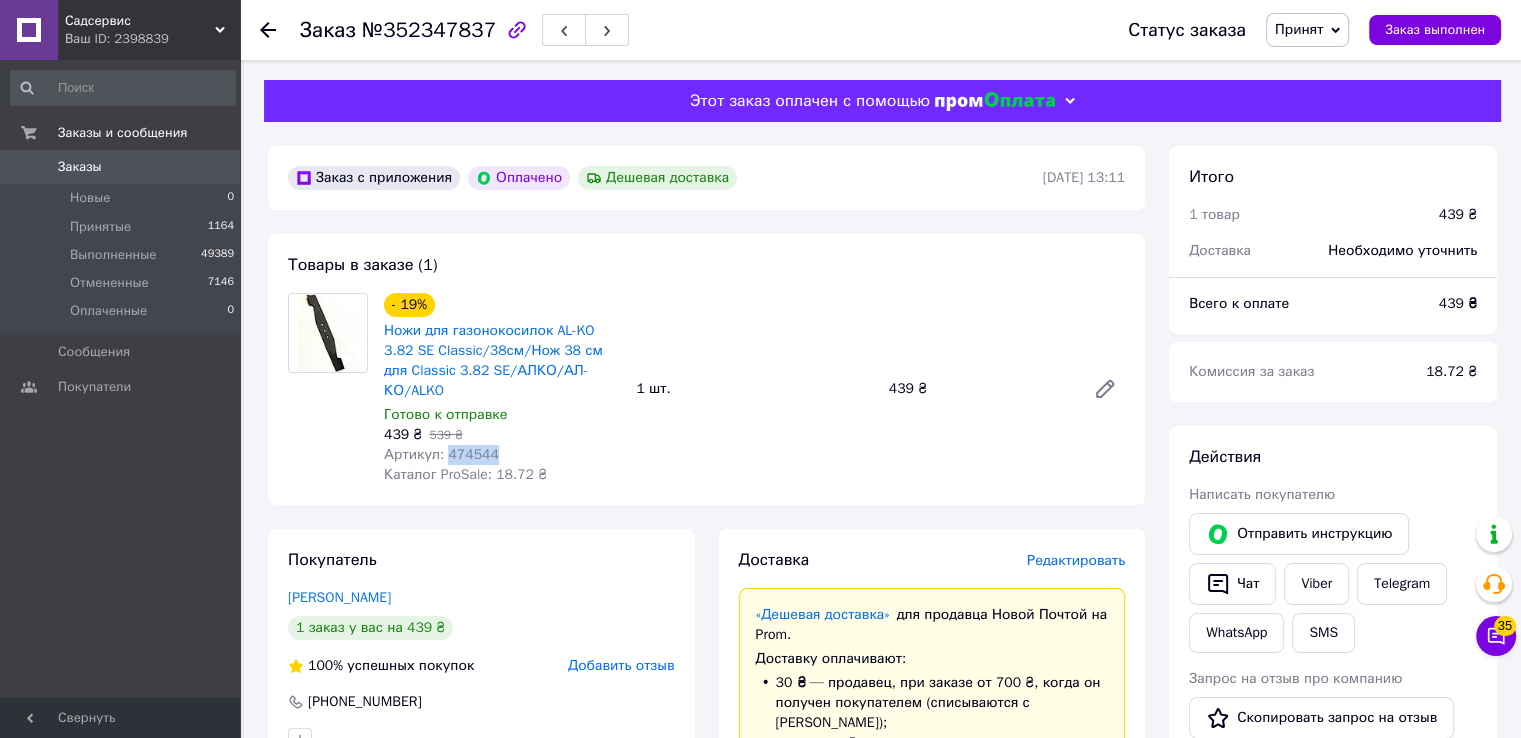 click on "Артикул: 474544" at bounding box center (441, 454) 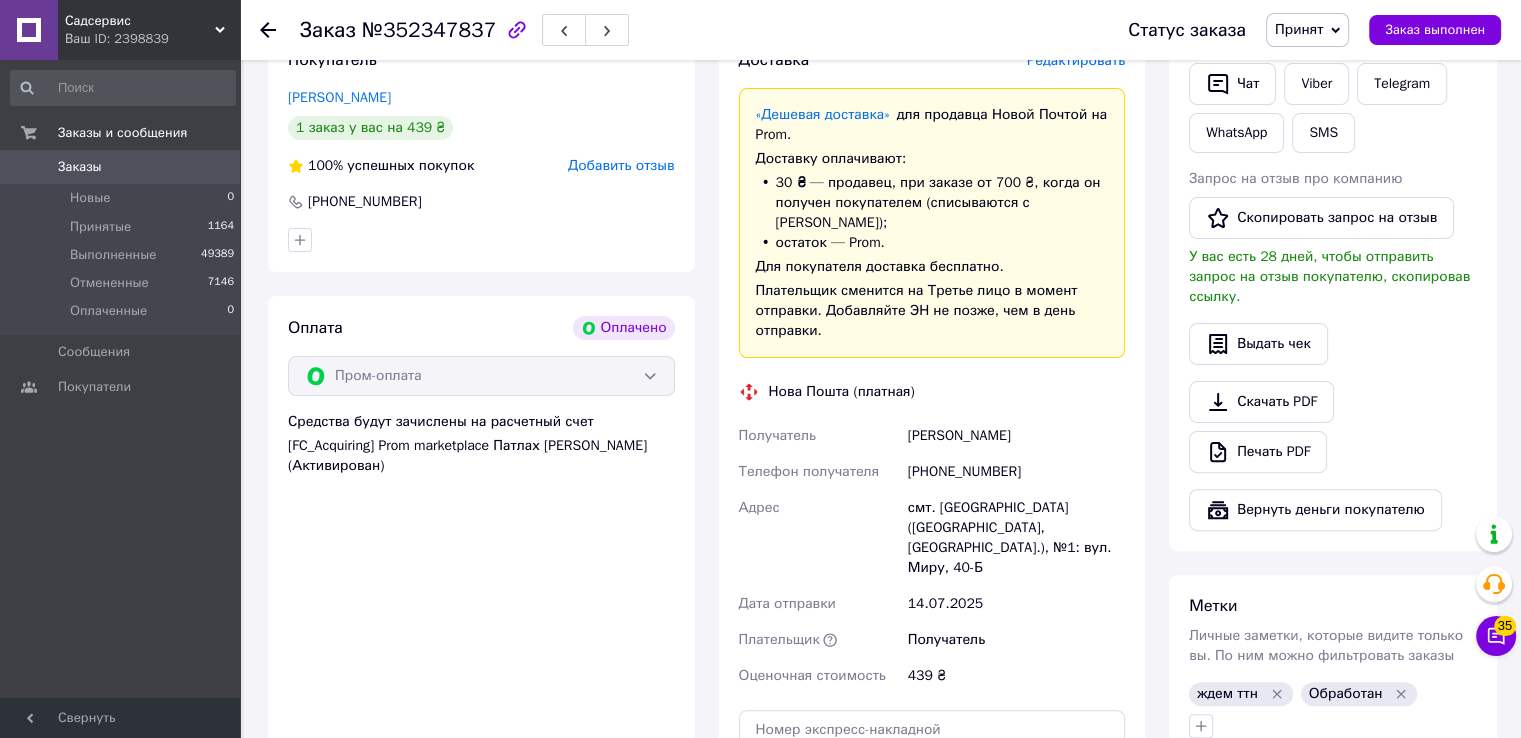 scroll, scrollTop: 600, scrollLeft: 0, axis: vertical 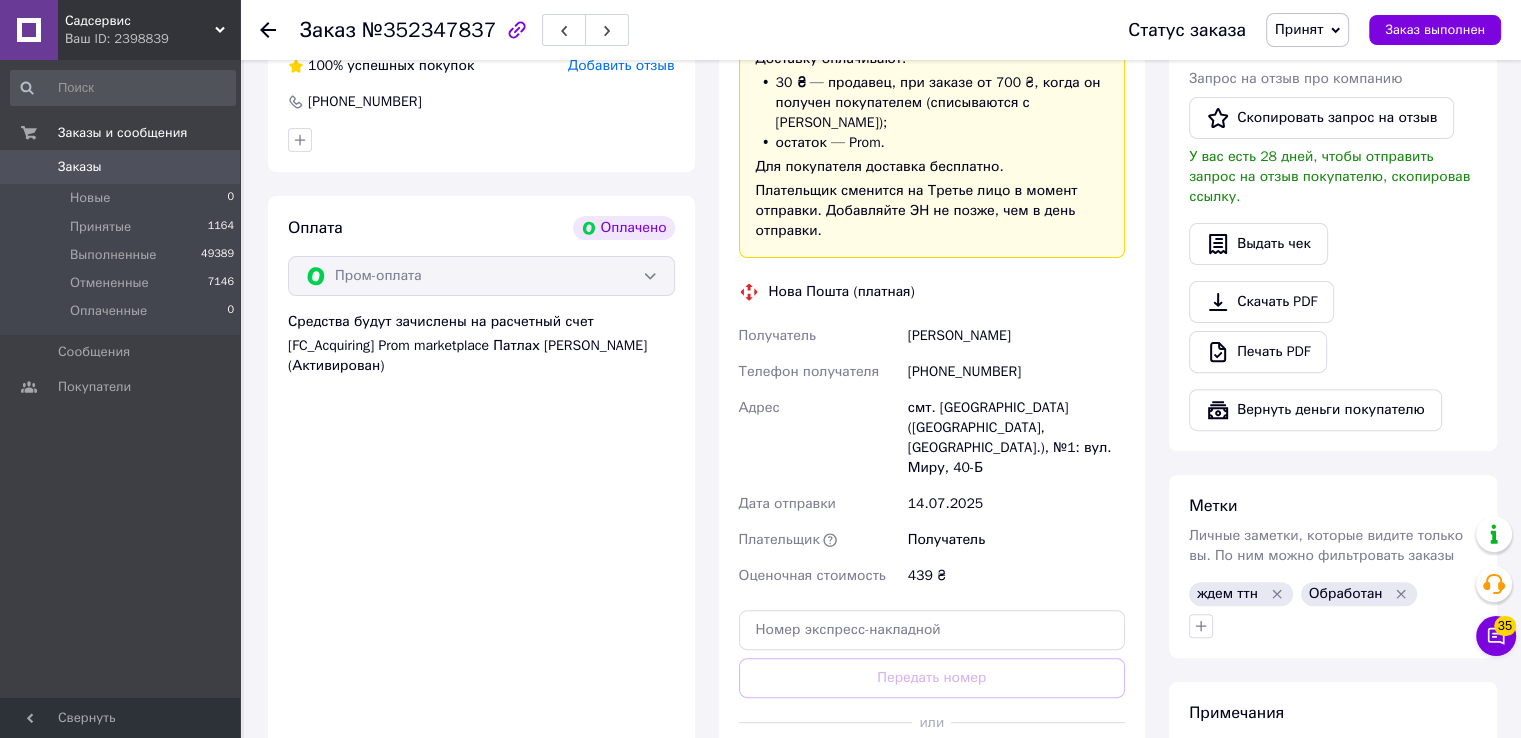 click on "+380953774835" at bounding box center [1016, 372] 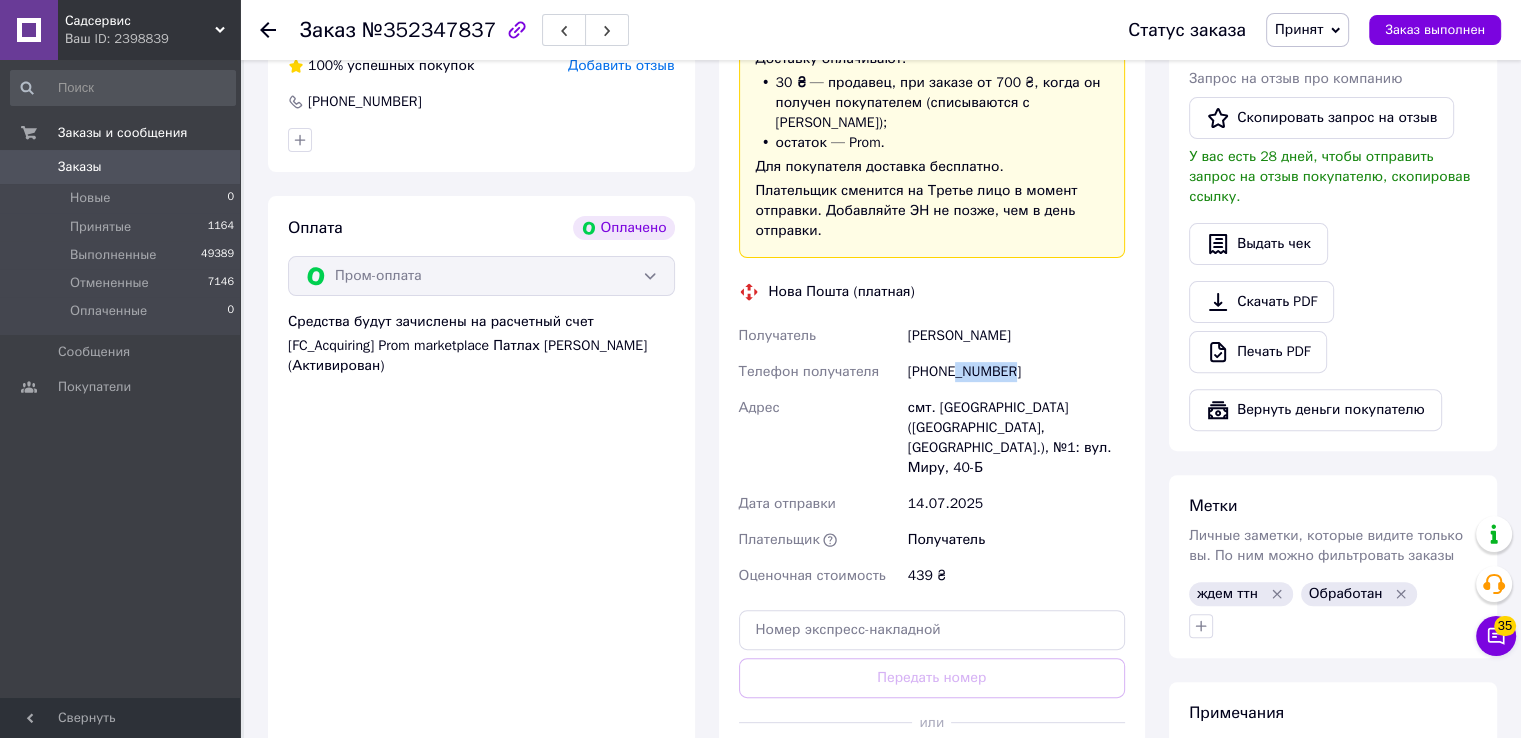 drag, startPoint x: 1014, startPoint y: 333, endPoint x: 953, endPoint y: 343, distance: 61.81424 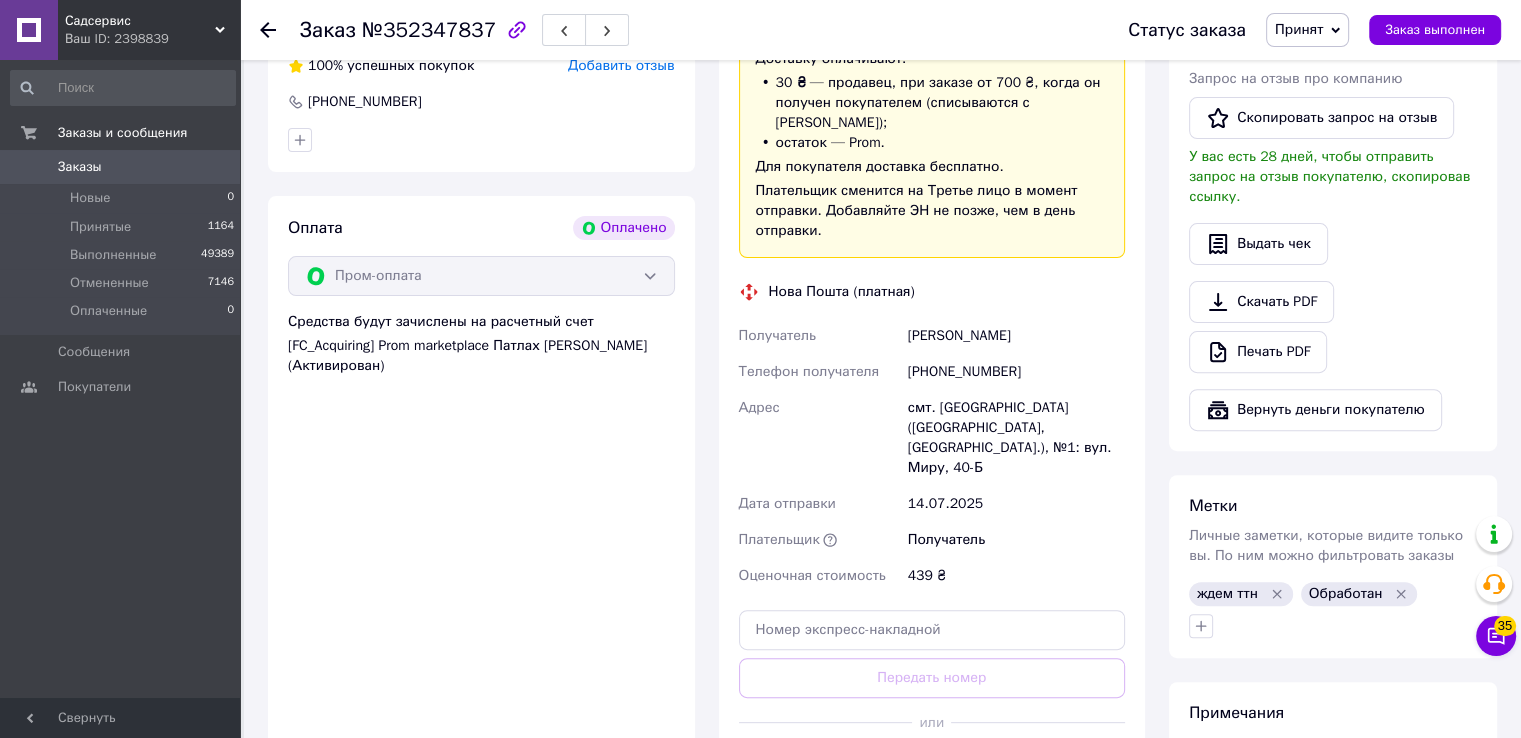 click on "+380953774835" at bounding box center (1016, 372) 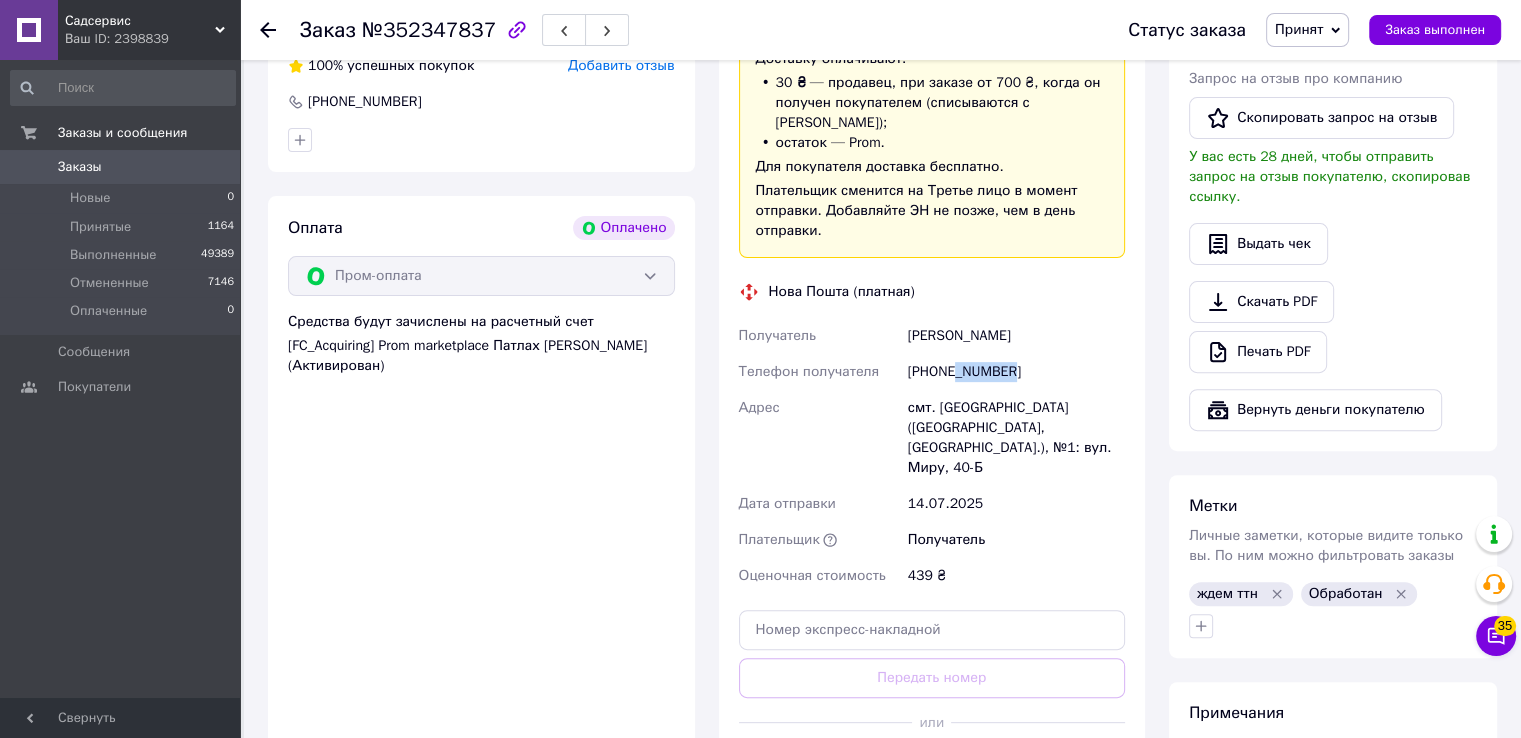 drag, startPoint x: 1017, startPoint y: 326, endPoint x: 954, endPoint y: 335, distance: 63.63961 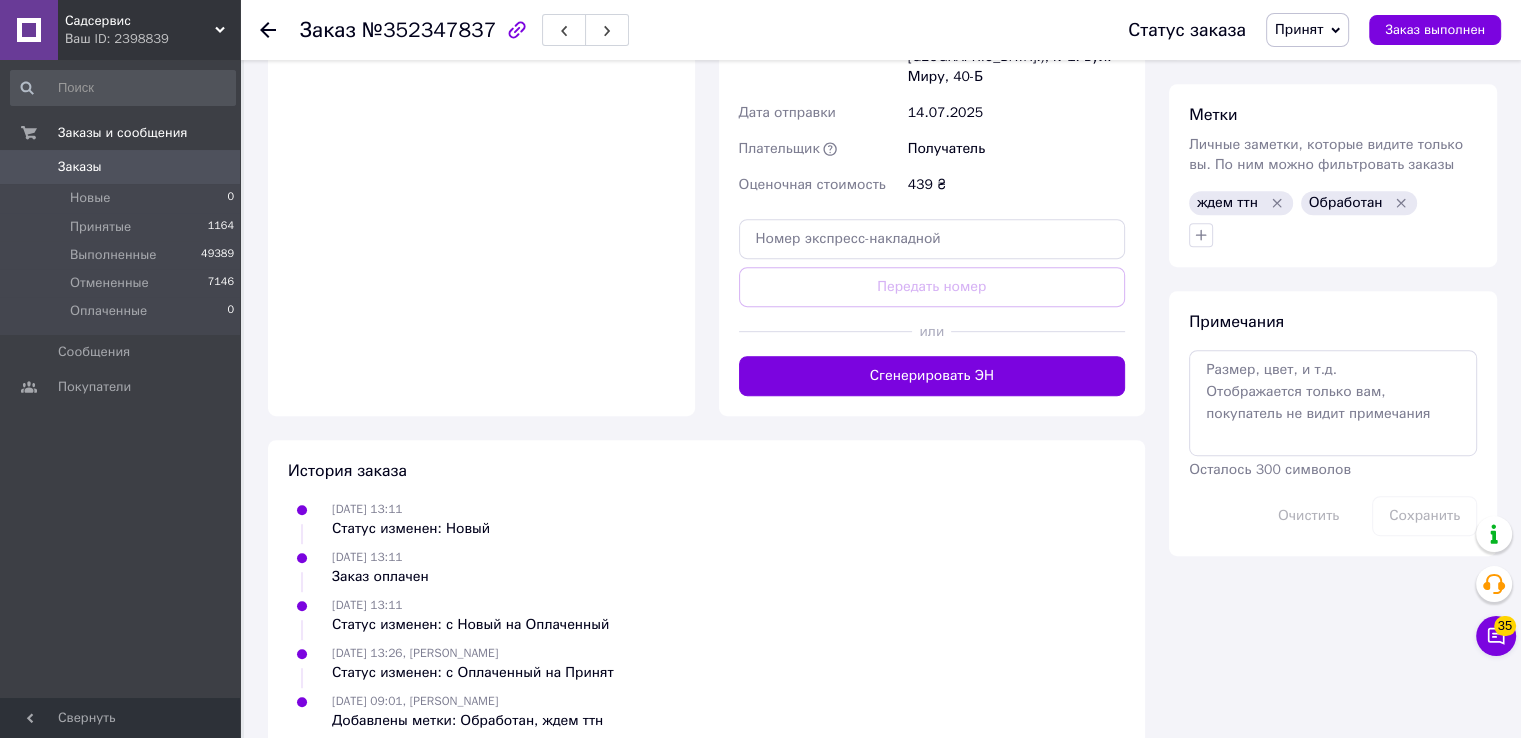 scroll, scrollTop: 191, scrollLeft: 0, axis: vertical 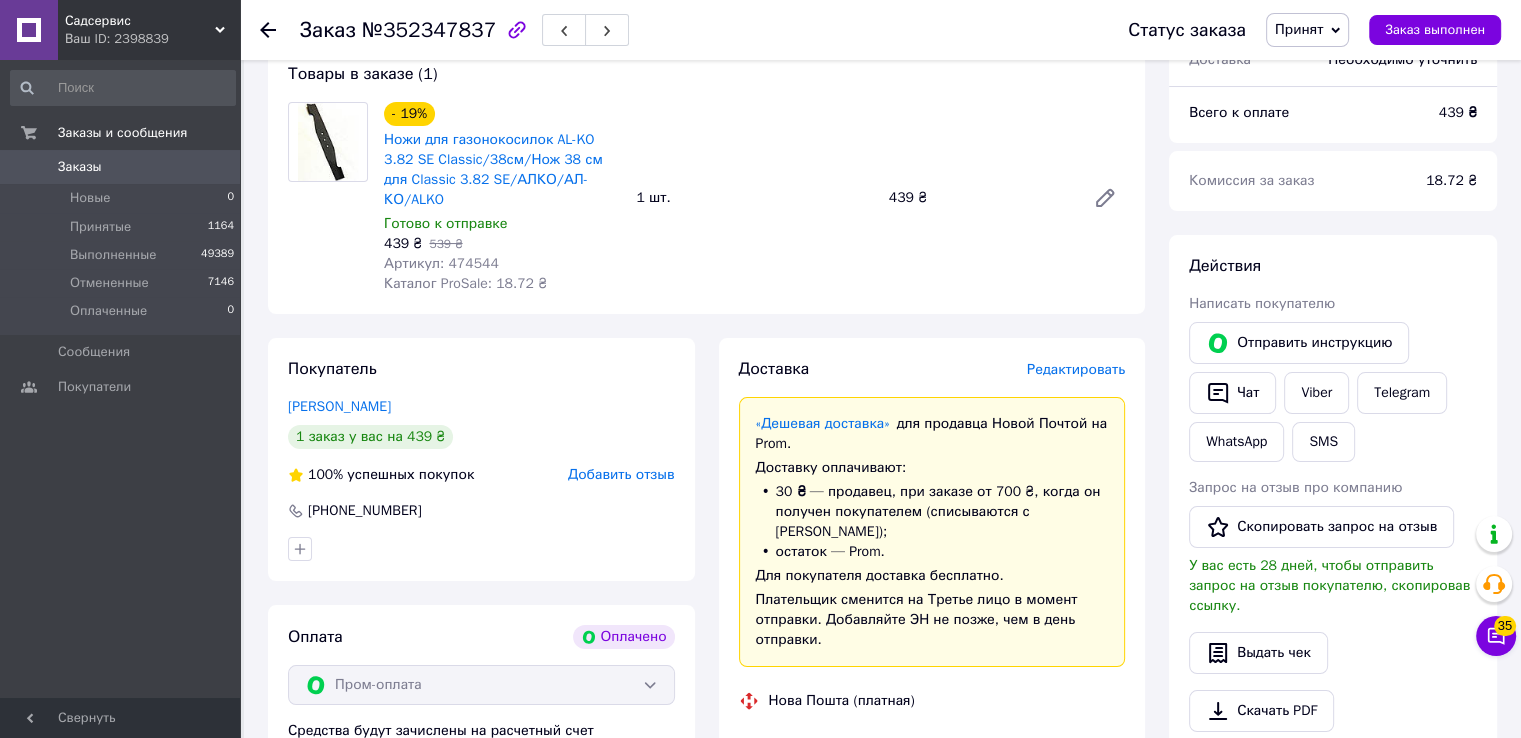 click on "Артикул: 474544" at bounding box center [441, 263] 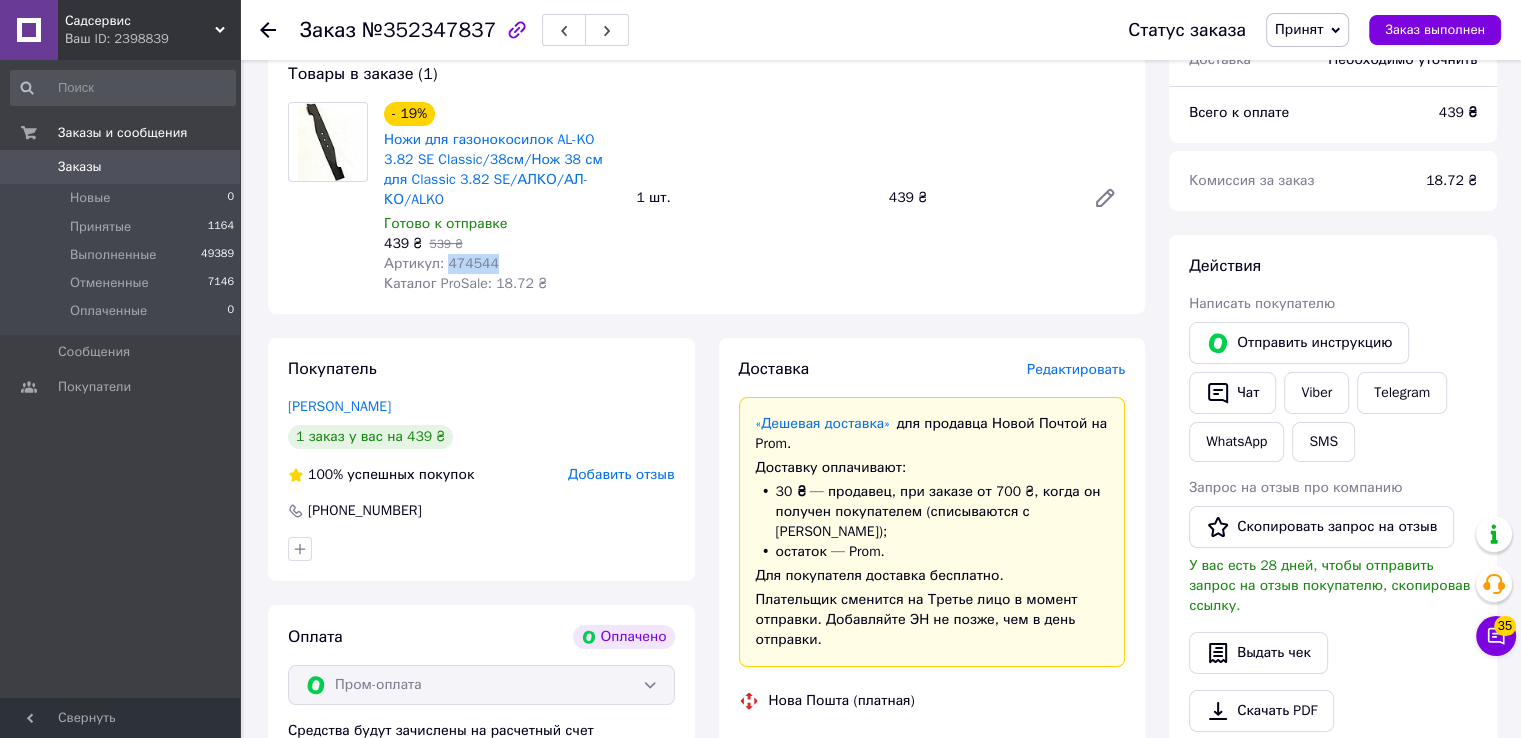 click on "Артикул: 474544" at bounding box center [441, 263] 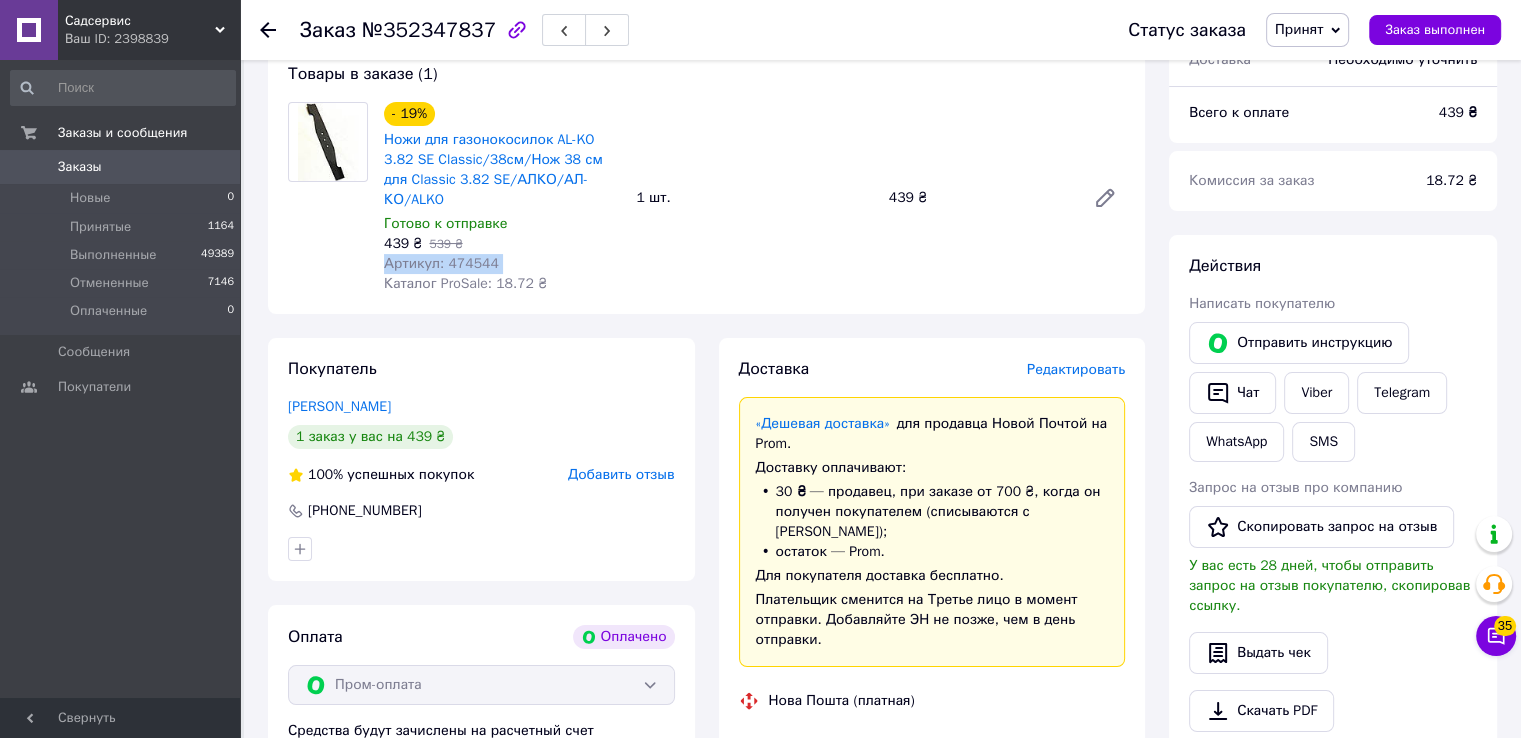 click on "Артикул: 474544" at bounding box center [502, 264] 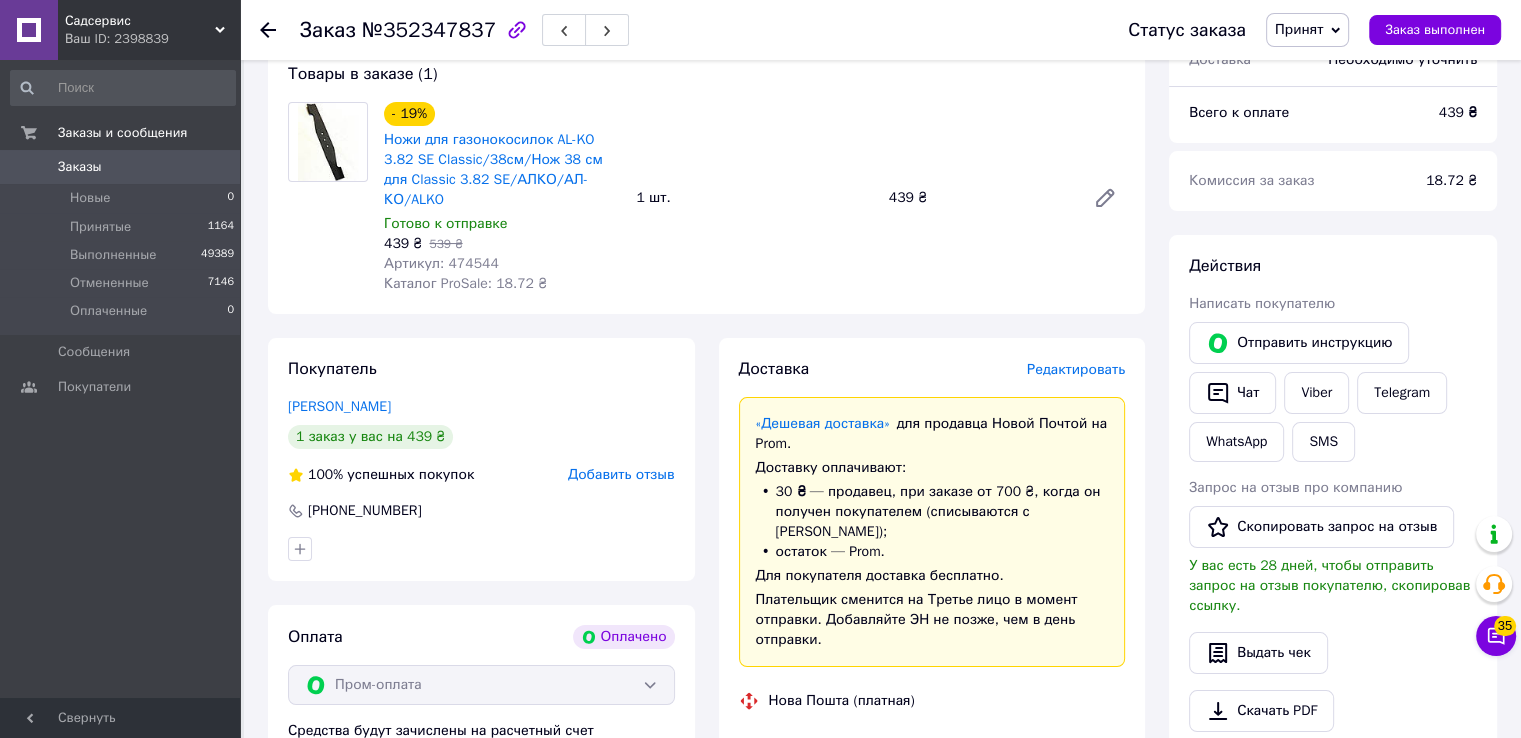 click on "Артикул: 474544" at bounding box center (441, 263) 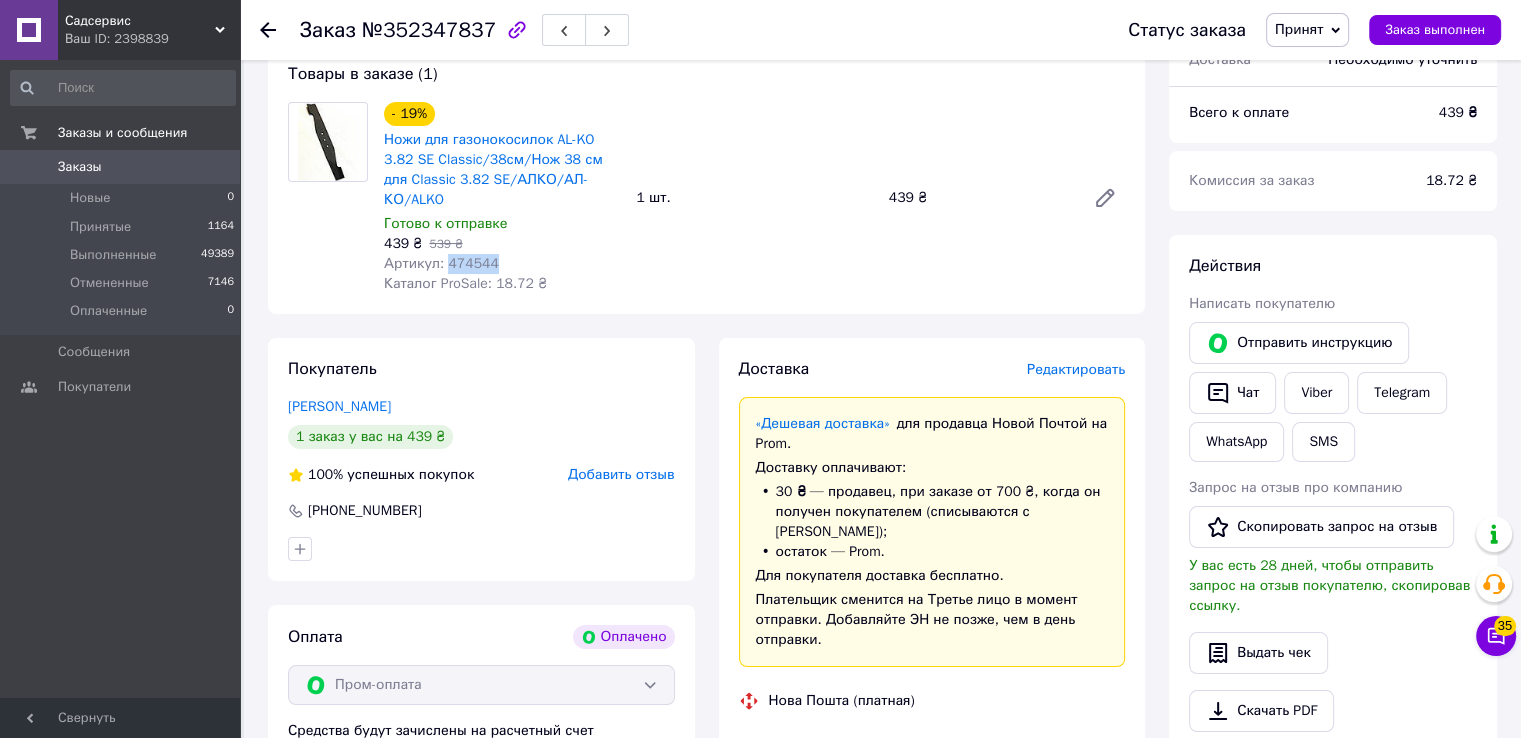 click on "Артикул: 474544" at bounding box center (441, 263) 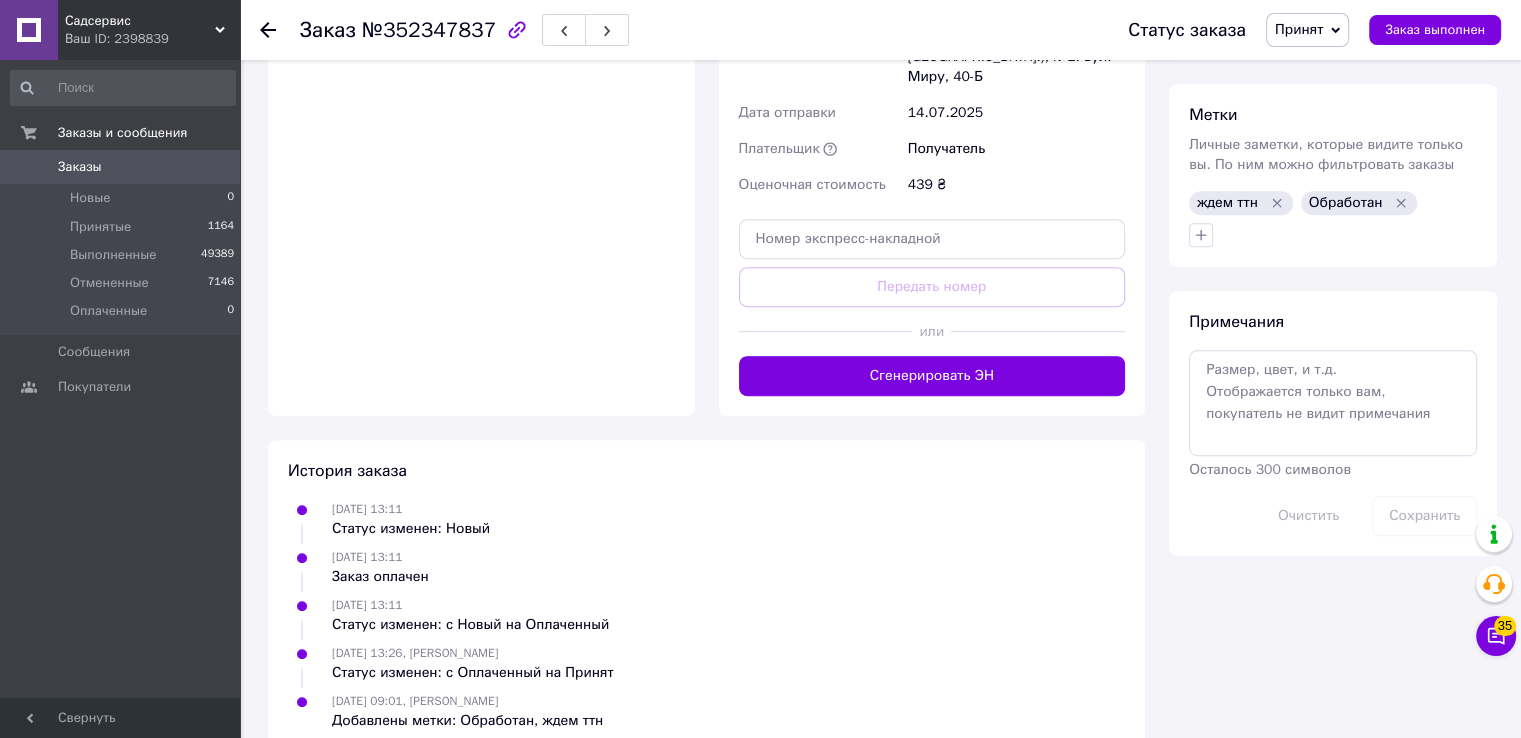 scroll, scrollTop: 291, scrollLeft: 0, axis: vertical 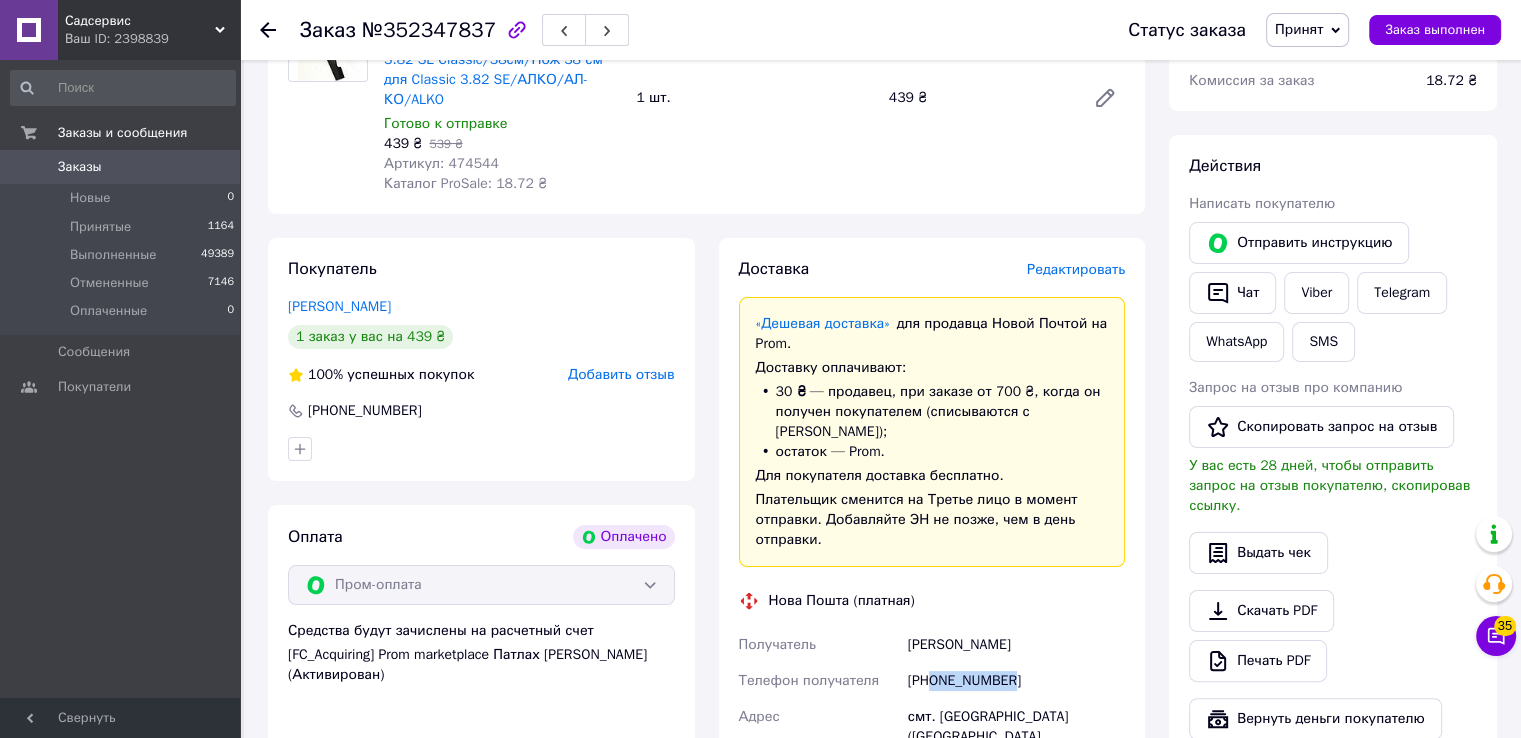 drag, startPoint x: 928, startPoint y: 641, endPoint x: 1076, endPoint y: 644, distance: 148.0304 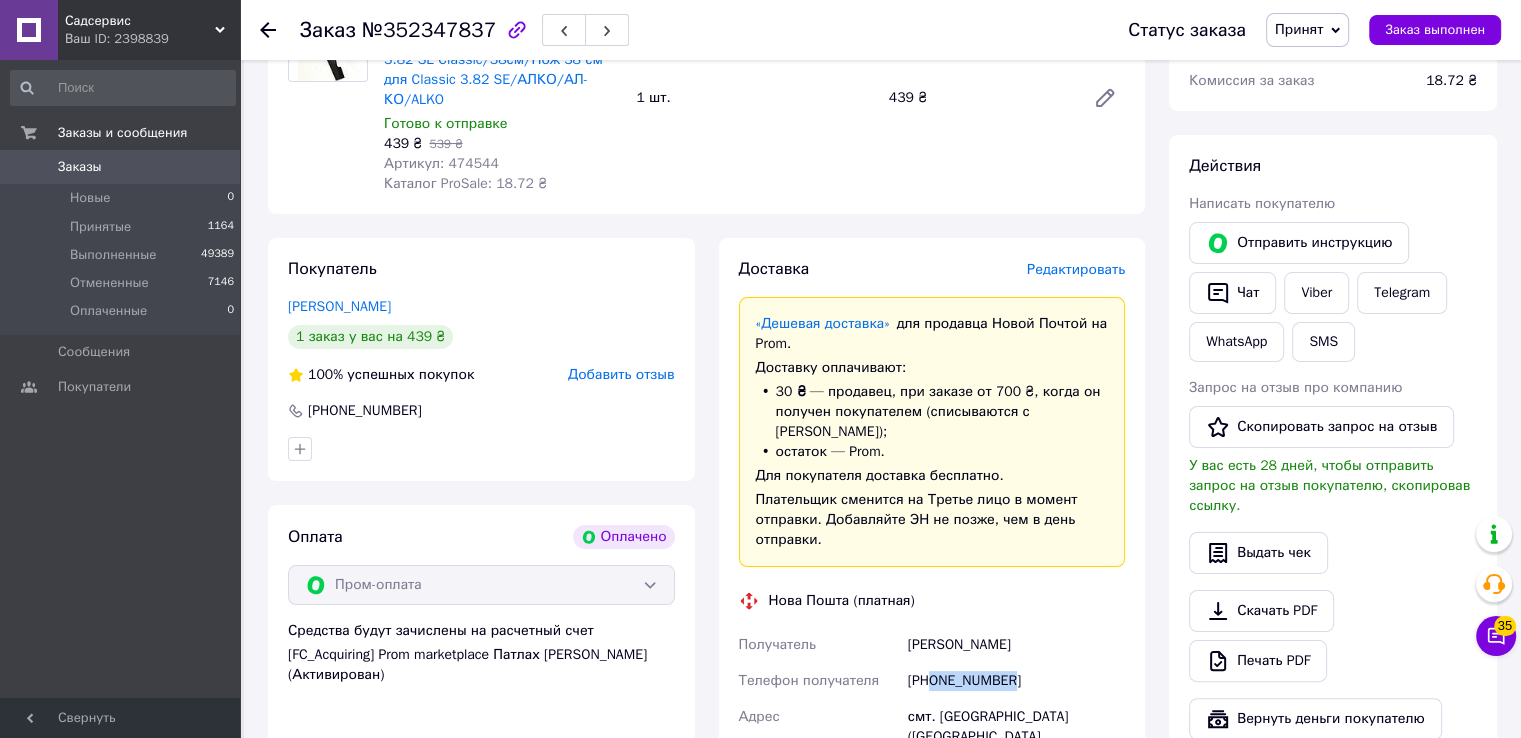 click on "+380953774835" at bounding box center [1016, 681] 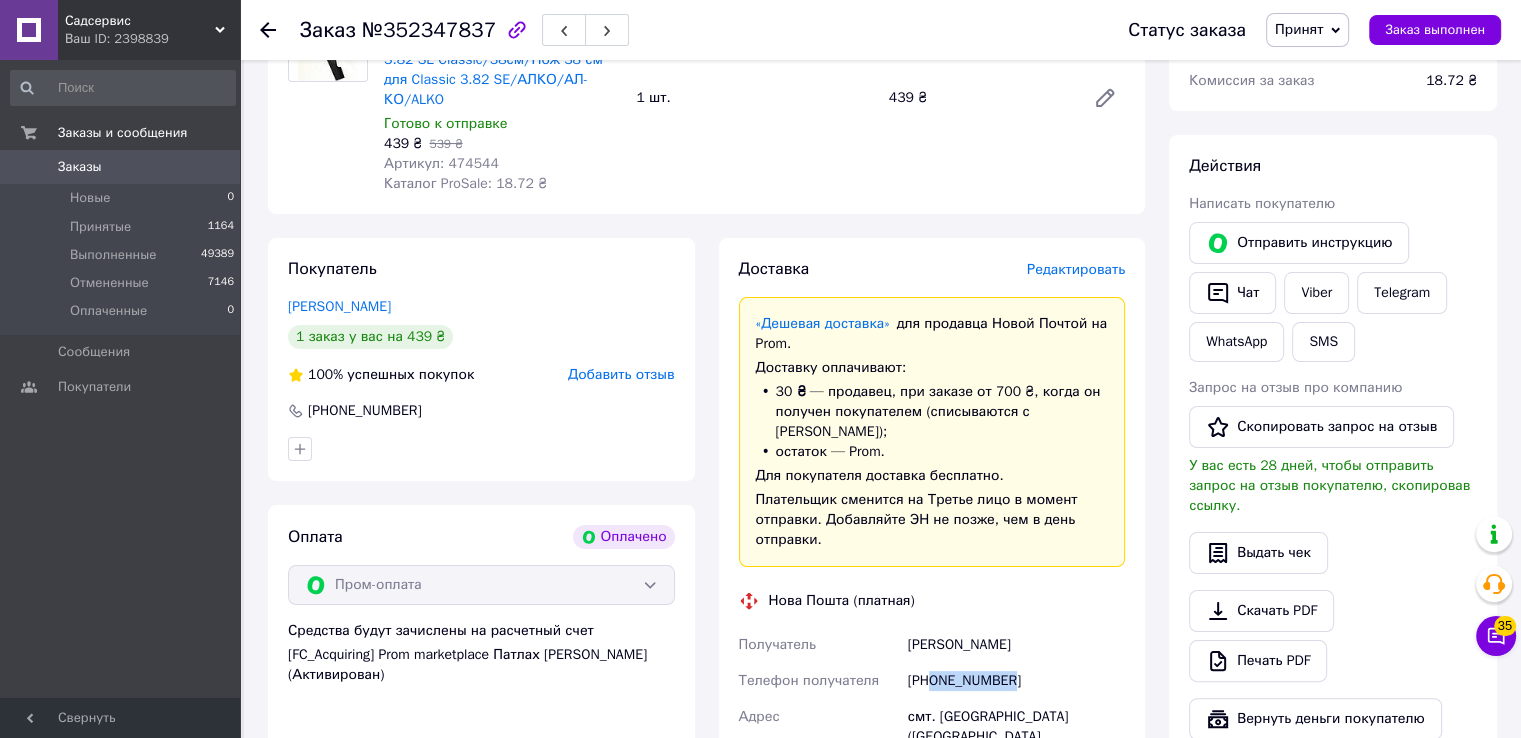 copy on "0953774835" 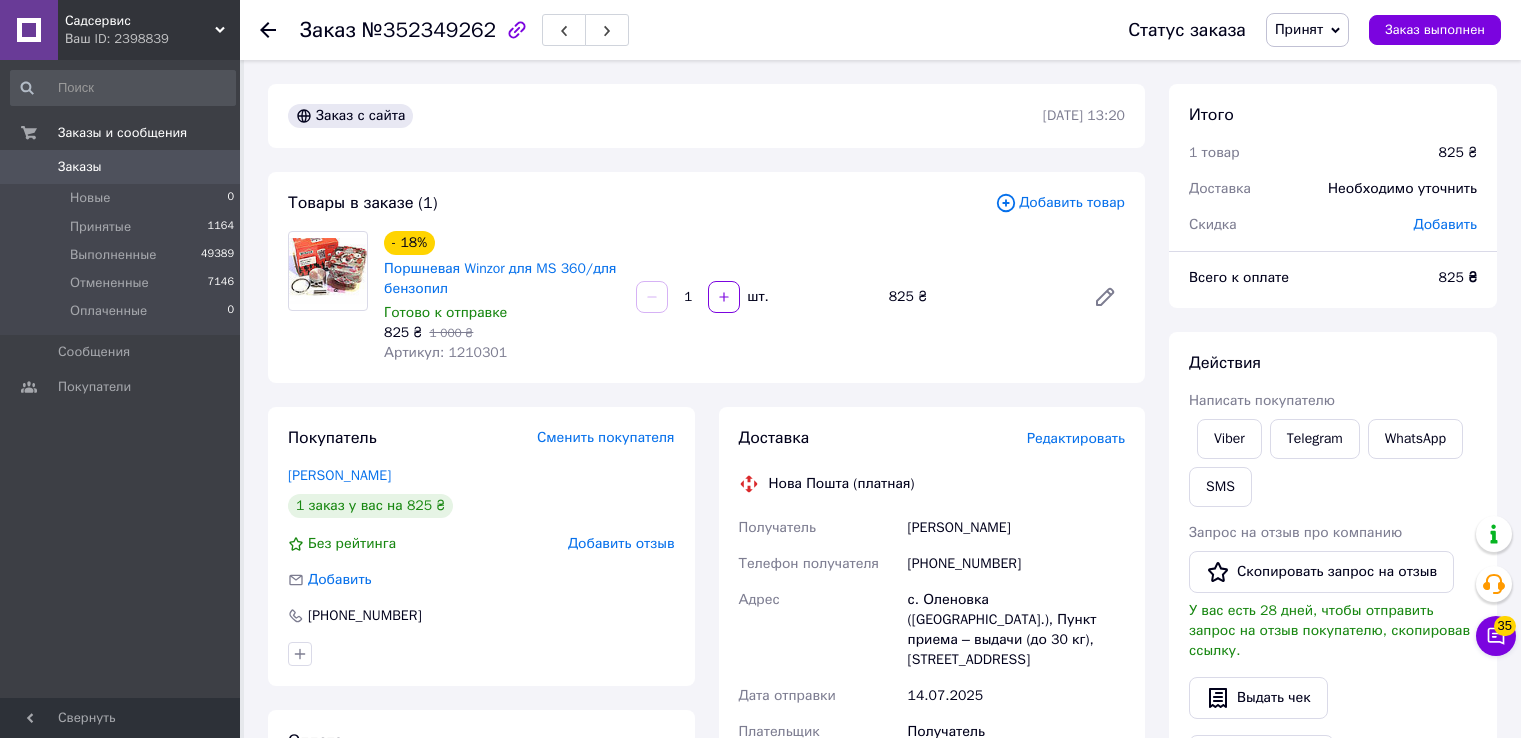 scroll, scrollTop: 0, scrollLeft: 0, axis: both 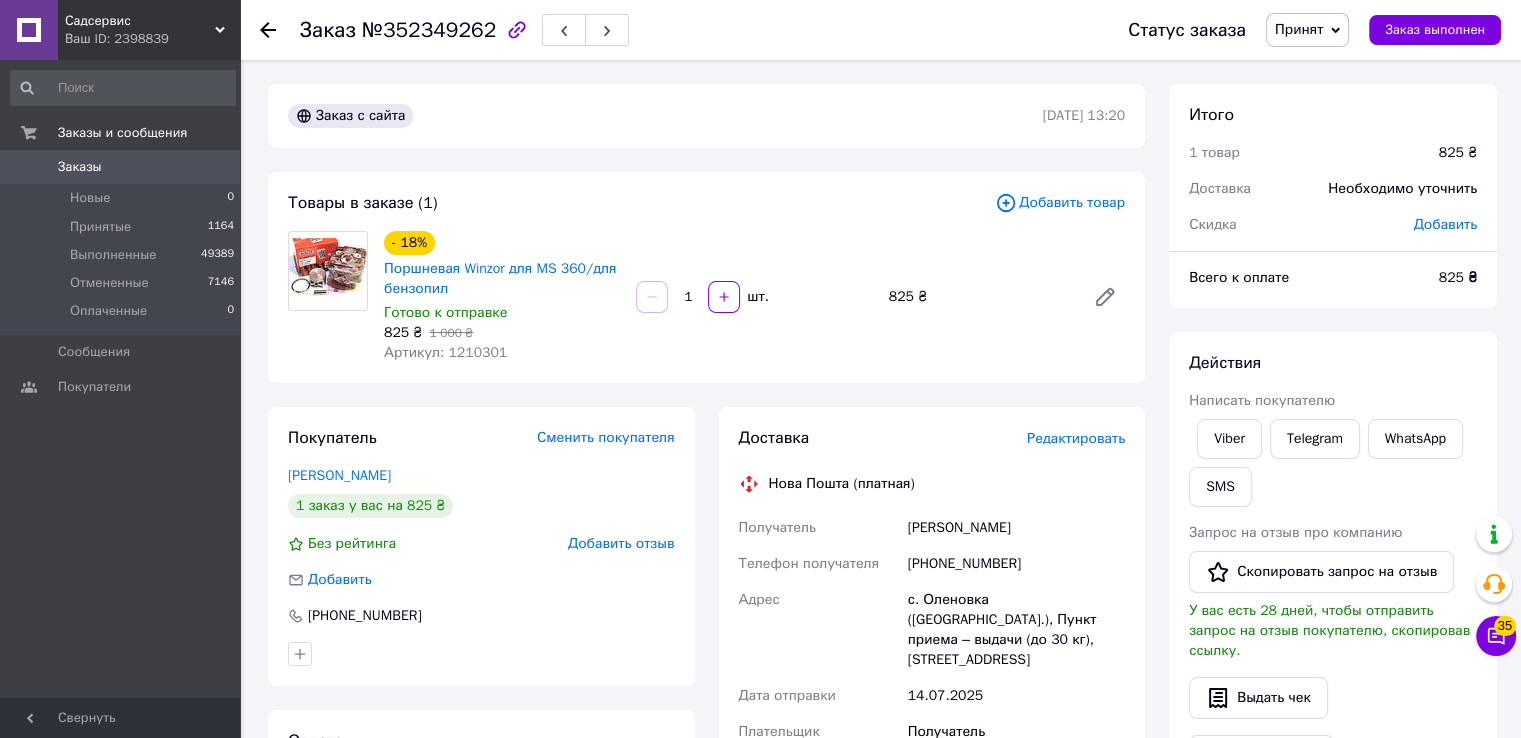 click on "Артикул: 1210301" at bounding box center (445, 352) 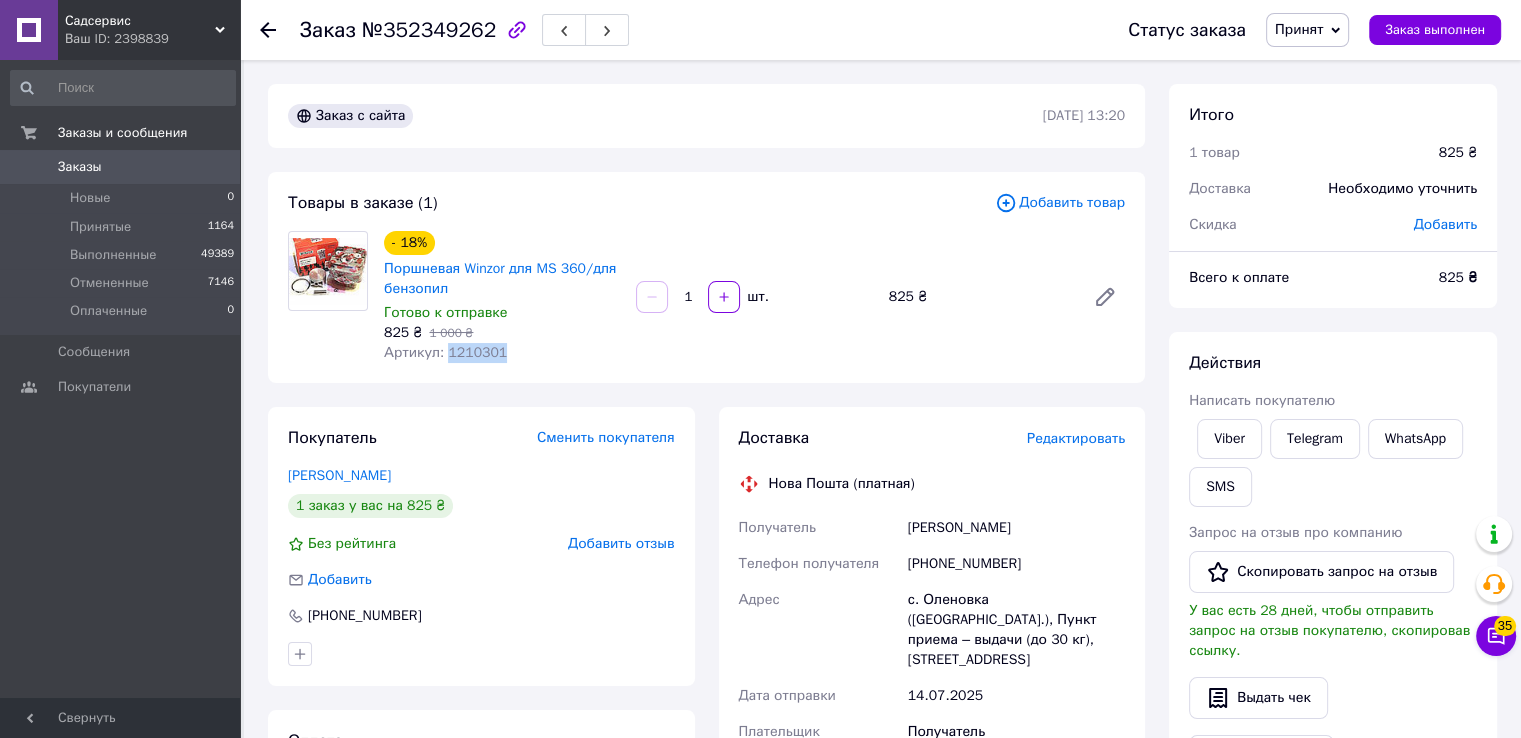 click on "Артикул: 1210301" at bounding box center (445, 352) 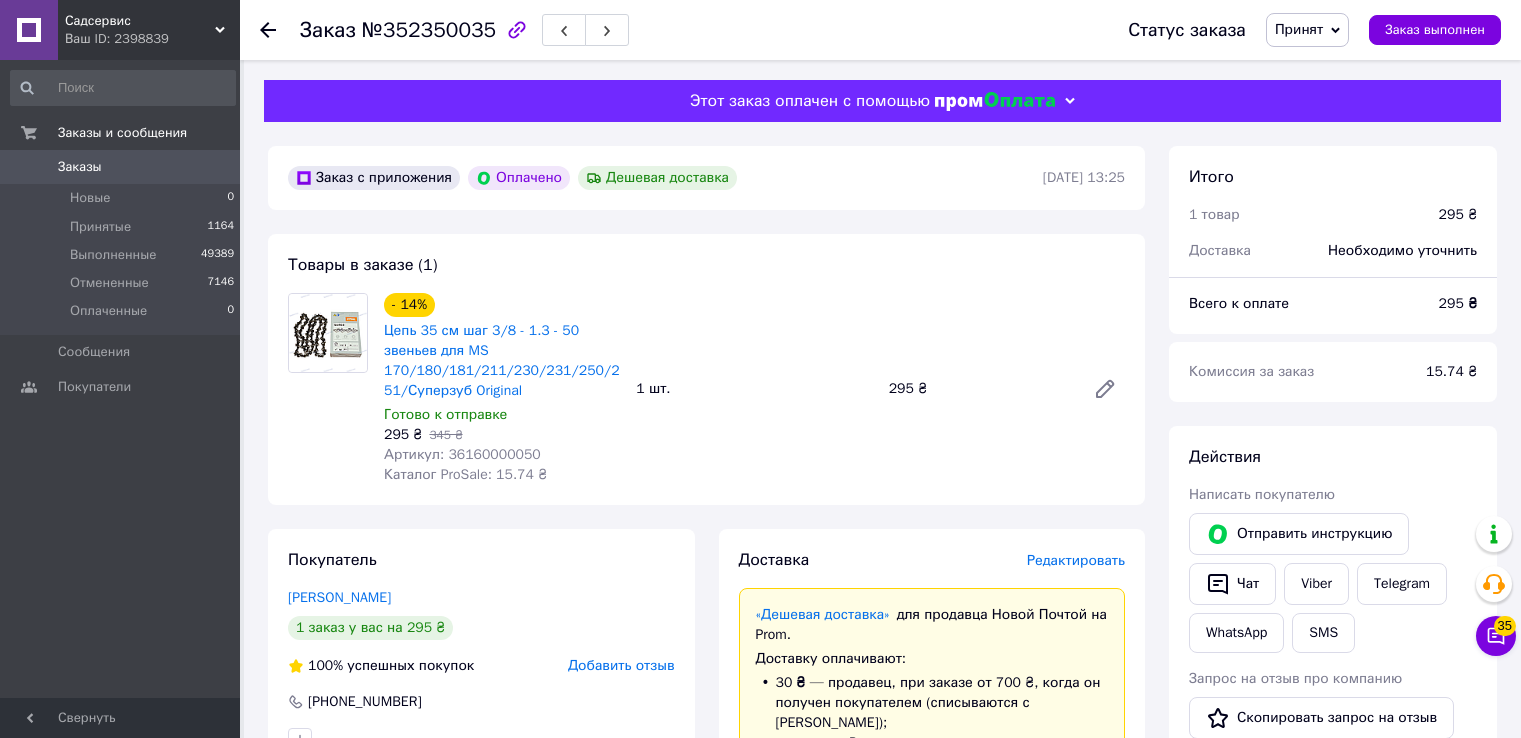 scroll, scrollTop: 0, scrollLeft: 0, axis: both 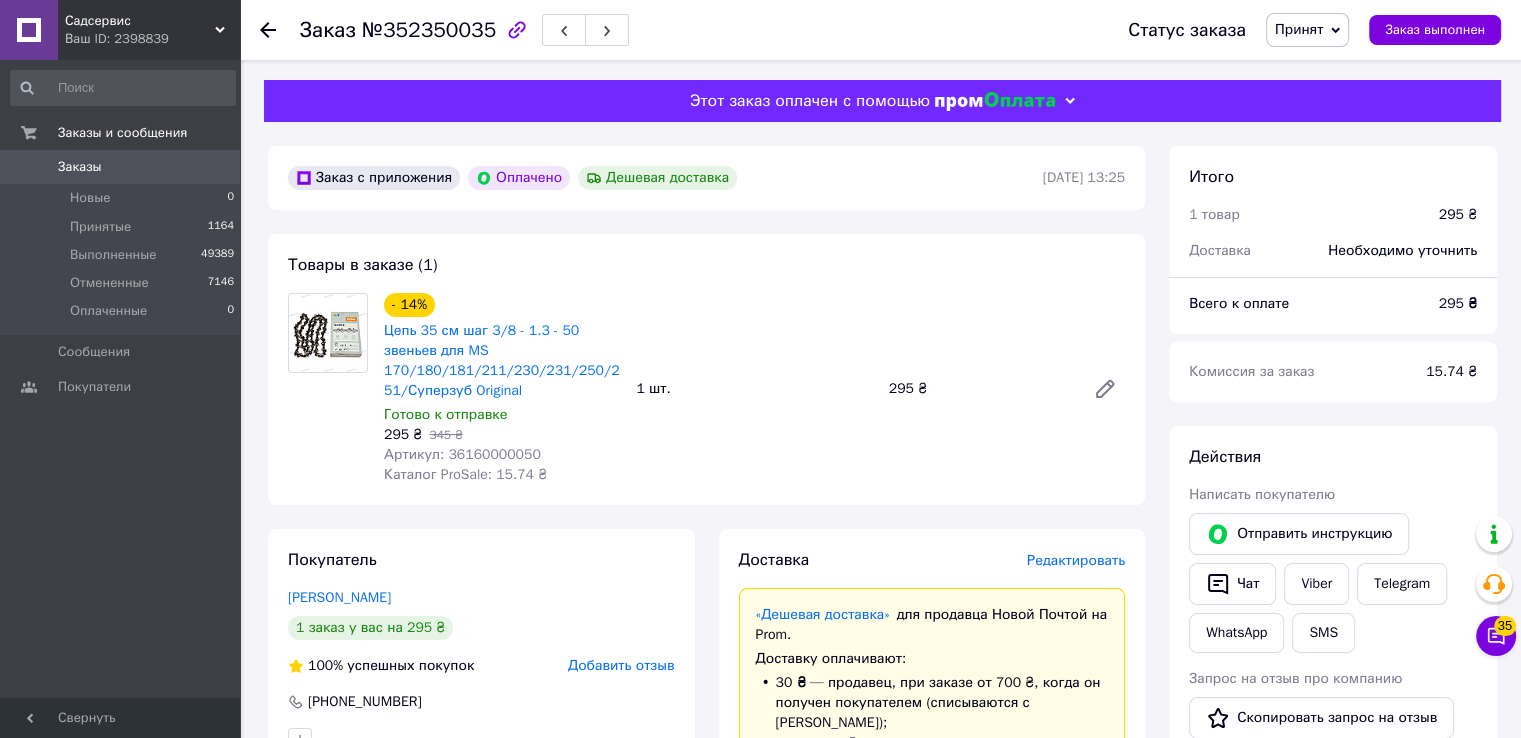 click on "Артикул: 36160000050" at bounding box center [462, 454] 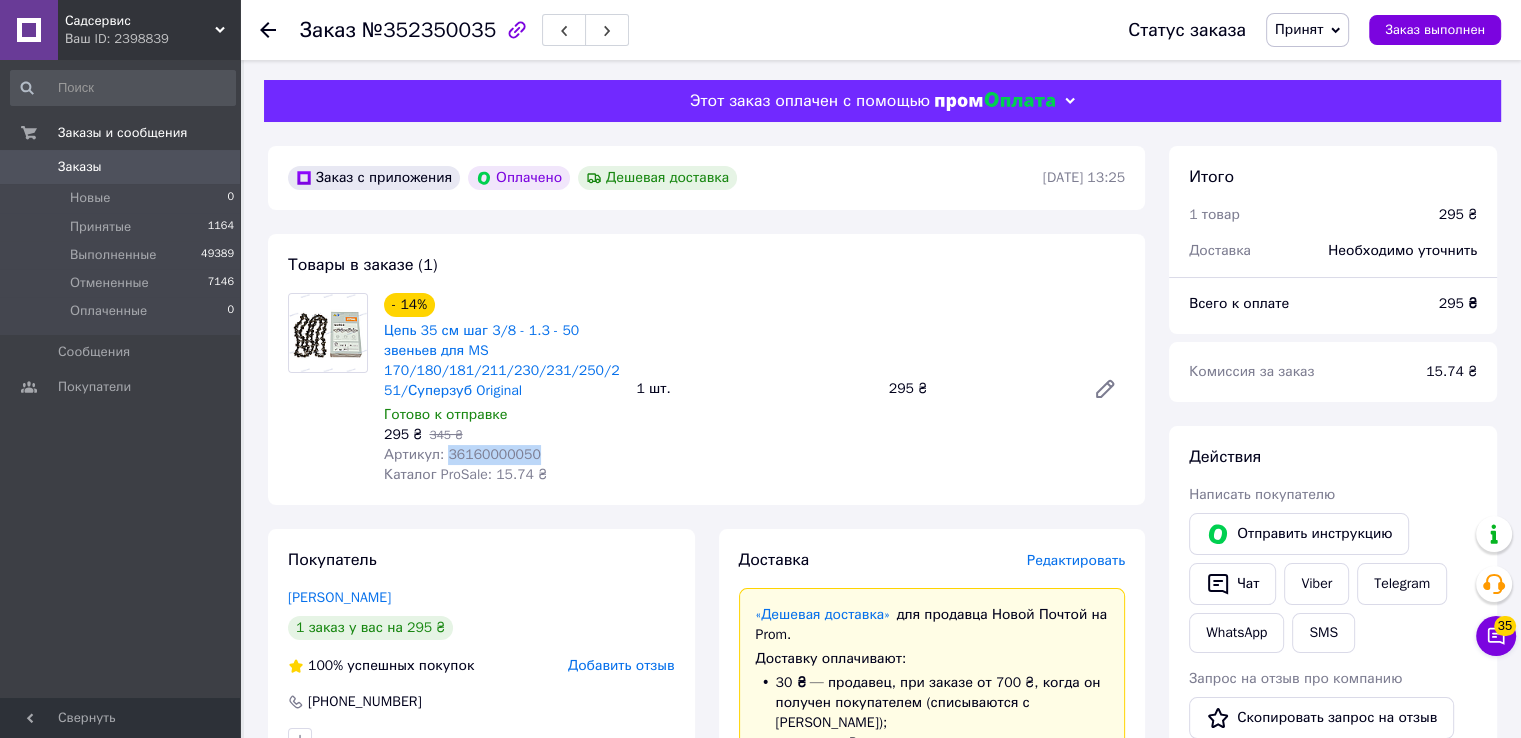 copy on "36160000050" 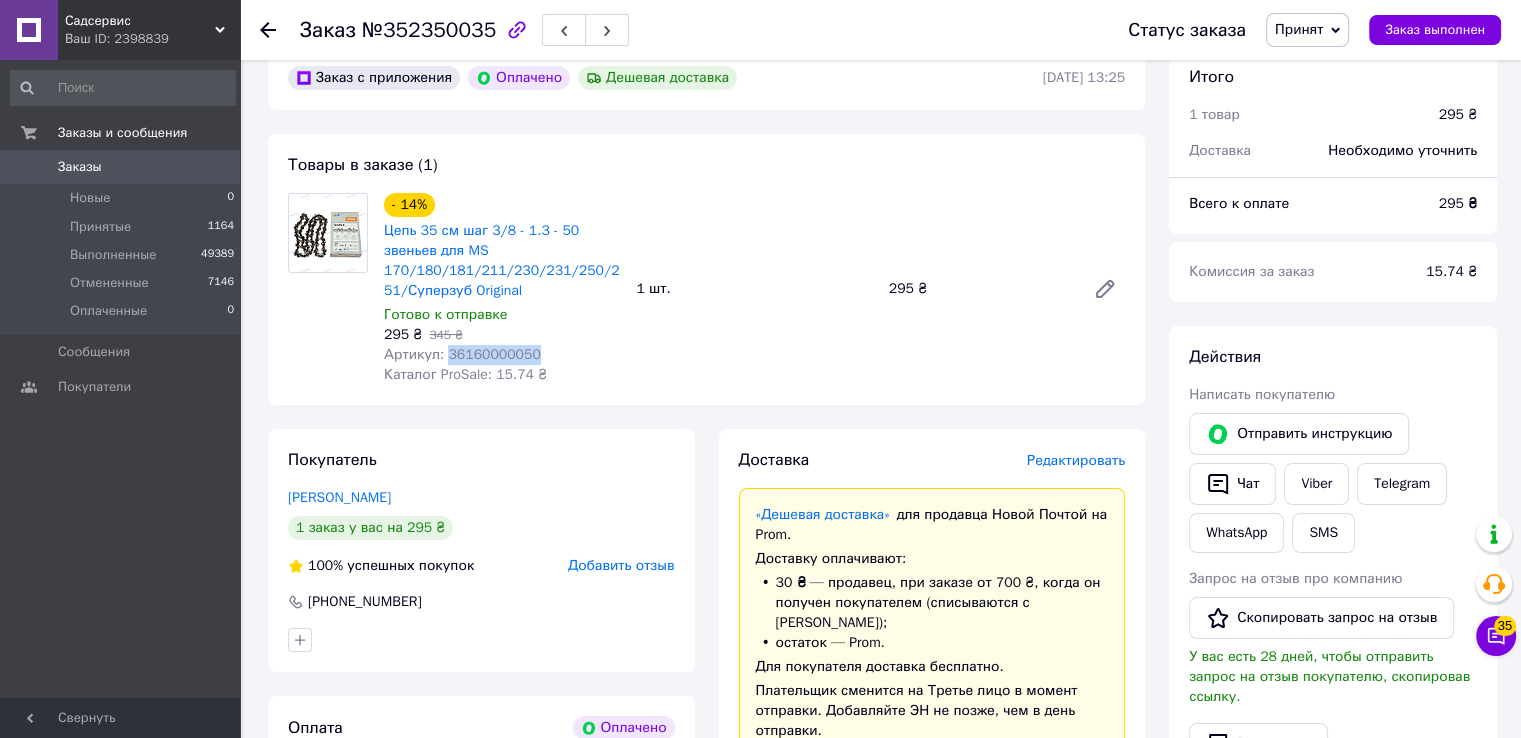 scroll, scrollTop: 942, scrollLeft: 0, axis: vertical 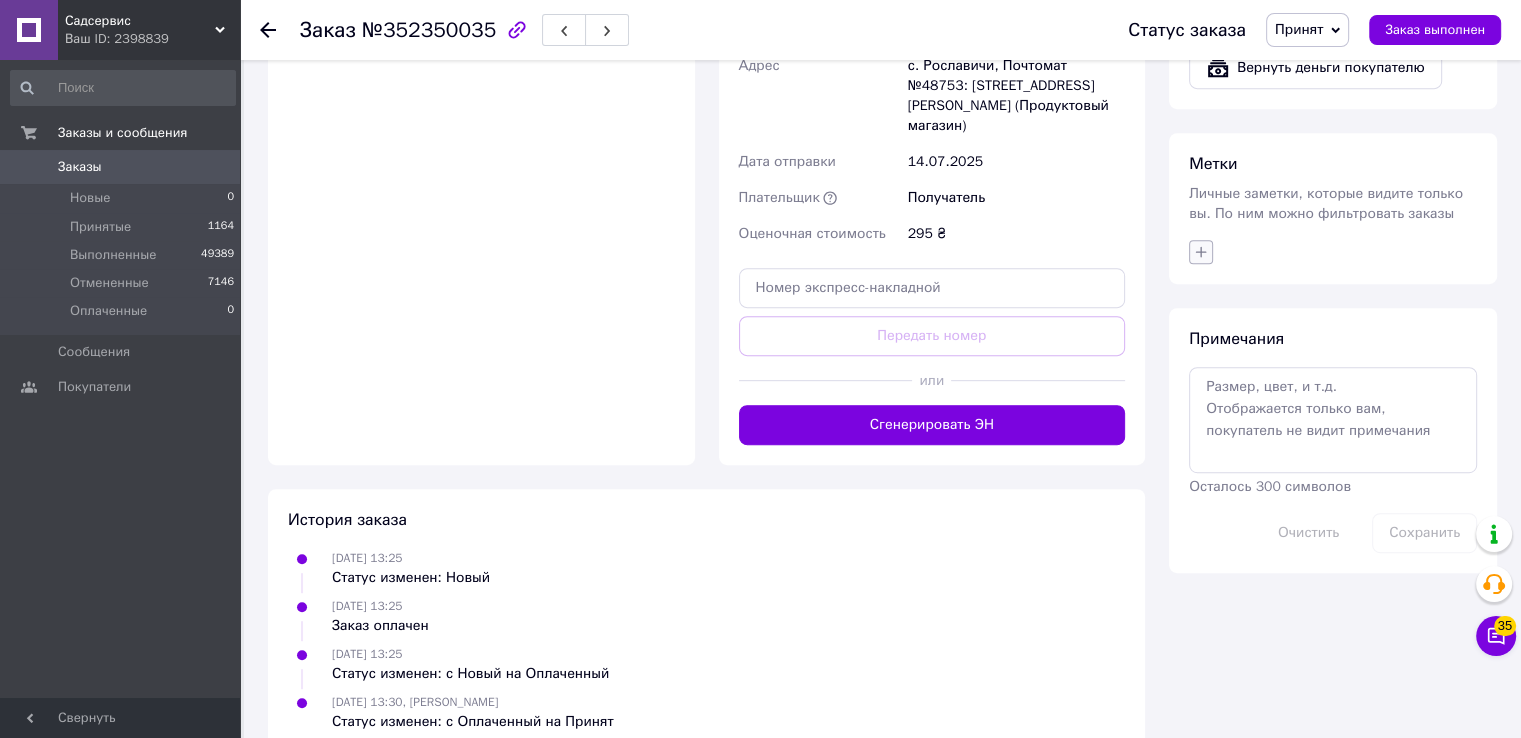 click at bounding box center (1201, 252) 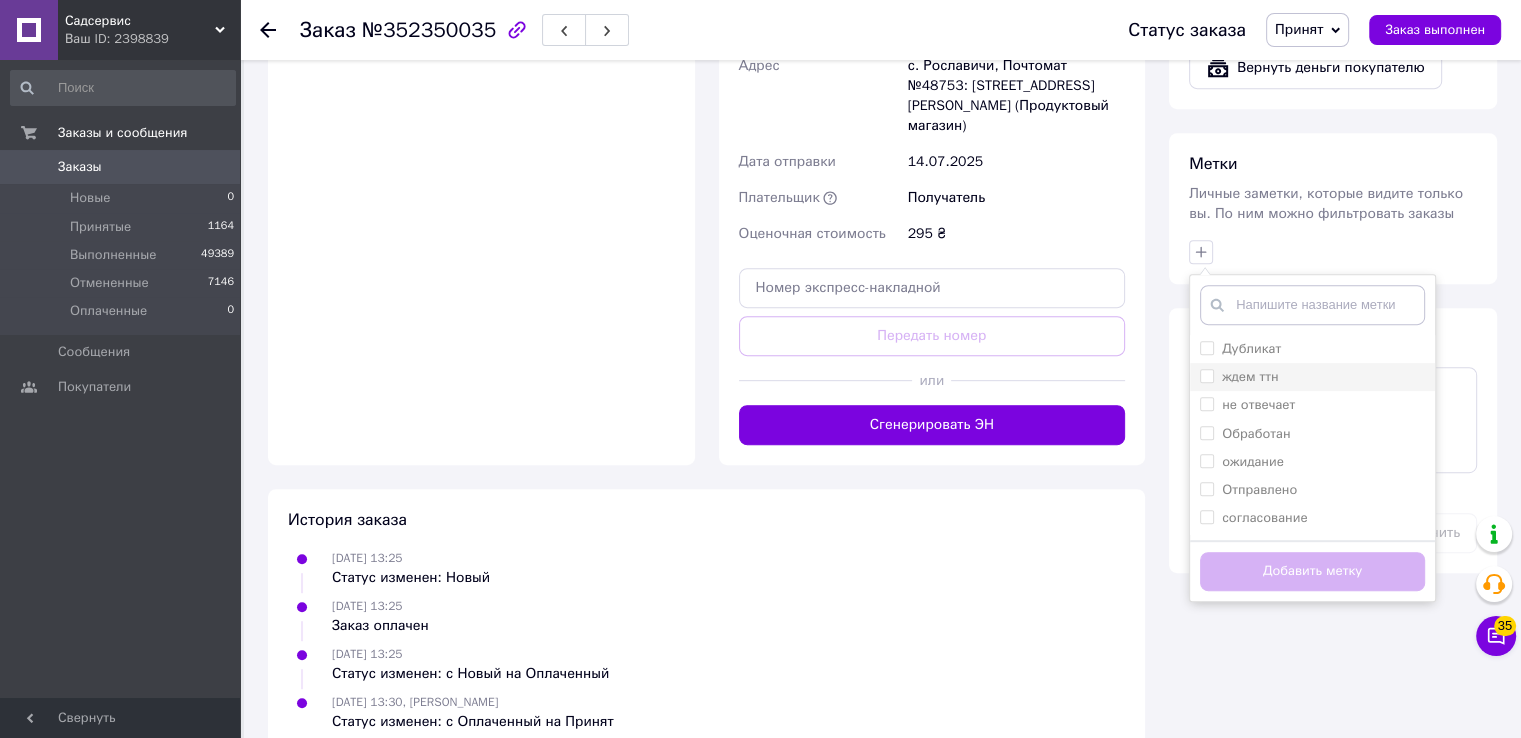 click on "ждем ттн" at bounding box center (1206, 375) 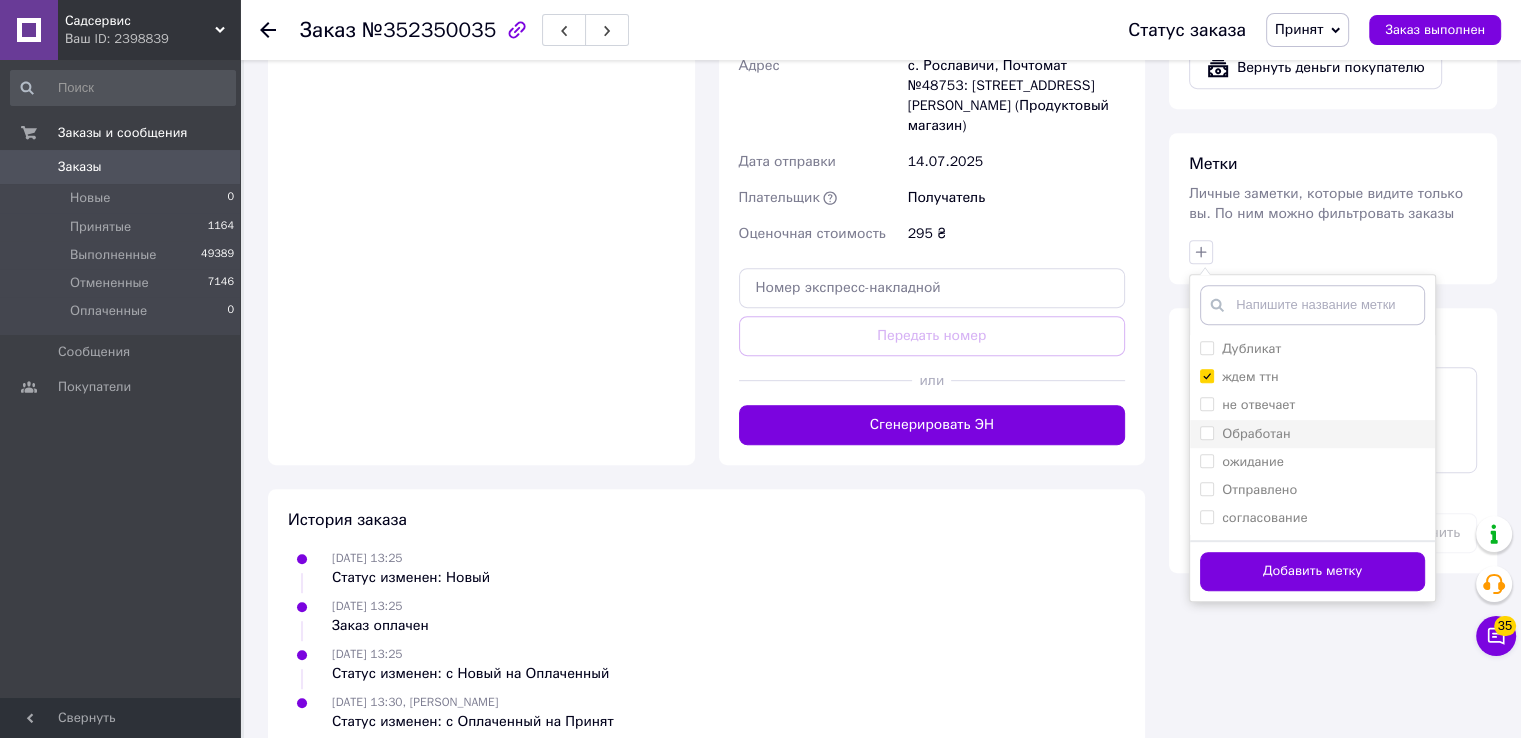 click on "Обработан" at bounding box center (1206, 432) 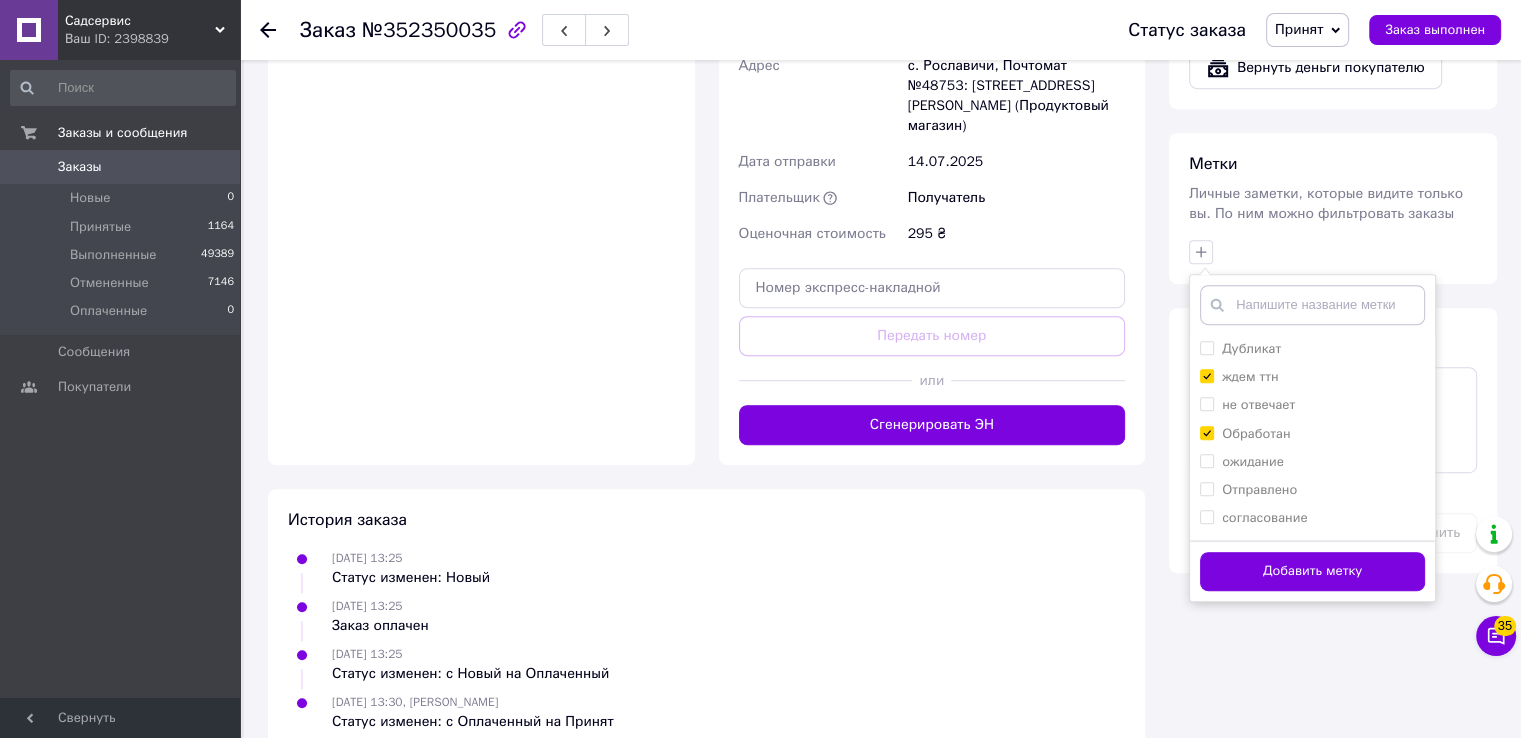 click on "Добавить метку" at bounding box center (1312, 571) 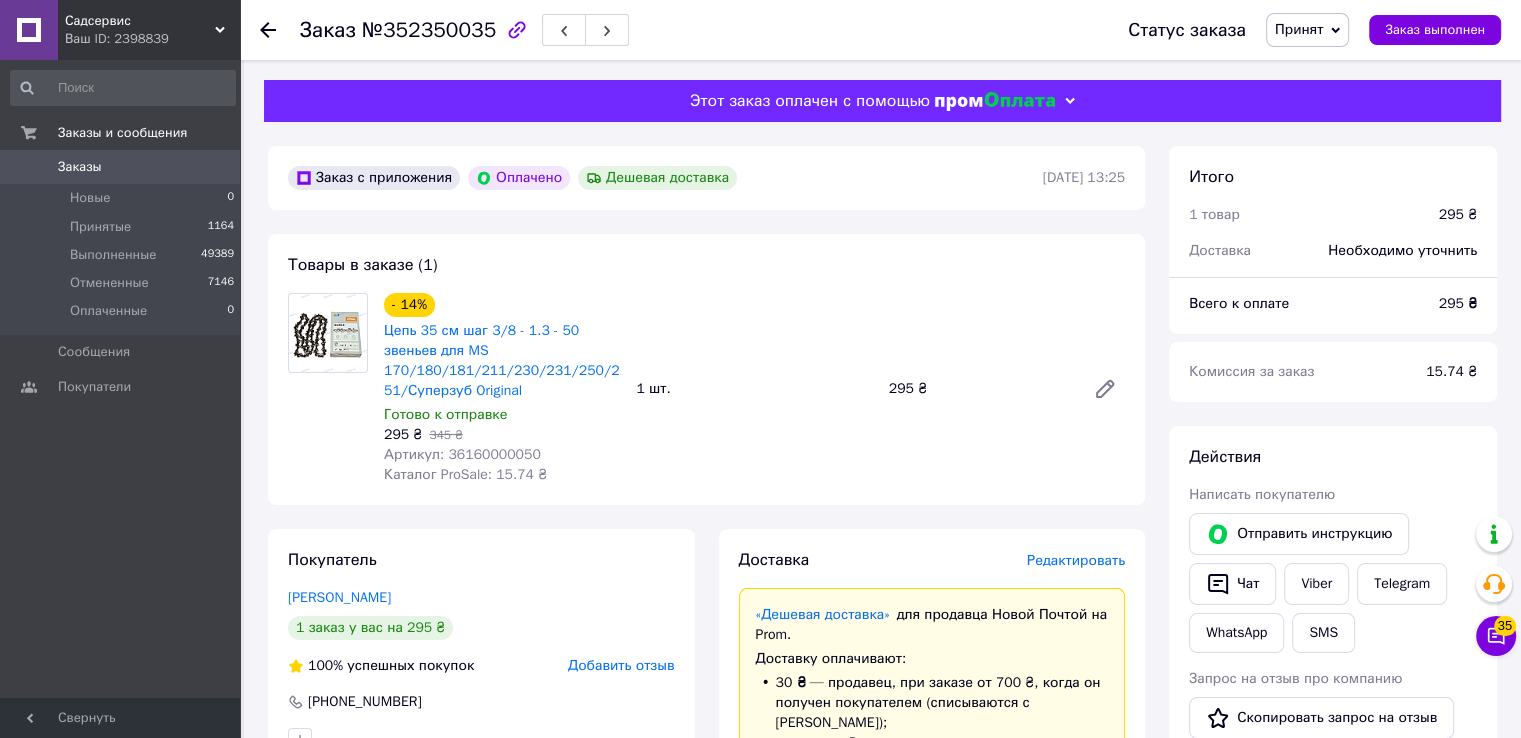 scroll, scrollTop: 500, scrollLeft: 0, axis: vertical 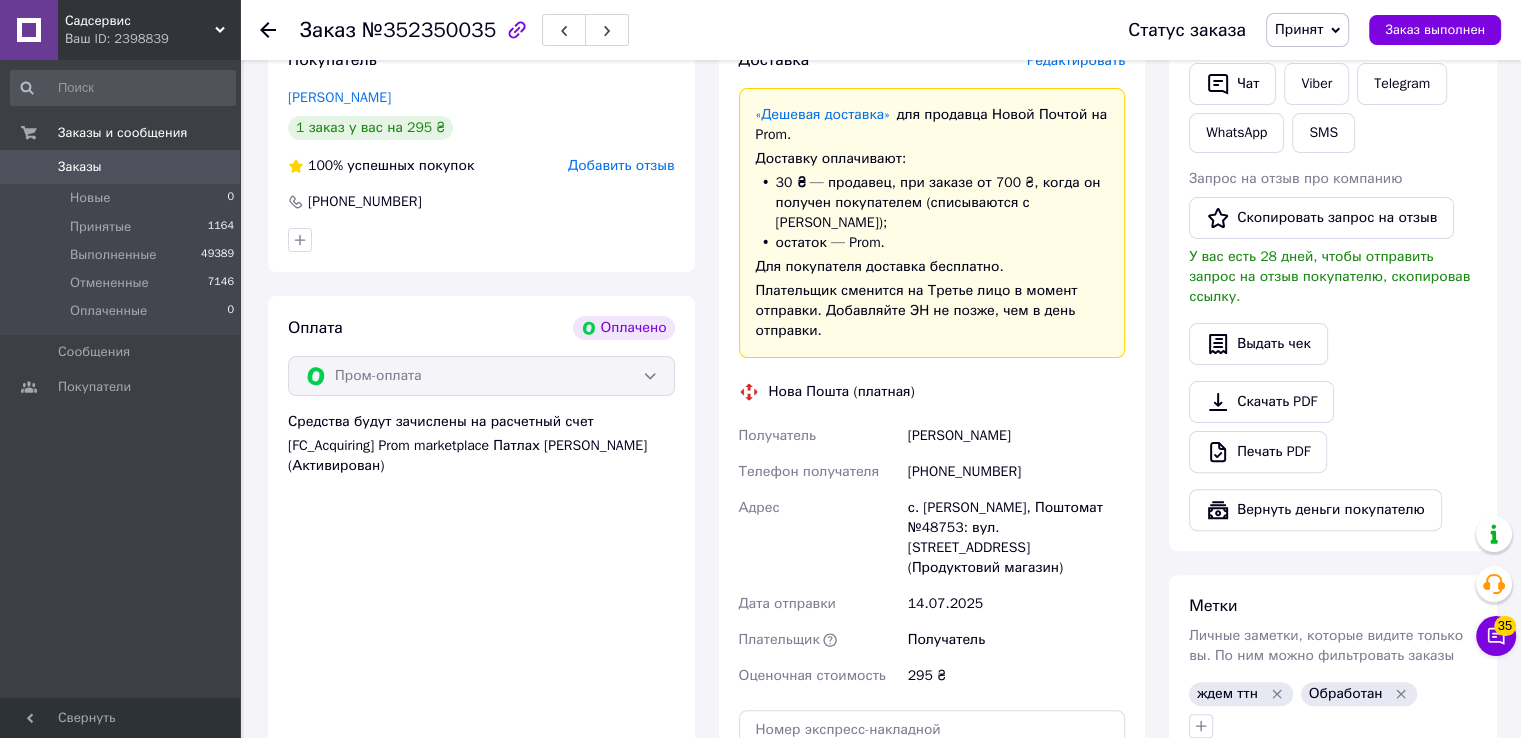 drag, startPoint x: 910, startPoint y: 419, endPoint x: 1062, endPoint y: 423, distance: 152.05263 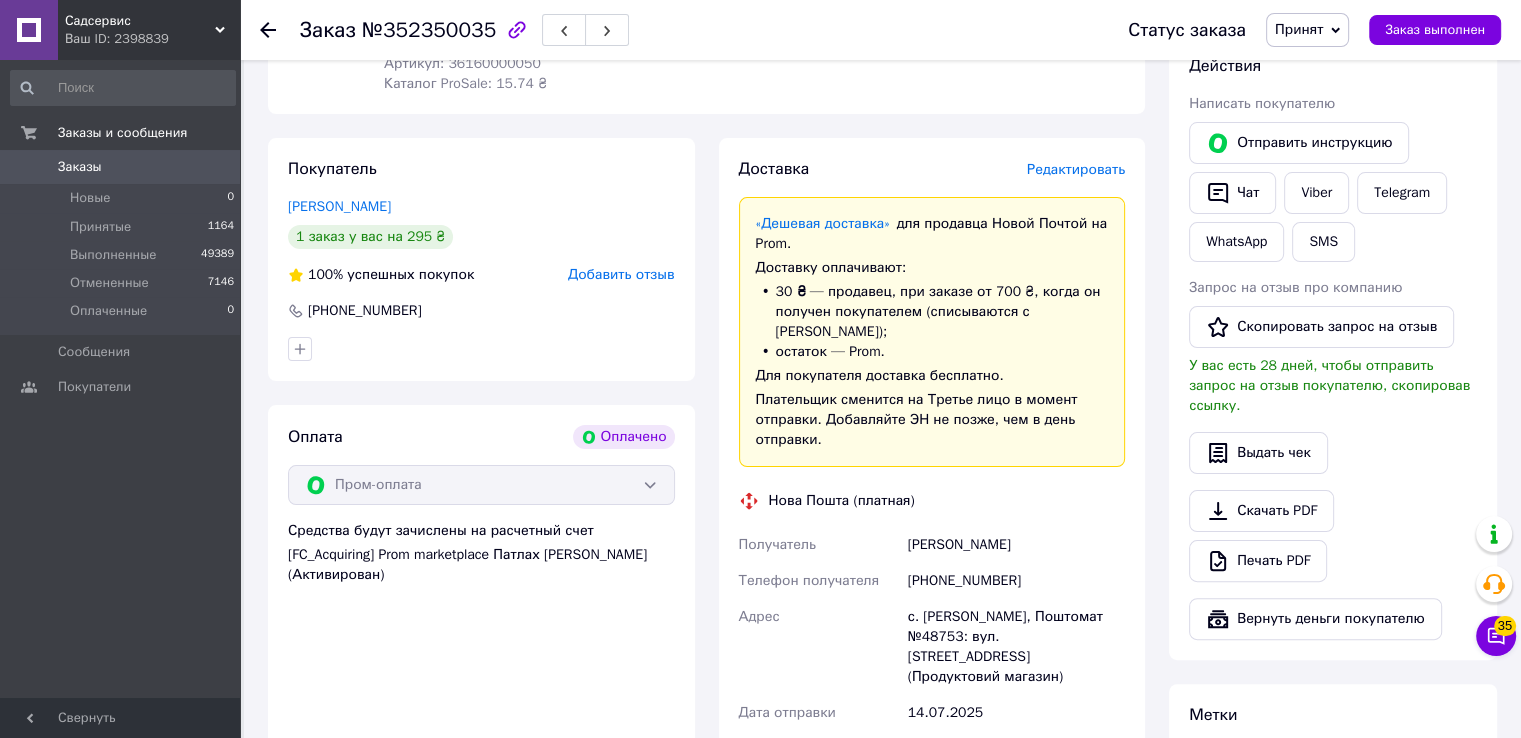 scroll, scrollTop: 591, scrollLeft: 0, axis: vertical 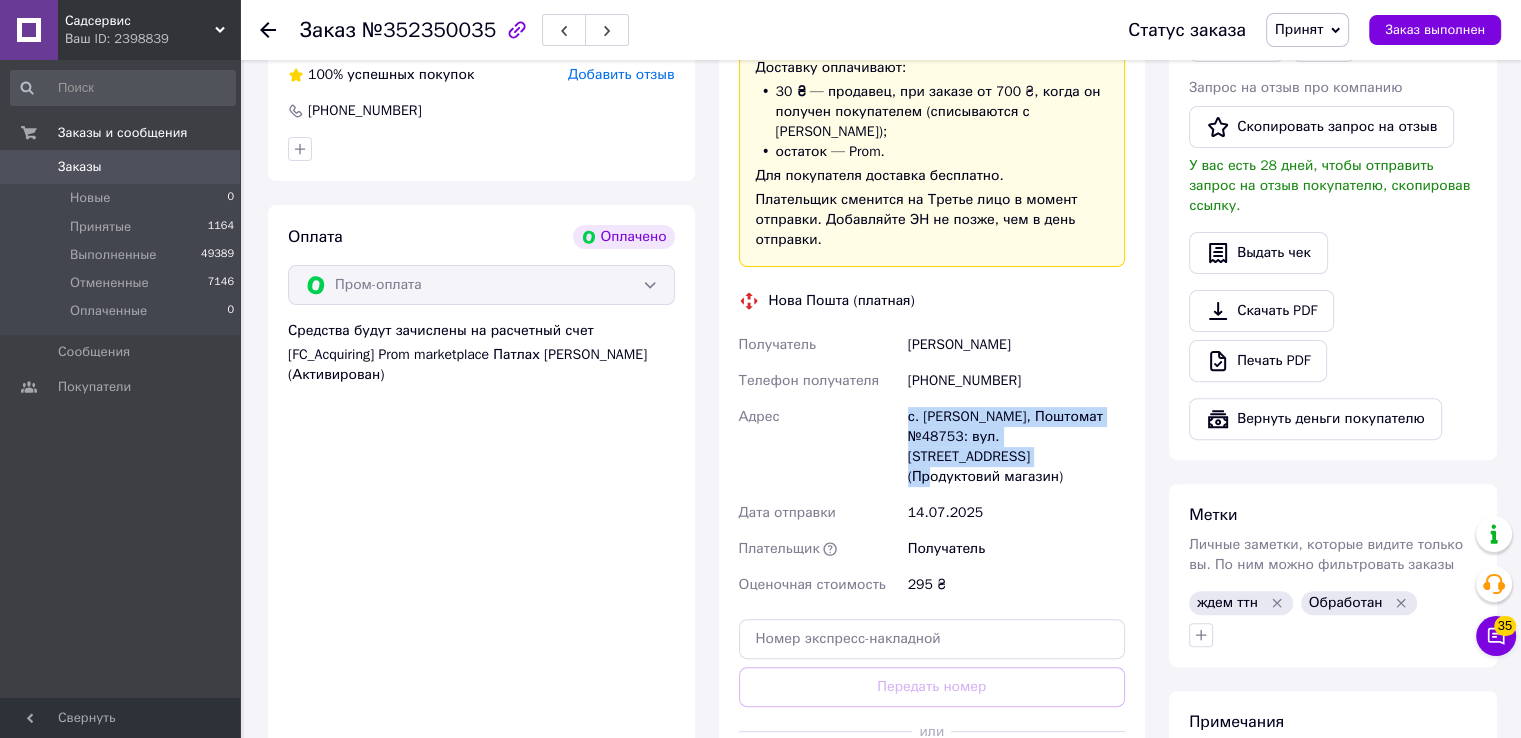 drag, startPoint x: 1114, startPoint y: 417, endPoint x: 839, endPoint y: 383, distance: 277.09384 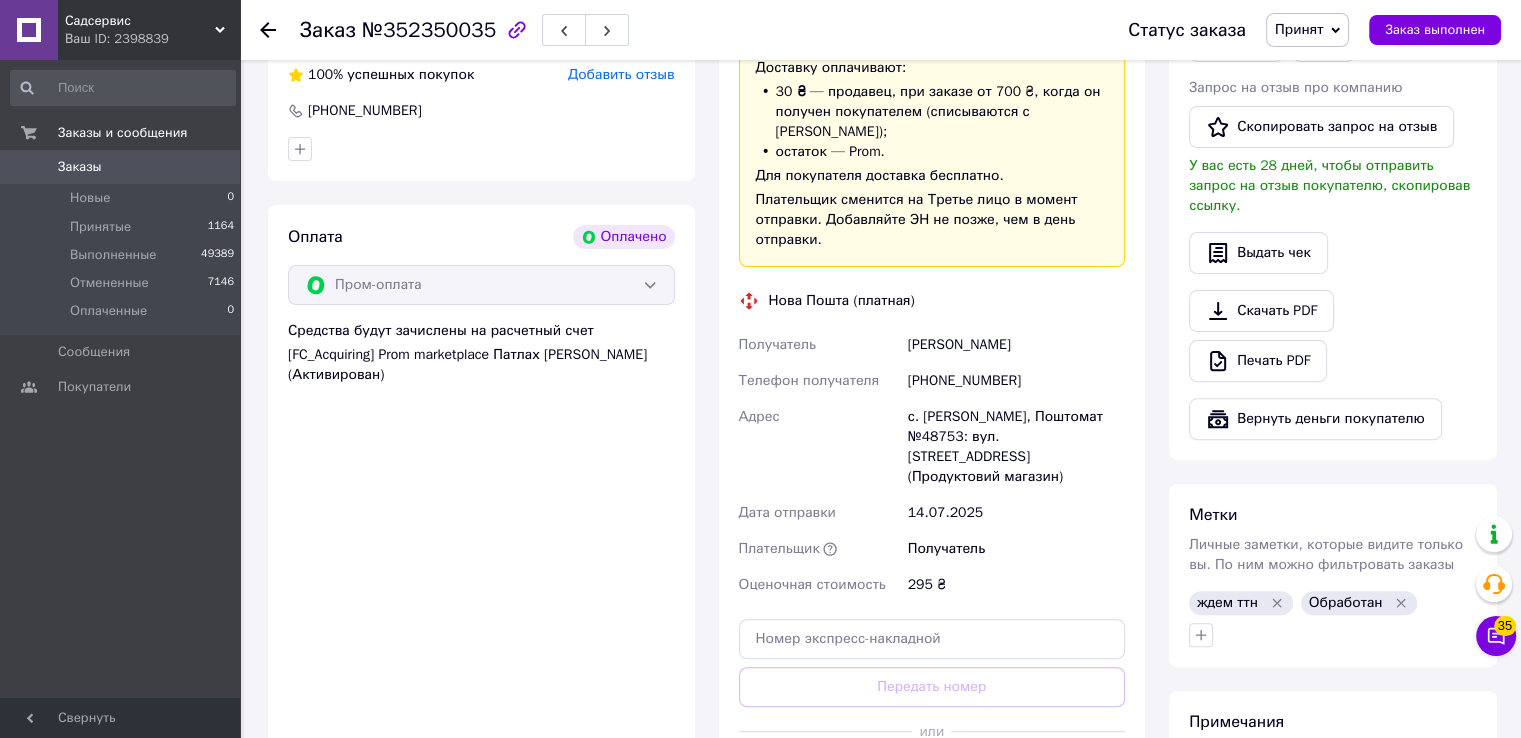 click on "+380937867194" at bounding box center (1016, 381) 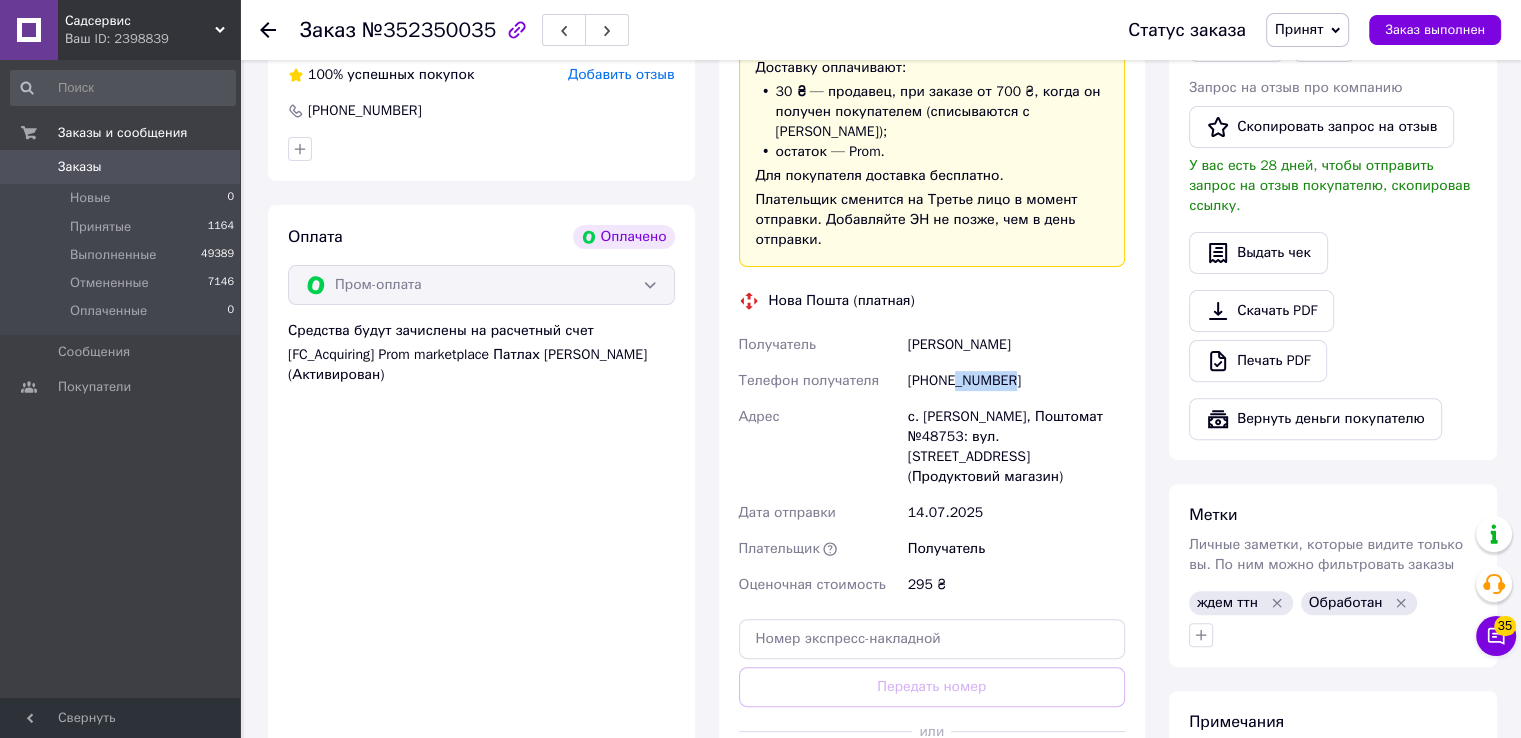 drag, startPoint x: 1026, startPoint y: 357, endPoint x: 953, endPoint y: 365, distance: 73.43705 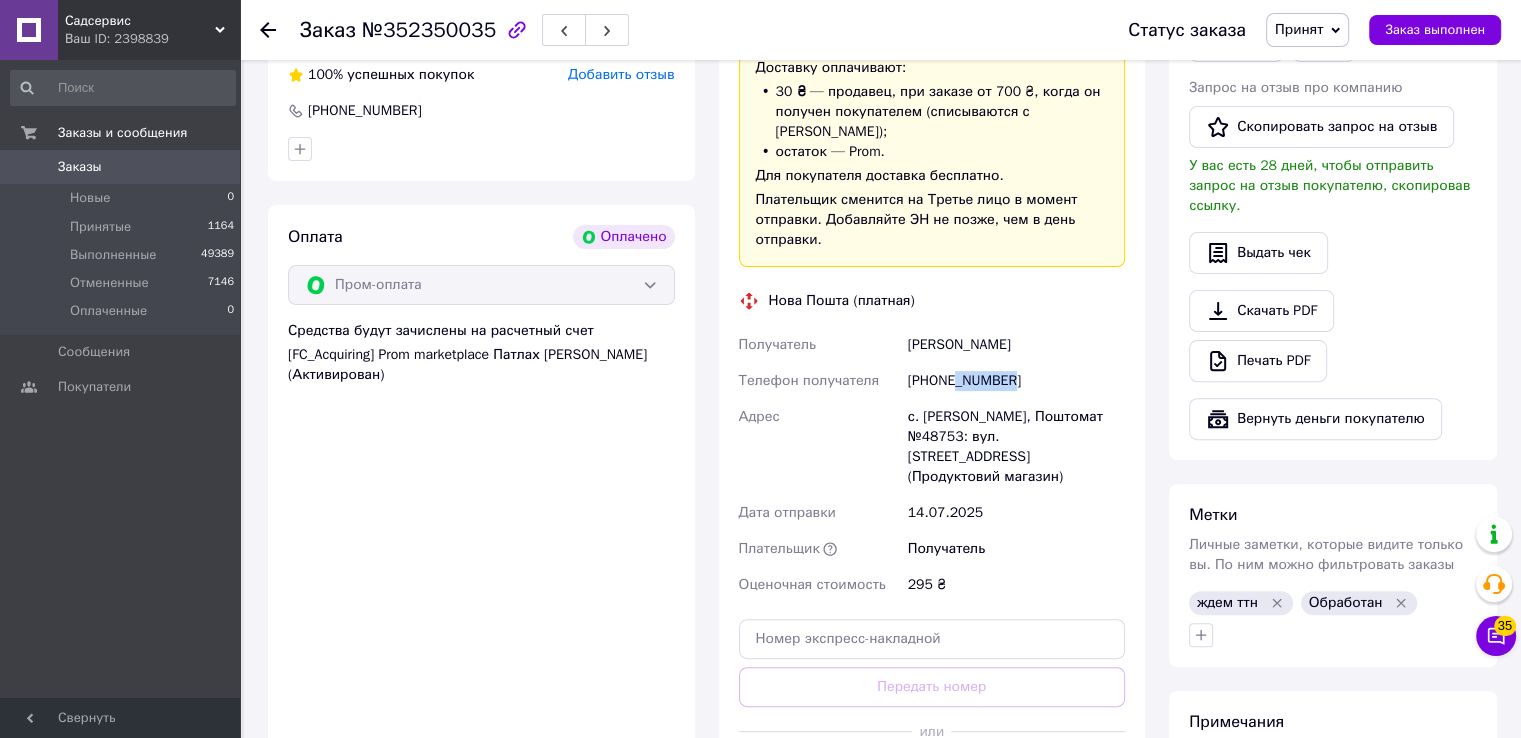 click on "+380937867194" at bounding box center [1016, 381] 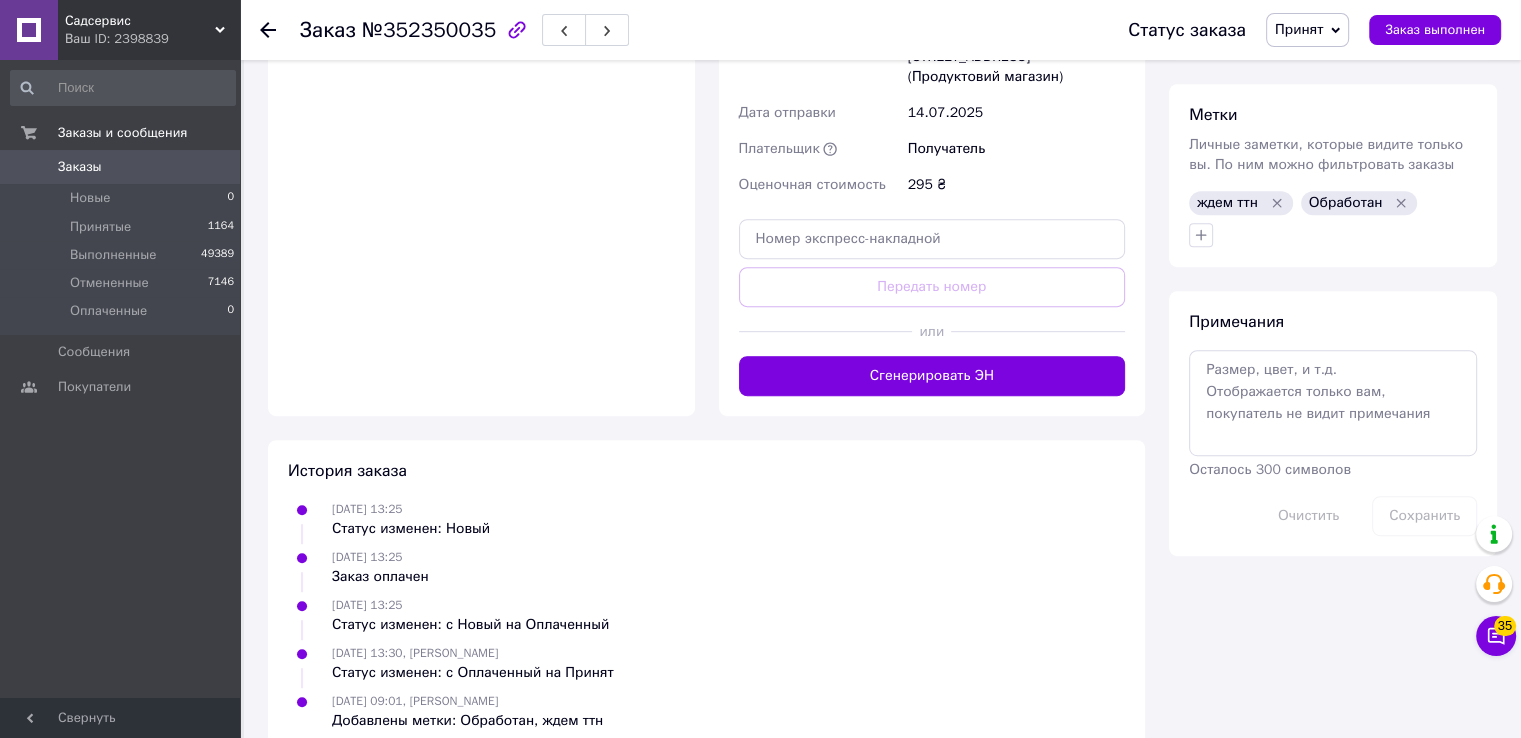 scroll, scrollTop: 0, scrollLeft: 0, axis: both 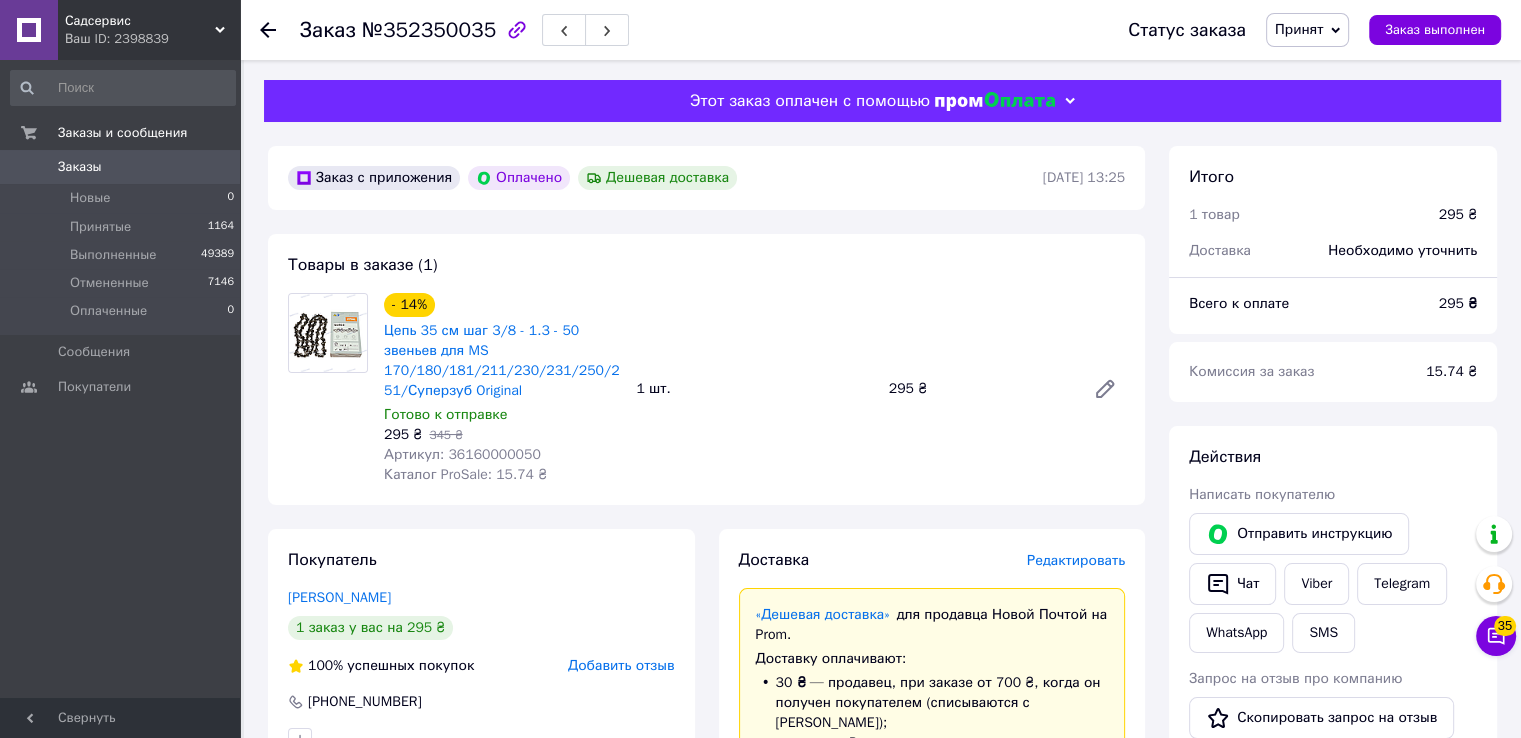 click on "Артикул: 36160000050" at bounding box center (462, 454) 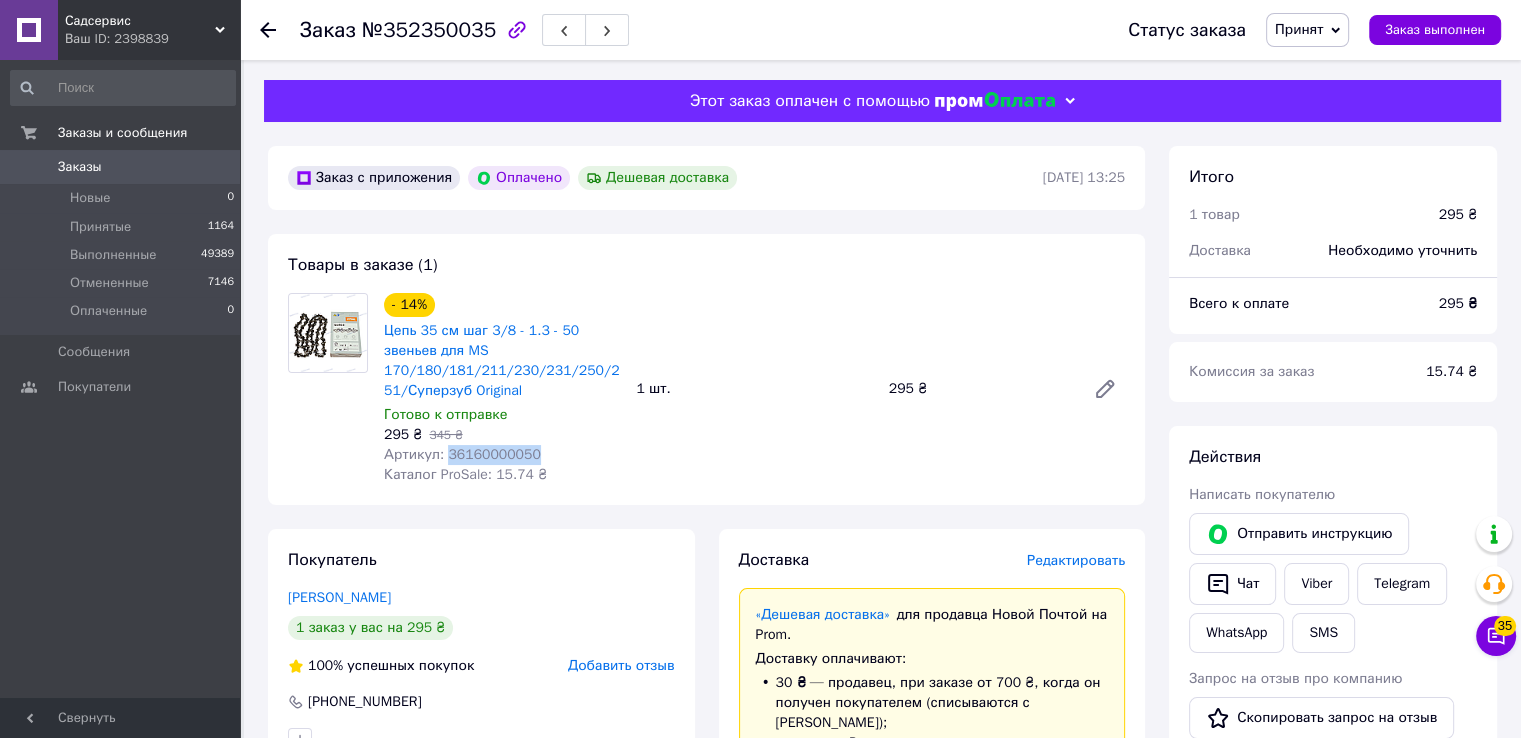 click on "Артикул: 36160000050" at bounding box center (462, 454) 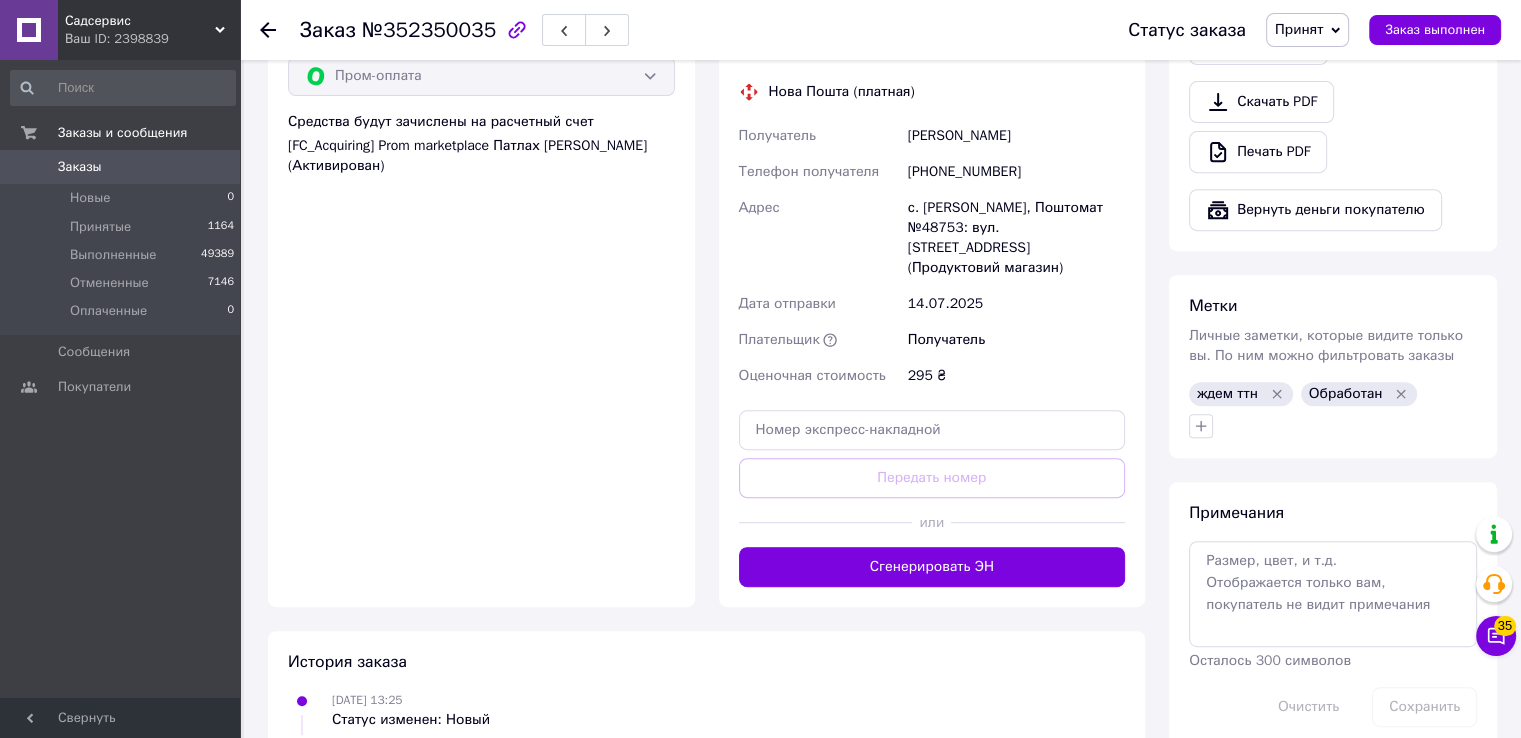 scroll, scrollTop: 991, scrollLeft: 0, axis: vertical 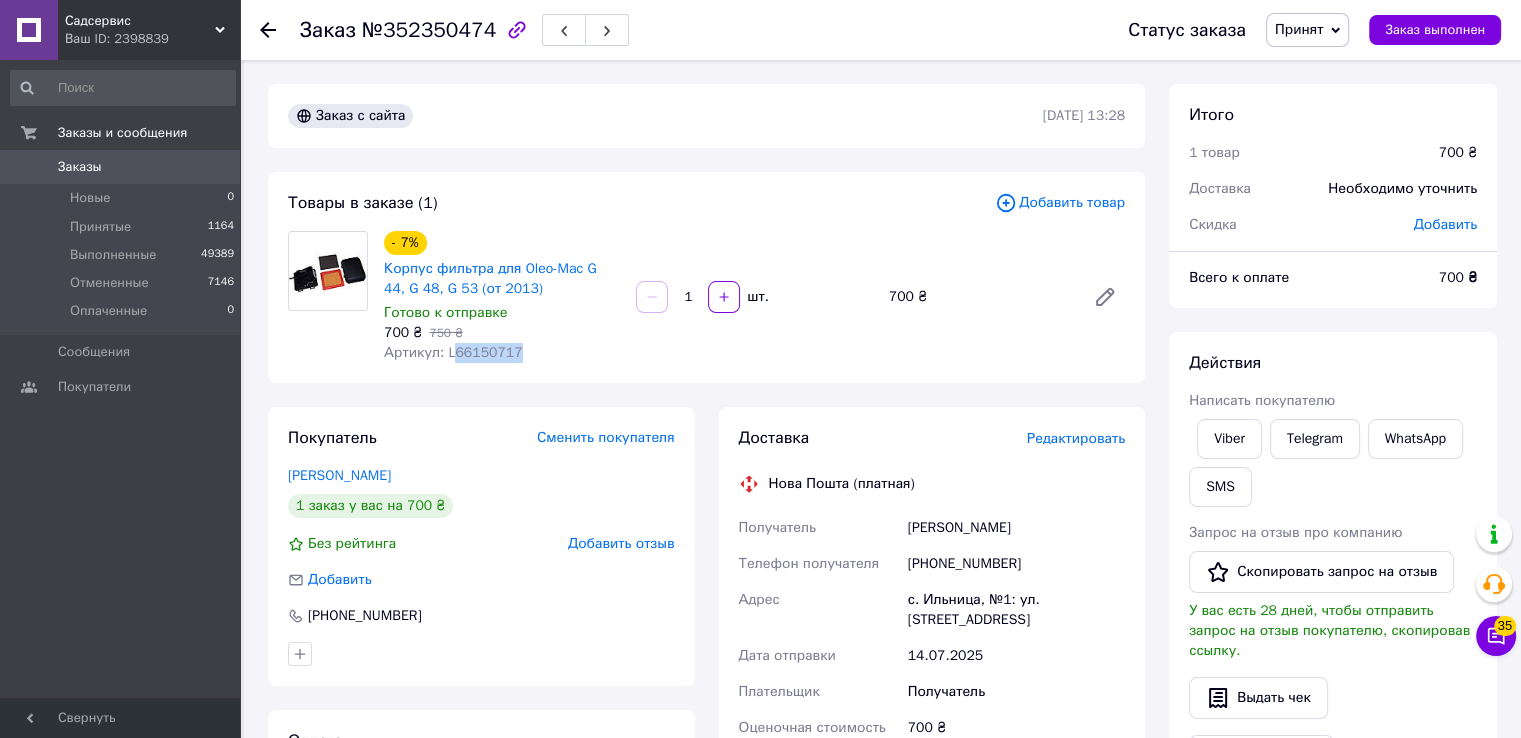 drag, startPoint x: 450, startPoint y: 353, endPoint x: 562, endPoint y: 361, distance: 112.28535 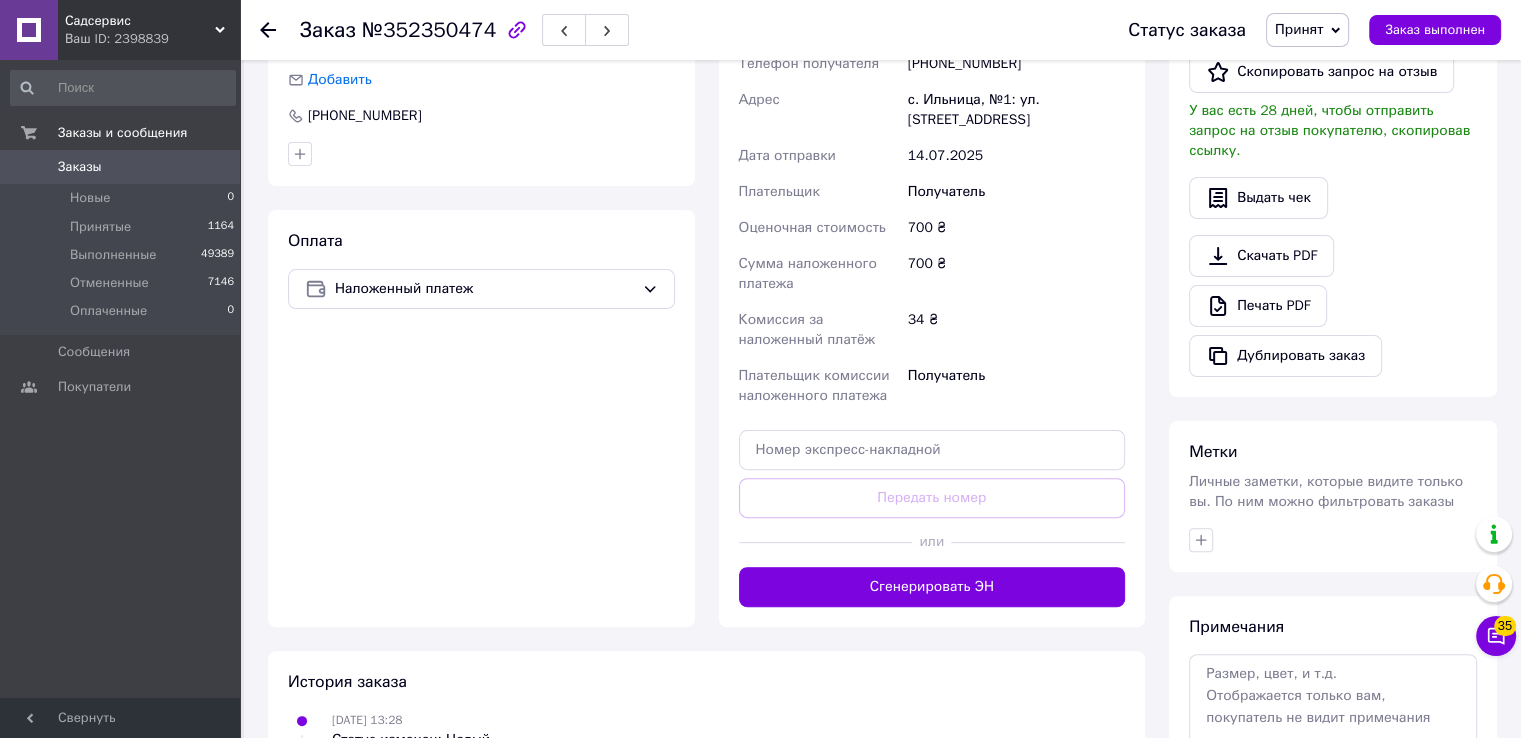 scroll, scrollTop: 624, scrollLeft: 0, axis: vertical 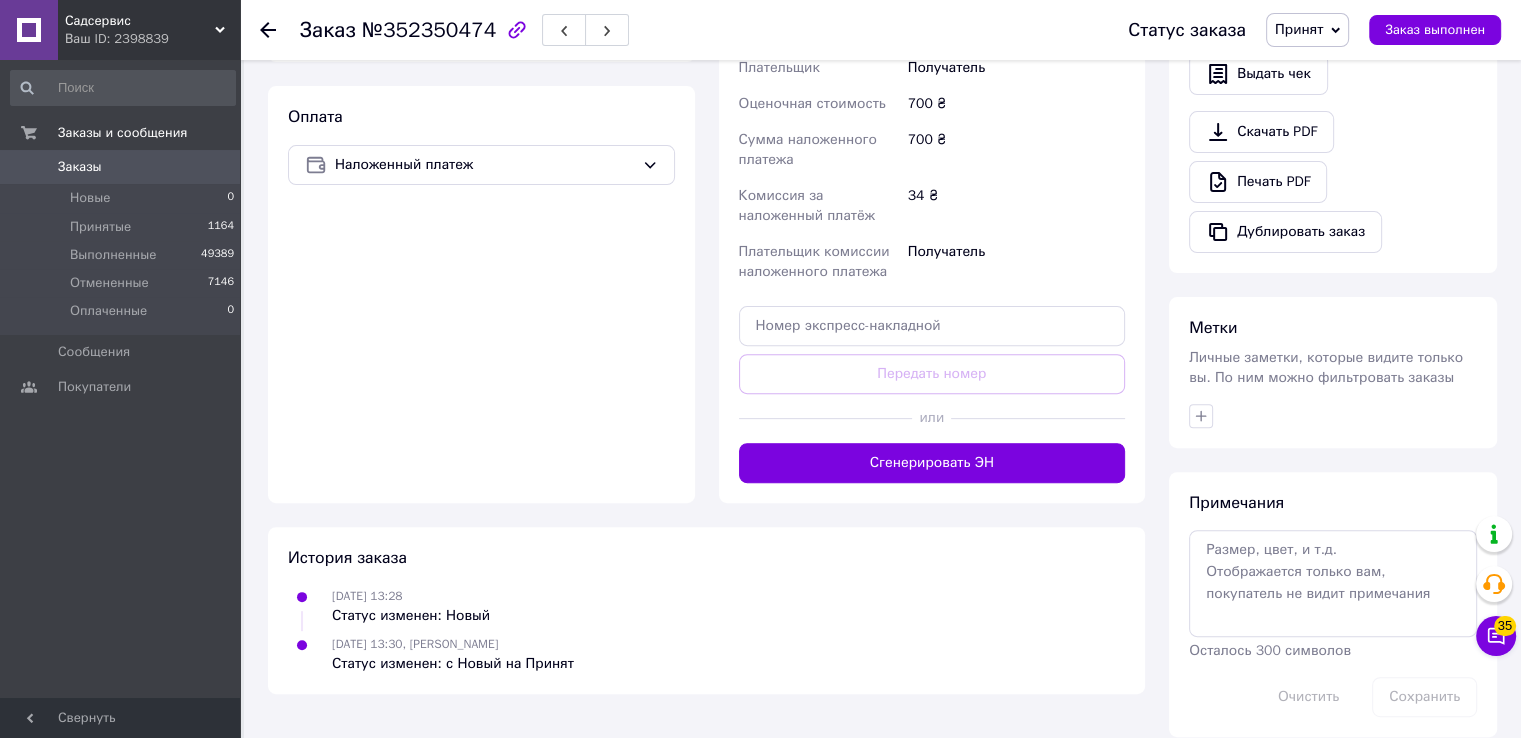 click at bounding box center (1333, 416) 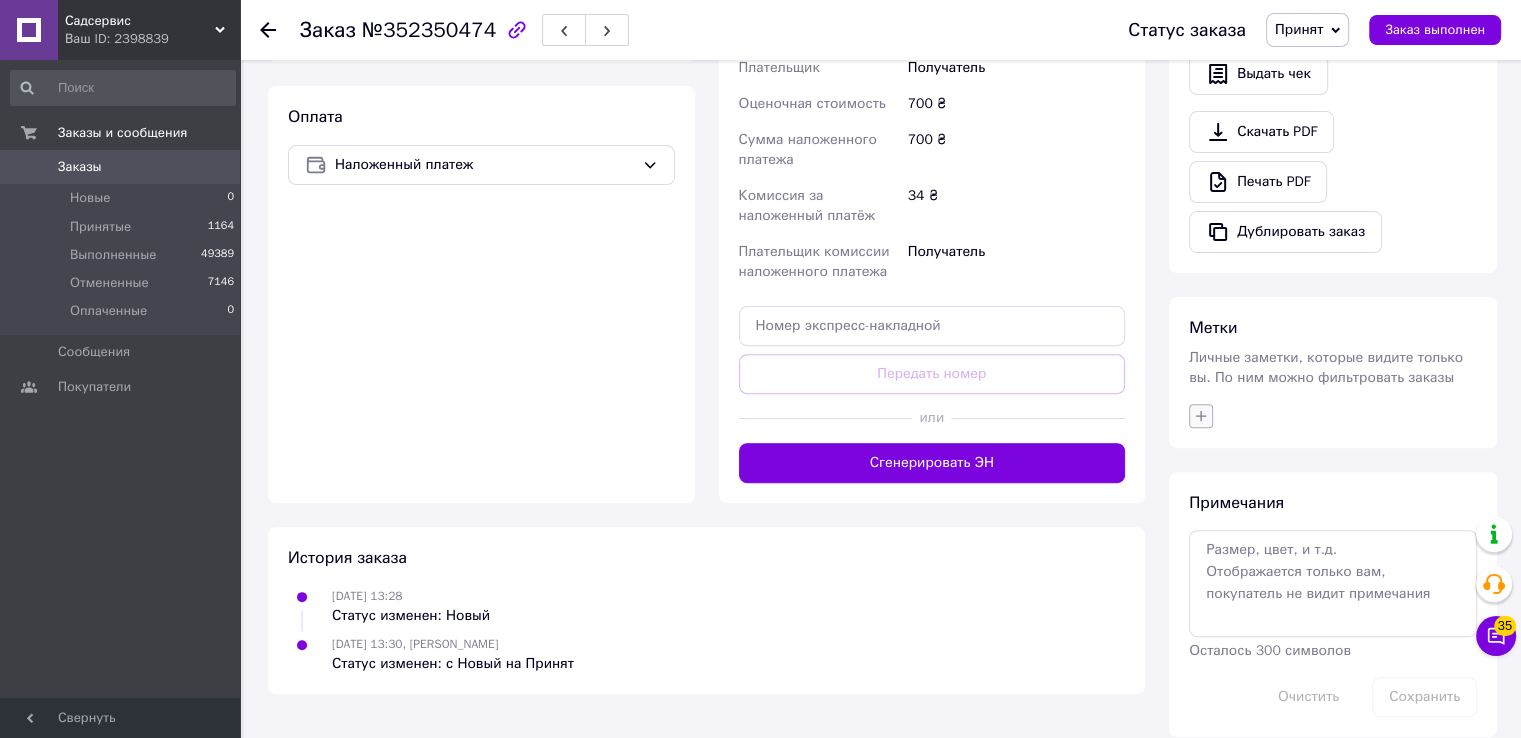 click 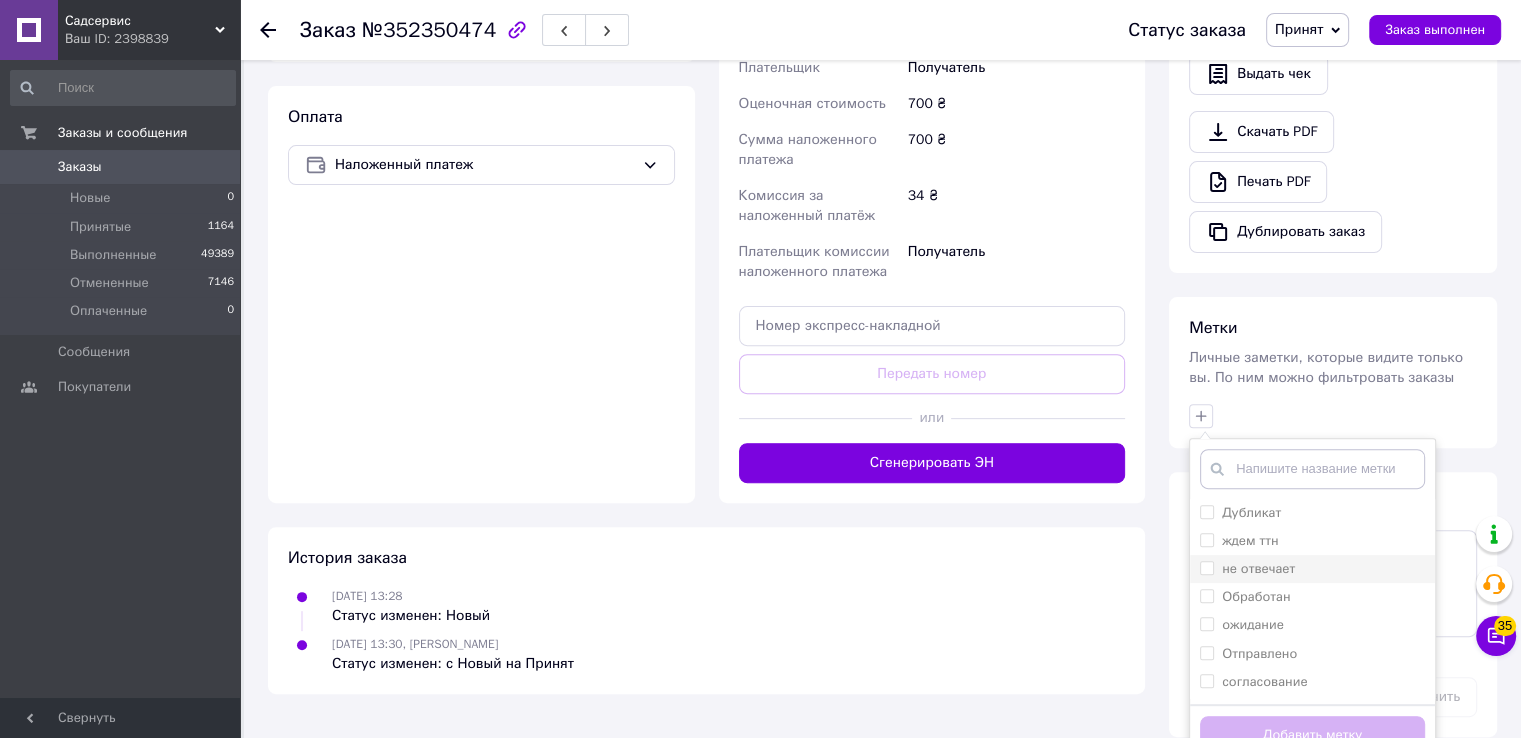 click on "не отвечает" at bounding box center (1206, 567) 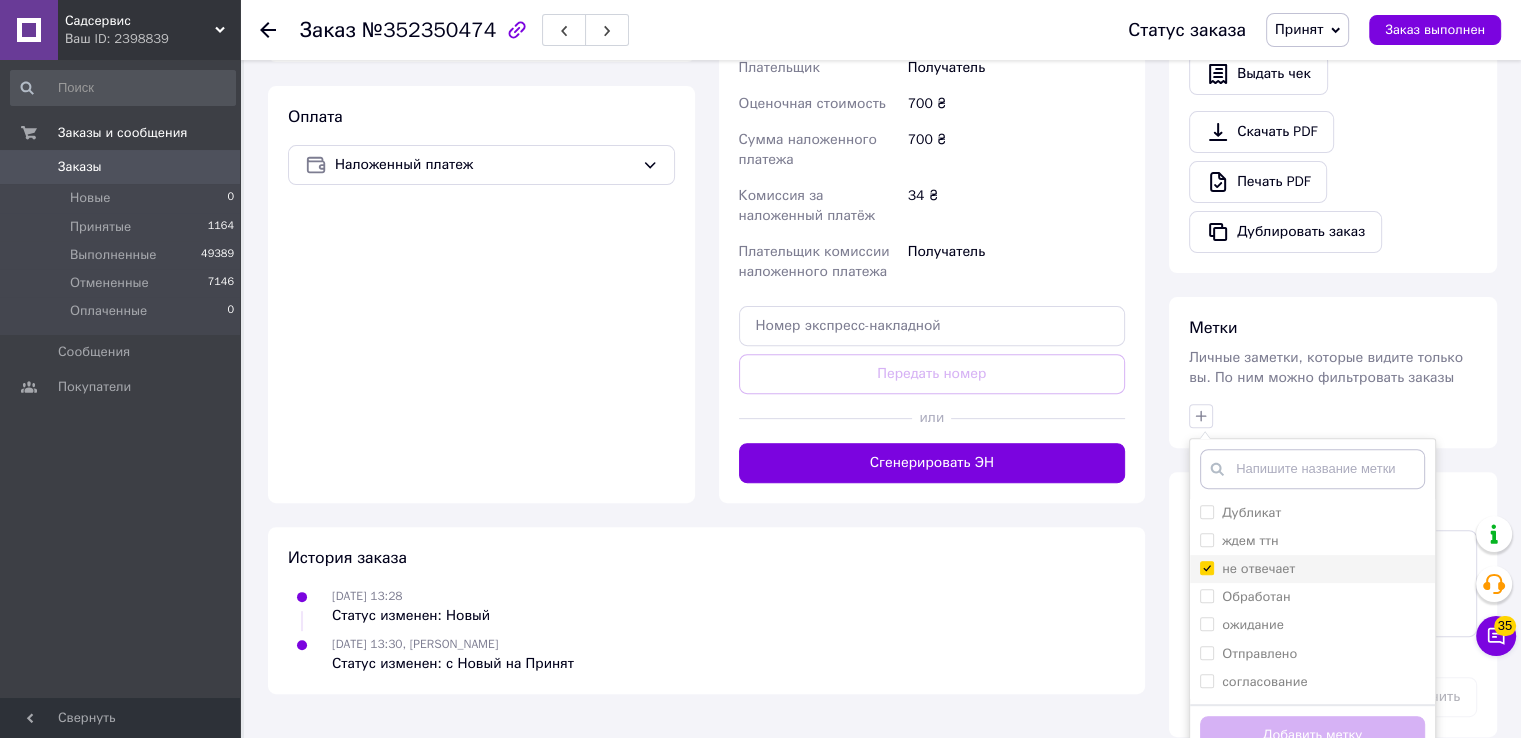 checkbox on "true" 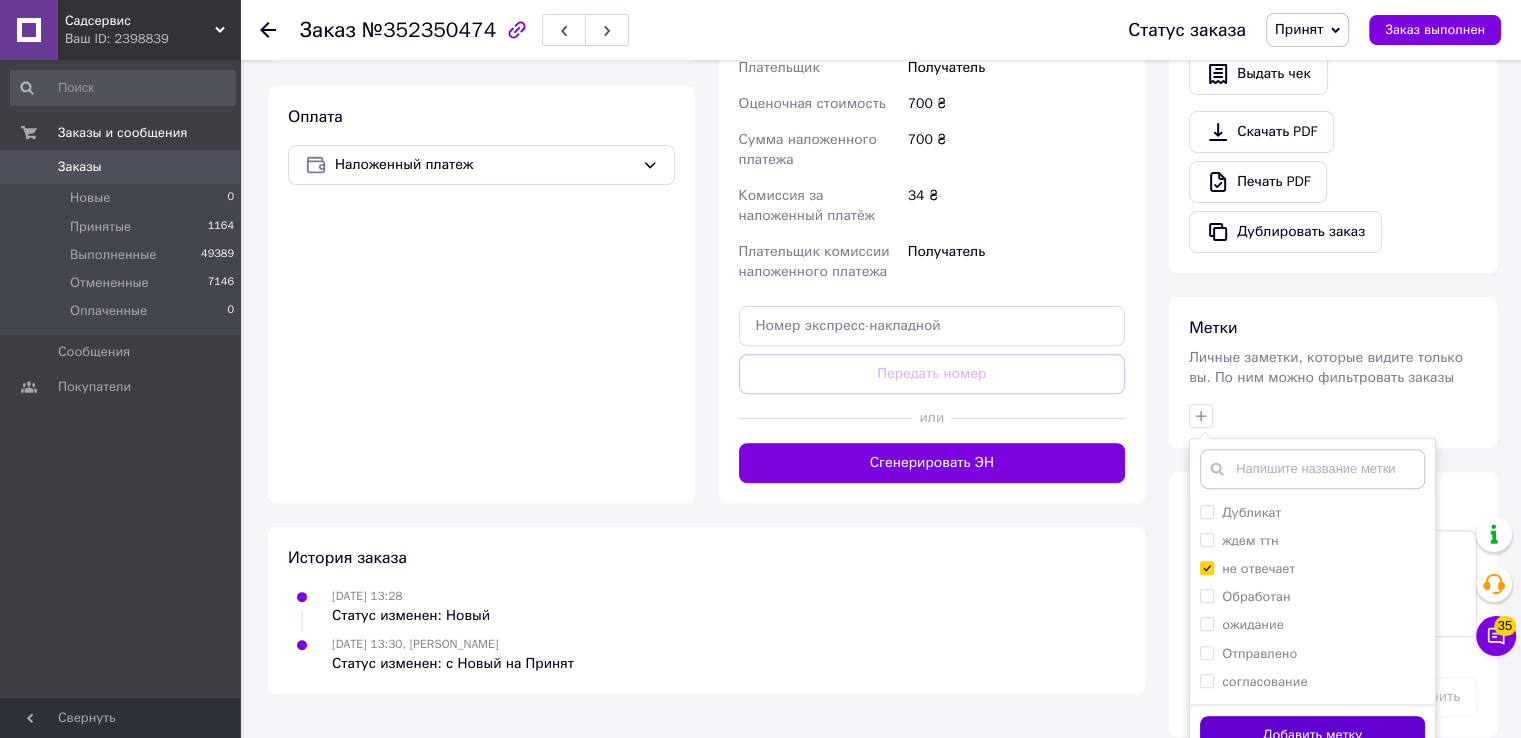click on "Добавить метку" at bounding box center (1312, 735) 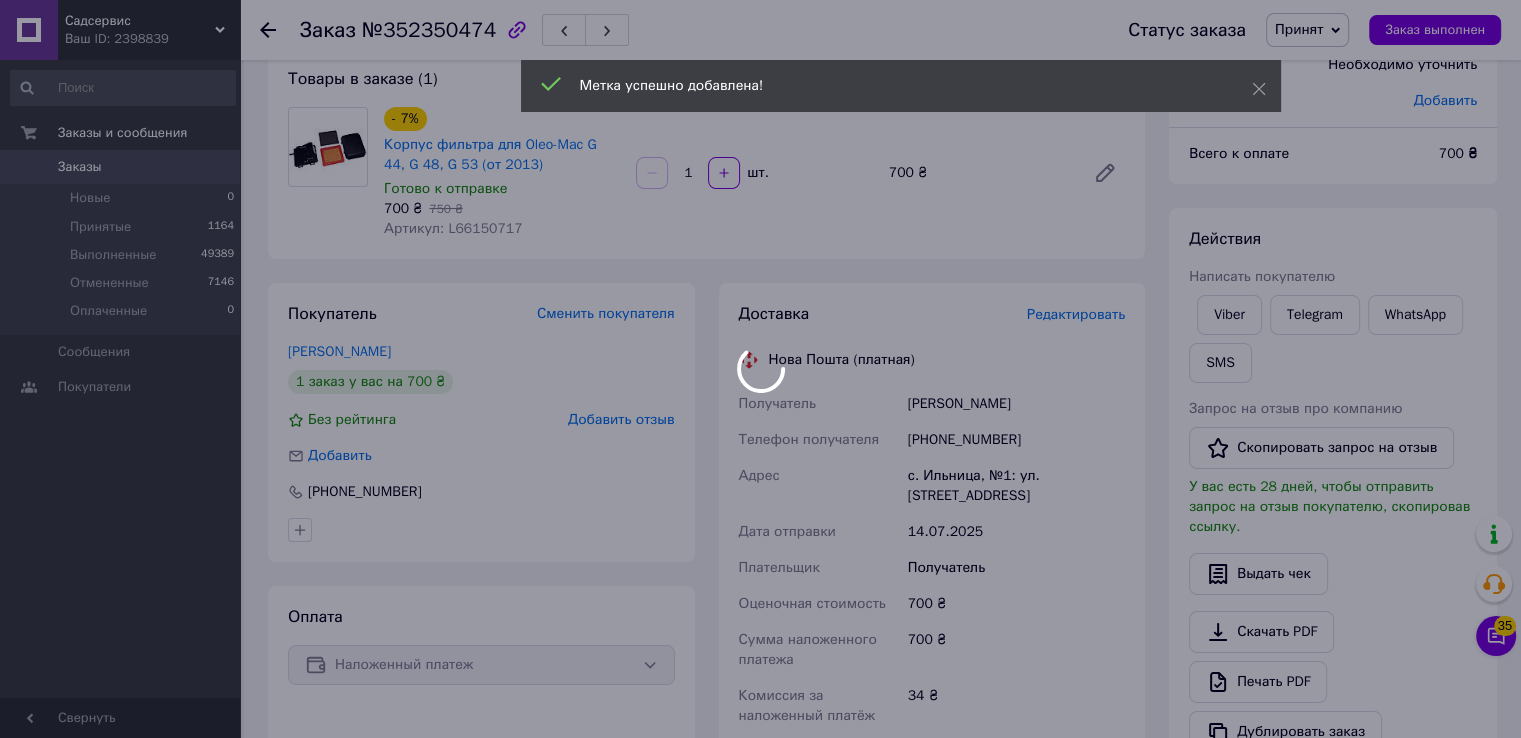 scroll, scrollTop: 0, scrollLeft: 0, axis: both 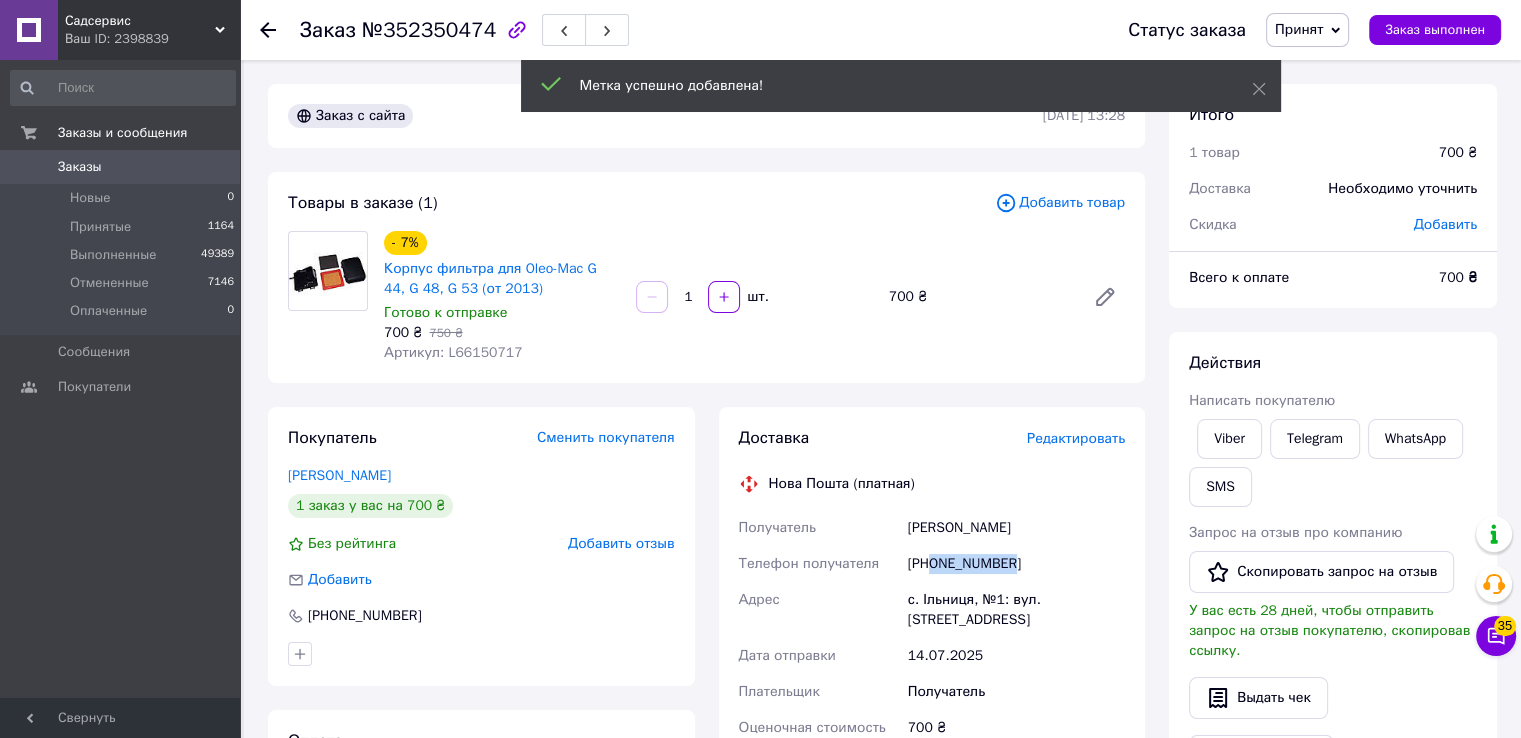 drag, startPoint x: 929, startPoint y: 566, endPoint x: 1027, endPoint y: 566, distance: 98 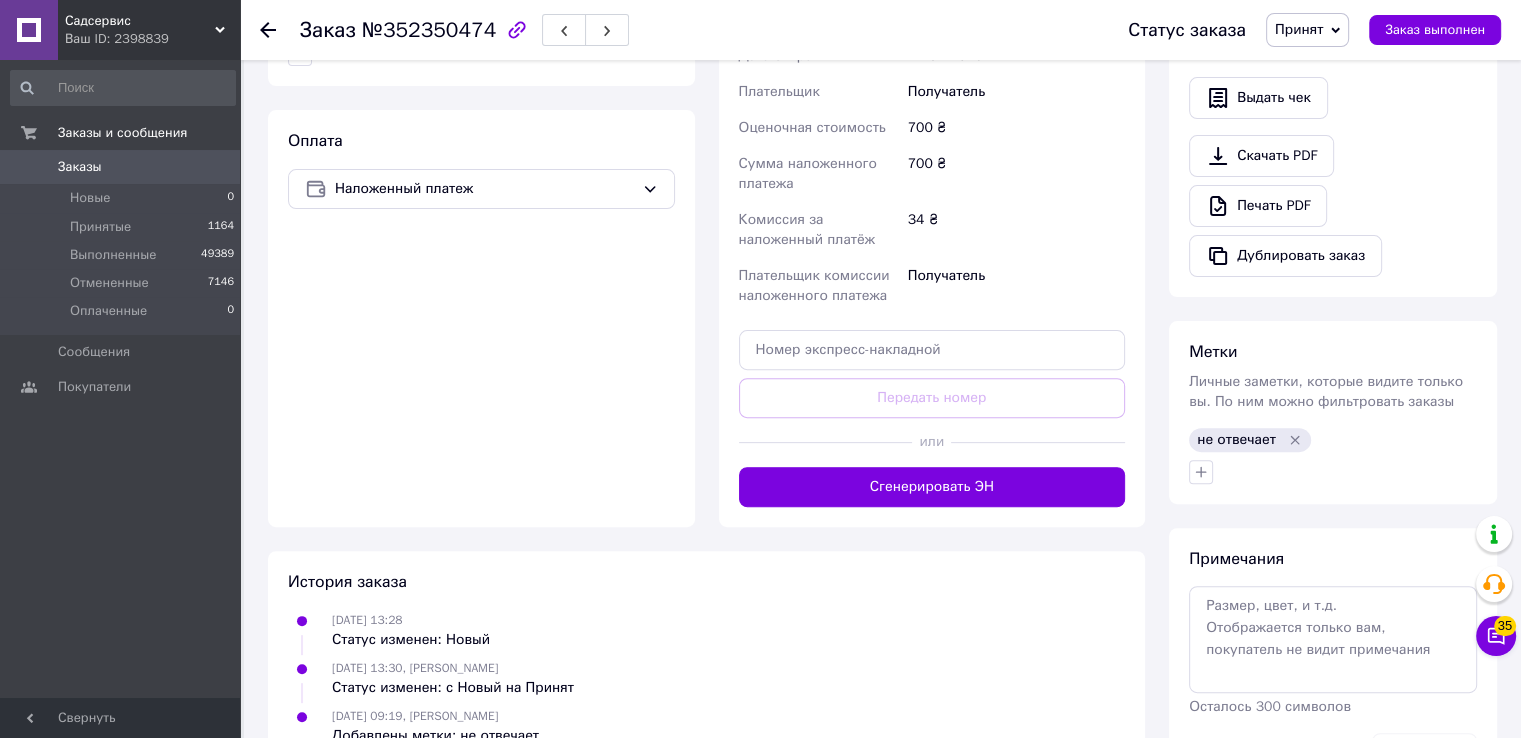 scroll, scrollTop: 0, scrollLeft: 0, axis: both 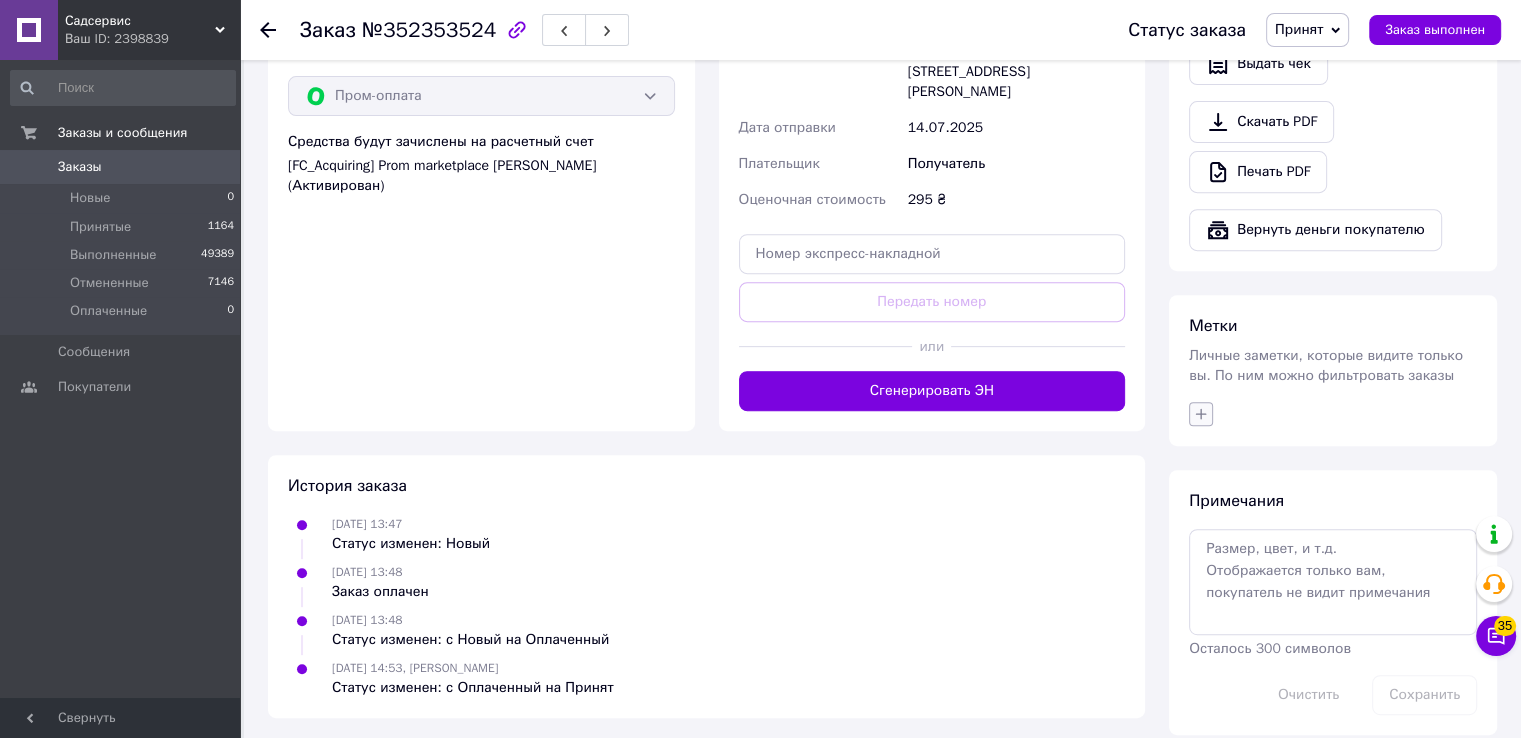 click 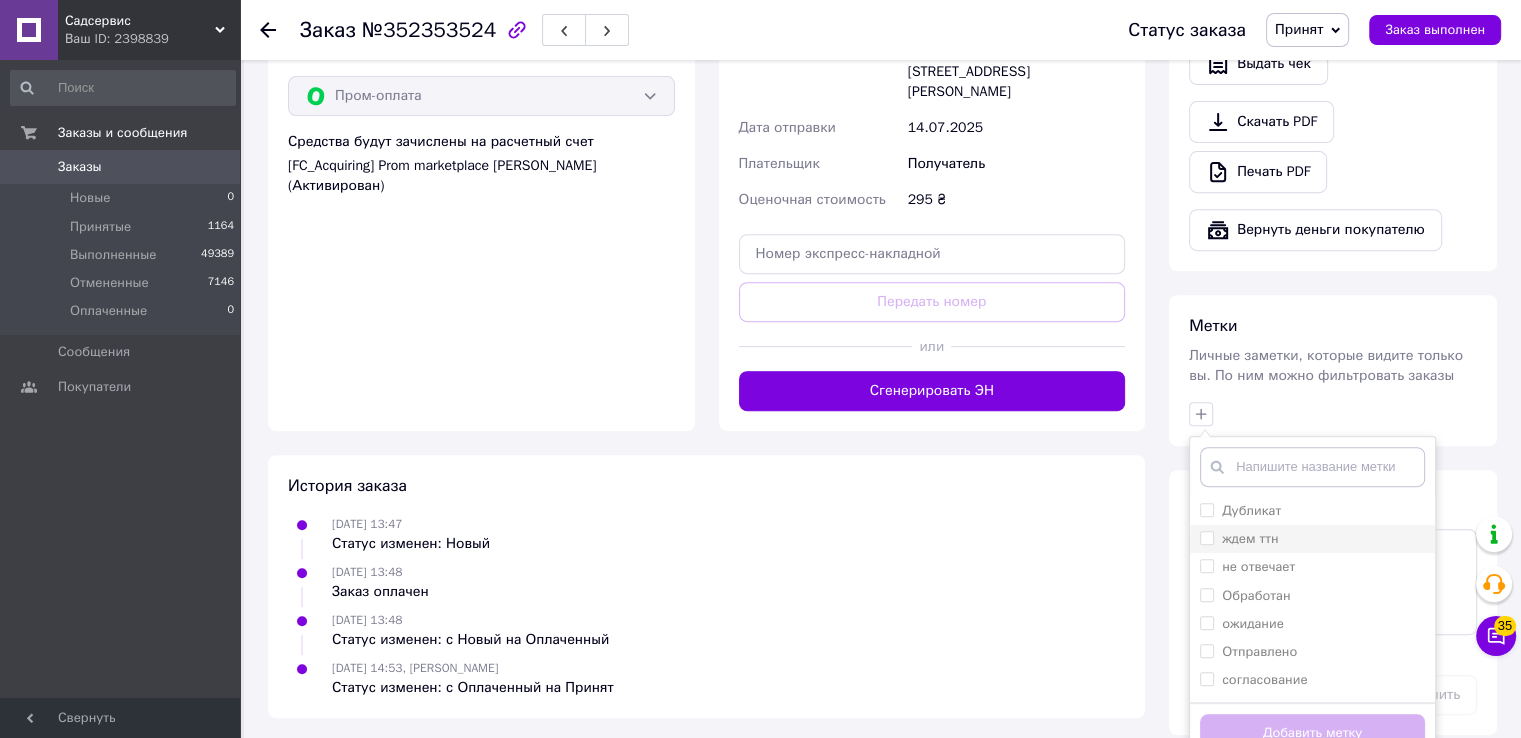 click on "ждем ттн" at bounding box center [1239, 539] 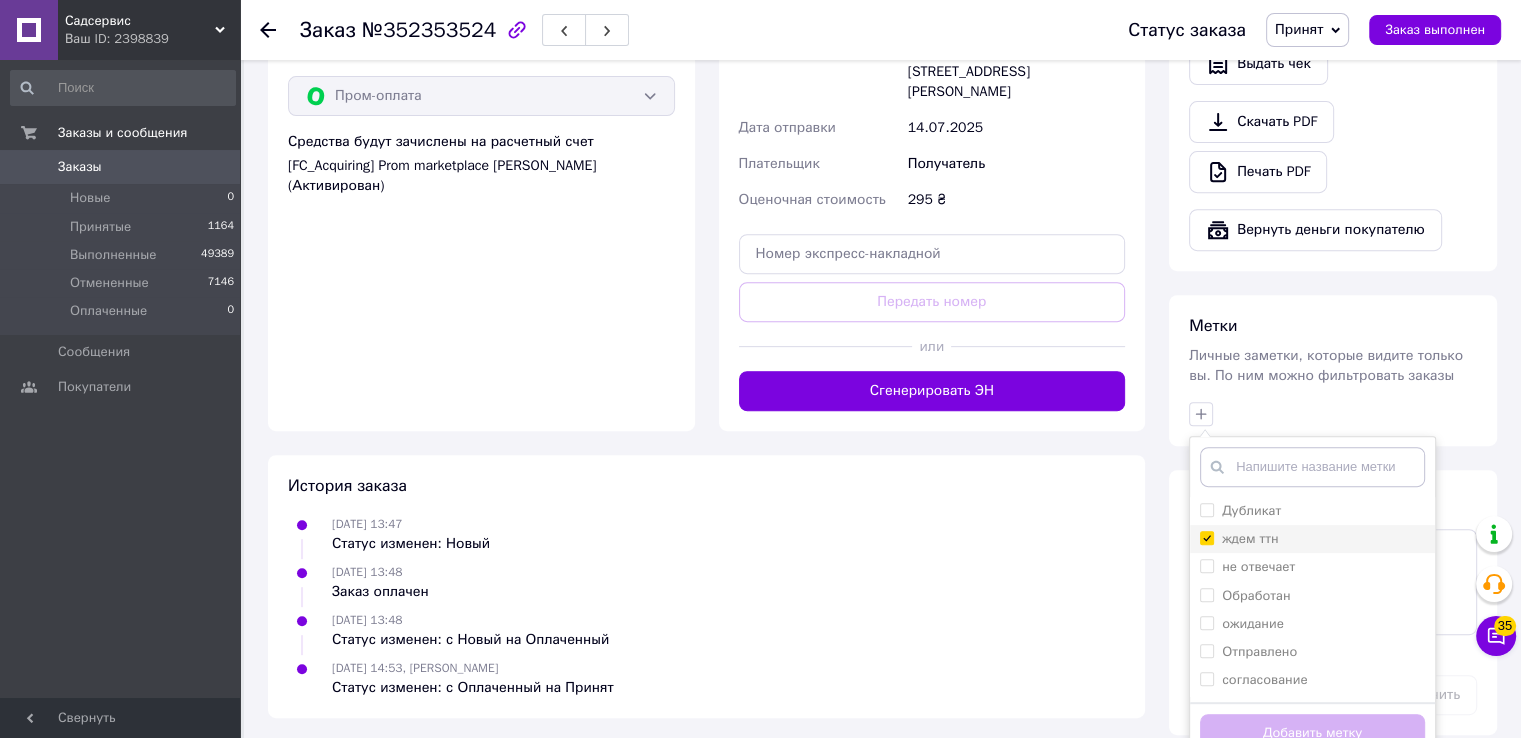 click on "ждем ттн" at bounding box center (1206, 537) 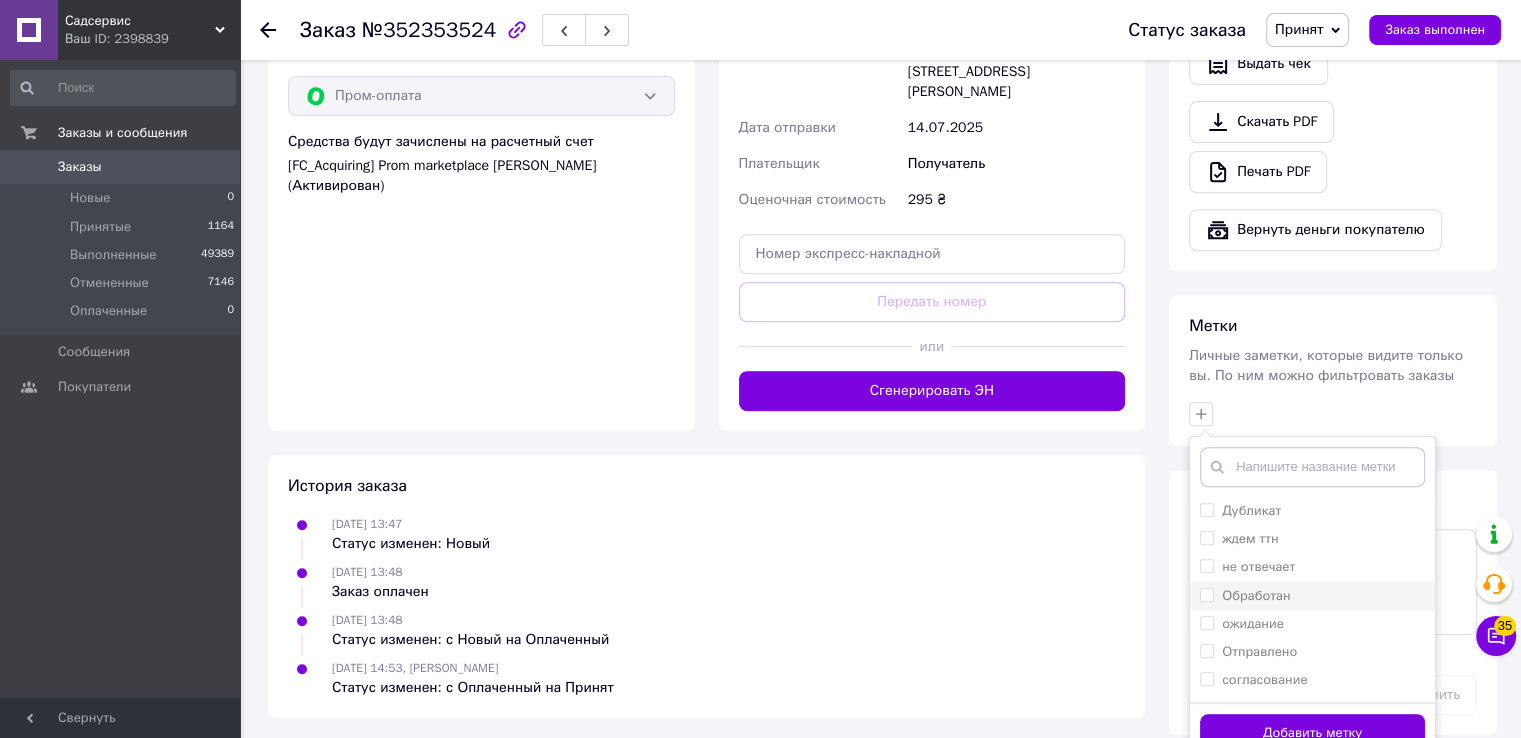 click on "Обработан" at bounding box center (1206, 594) 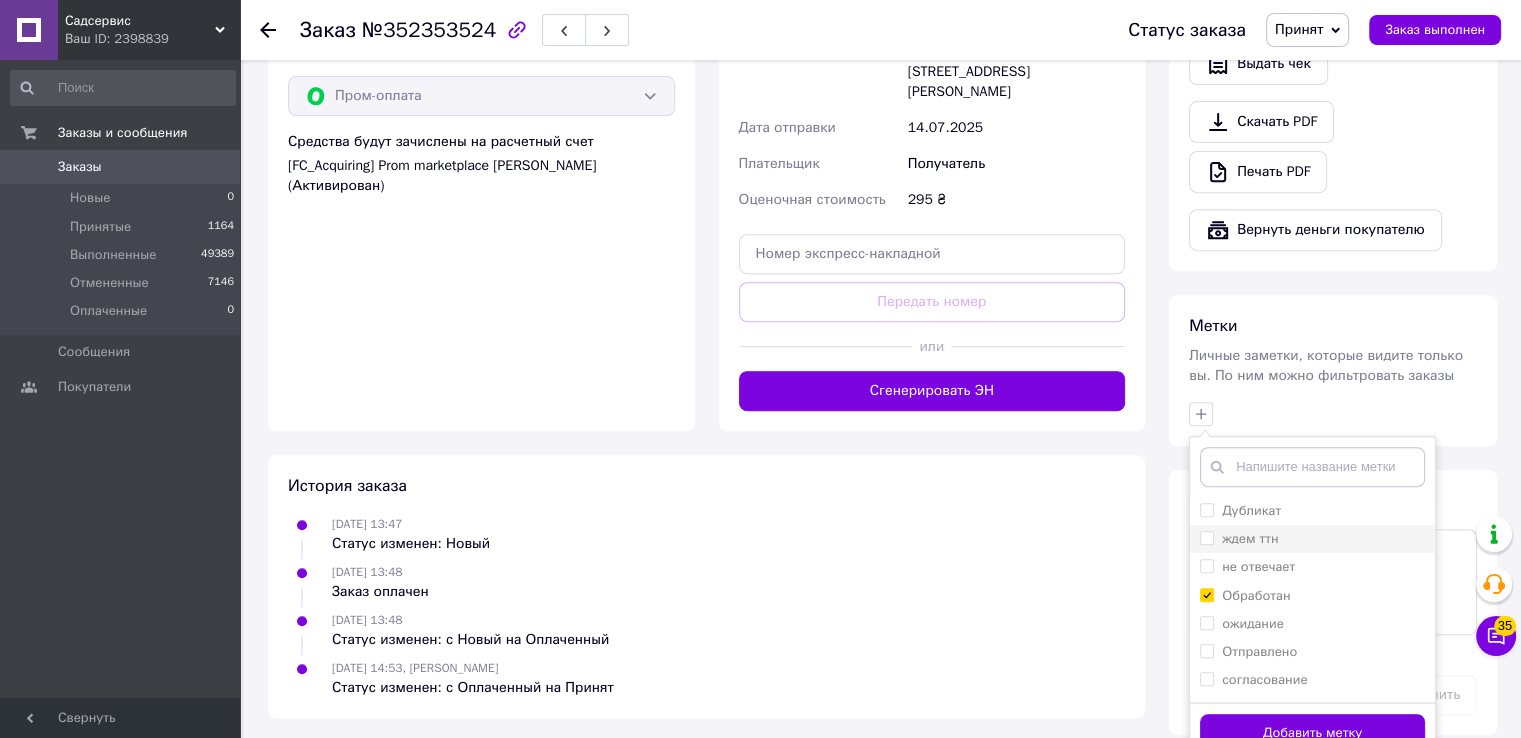 click on "ждем ттн" at bounding box center [1206, 537] 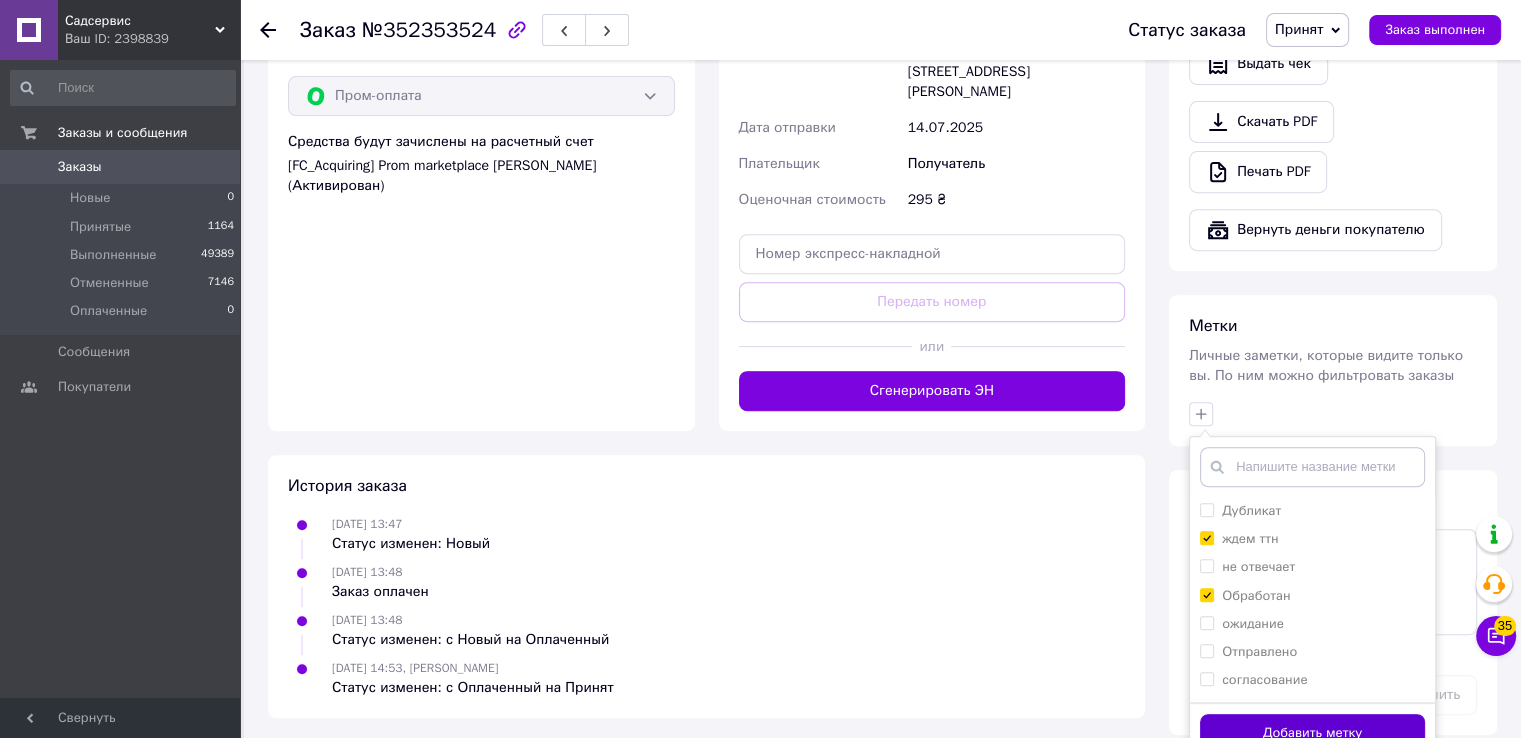 click on "Добавить метку" at bounding box center (1312, 733) 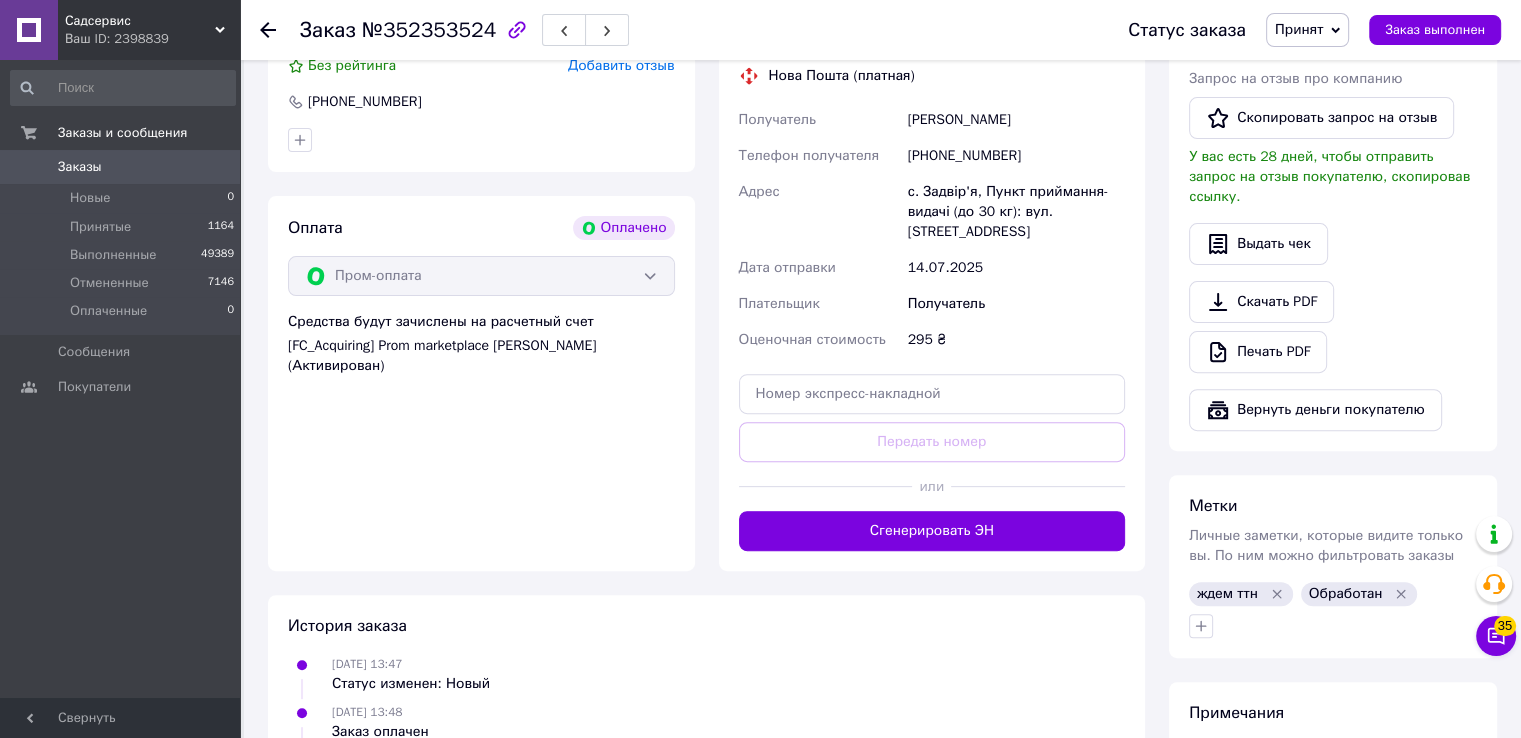 scroll, scrollTop: 300, scrollLeft: 0, axis: vertical 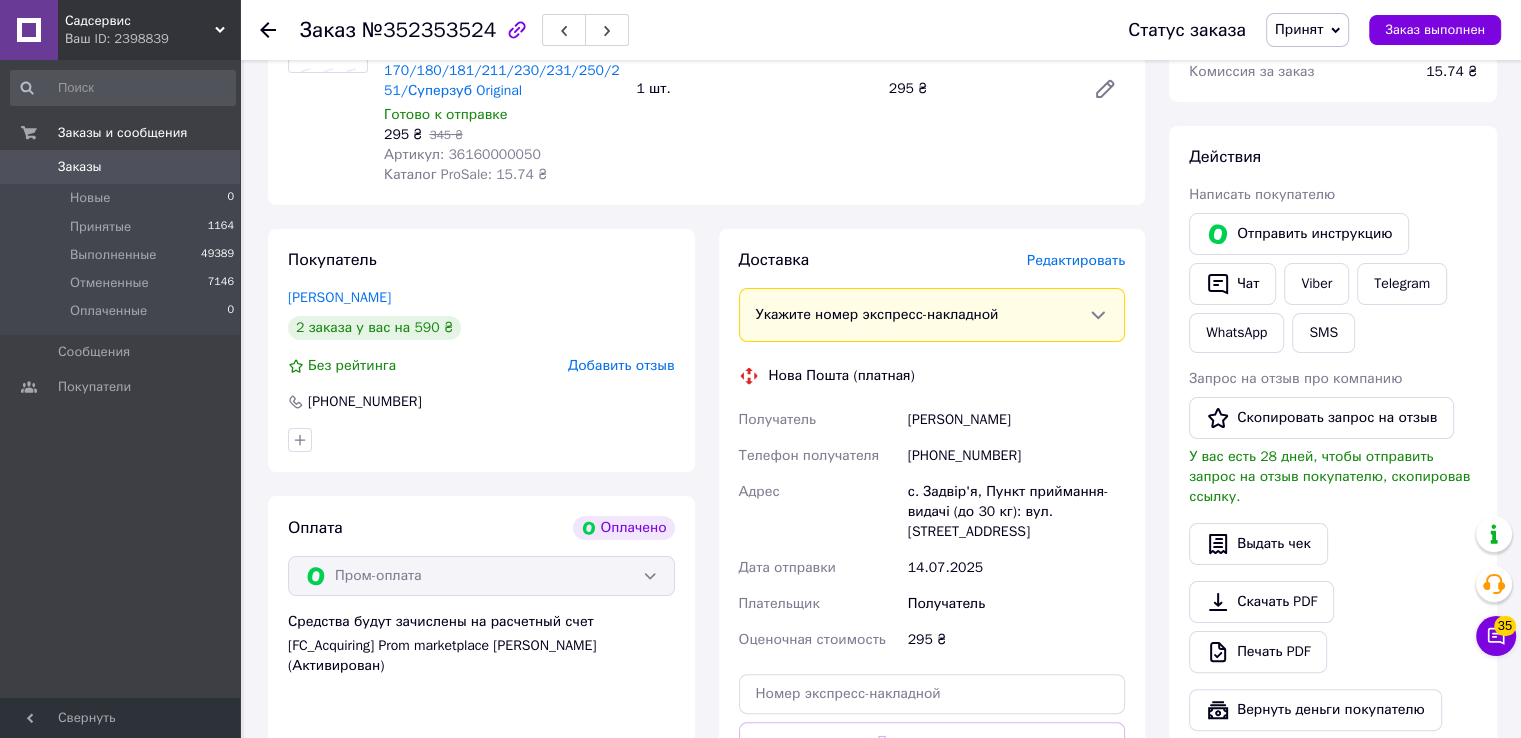 click on "Артикул: 36160000050" at bounding box center [462, 154] 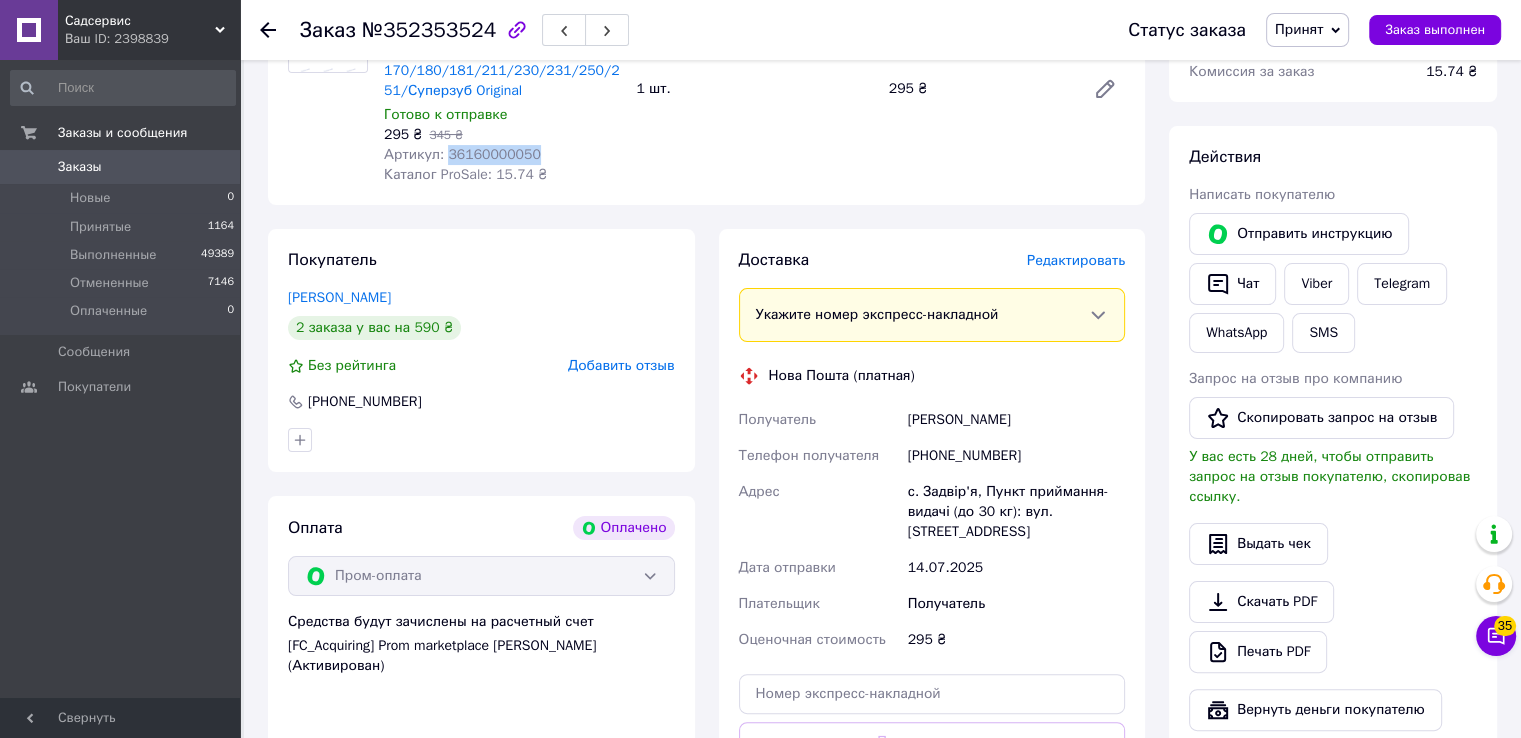 click on "Артикул: 36160000050" at bounding box center (462, 154) 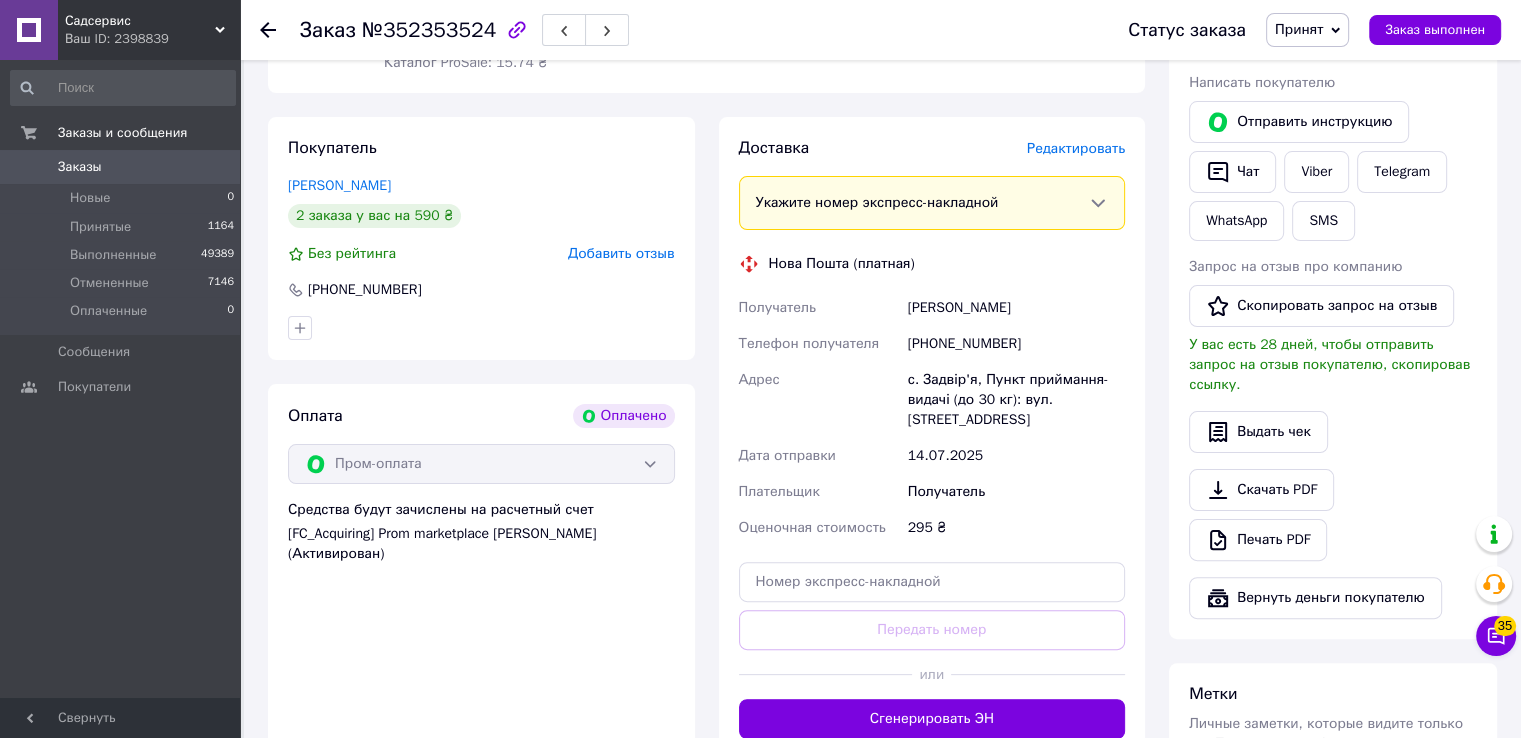 scroll, scrollTop: 312, scrollLeft: 0, axis: vertical 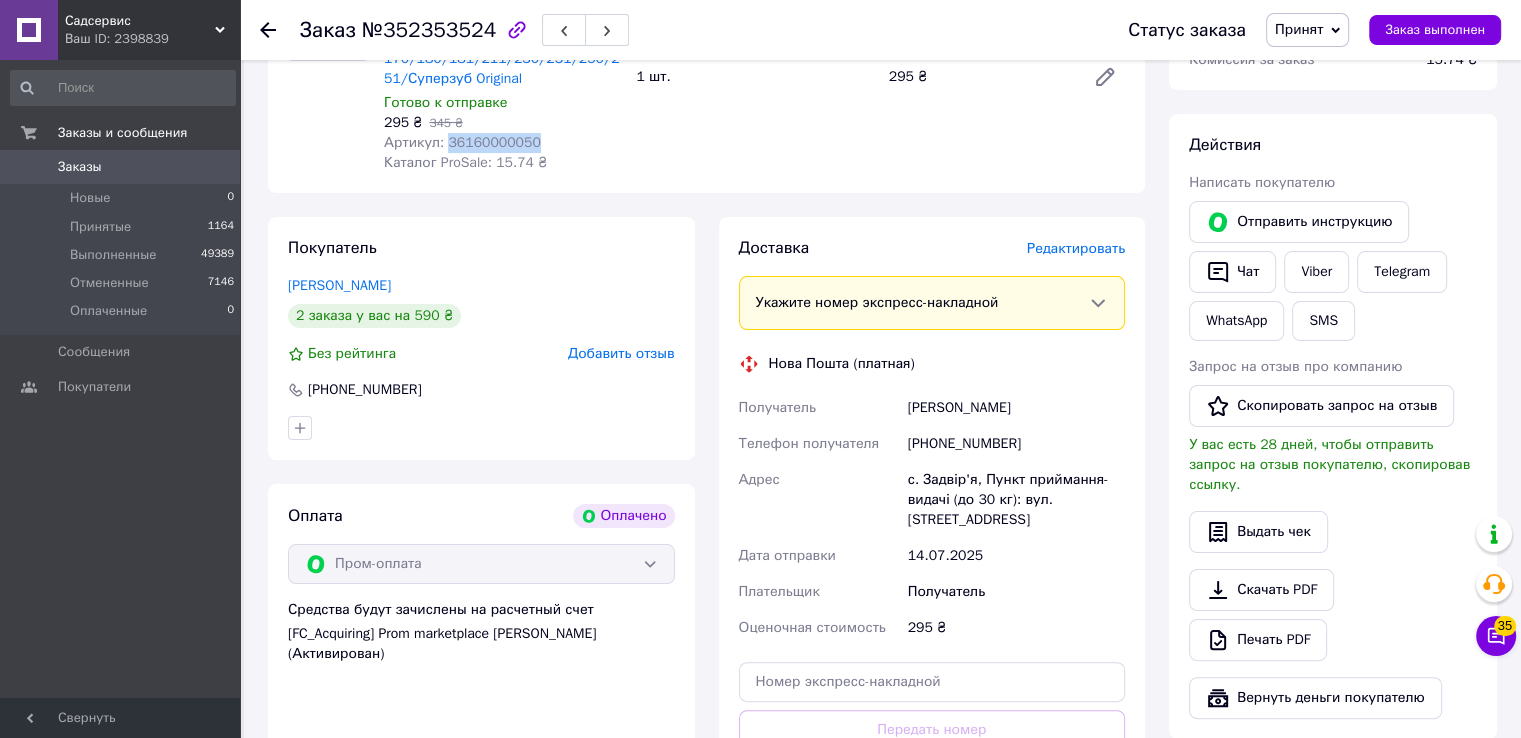 drag, startPoint x: 910, startPoint y: 409, endPoint x: 1067, endPoint y: 410, distance: 157.00319 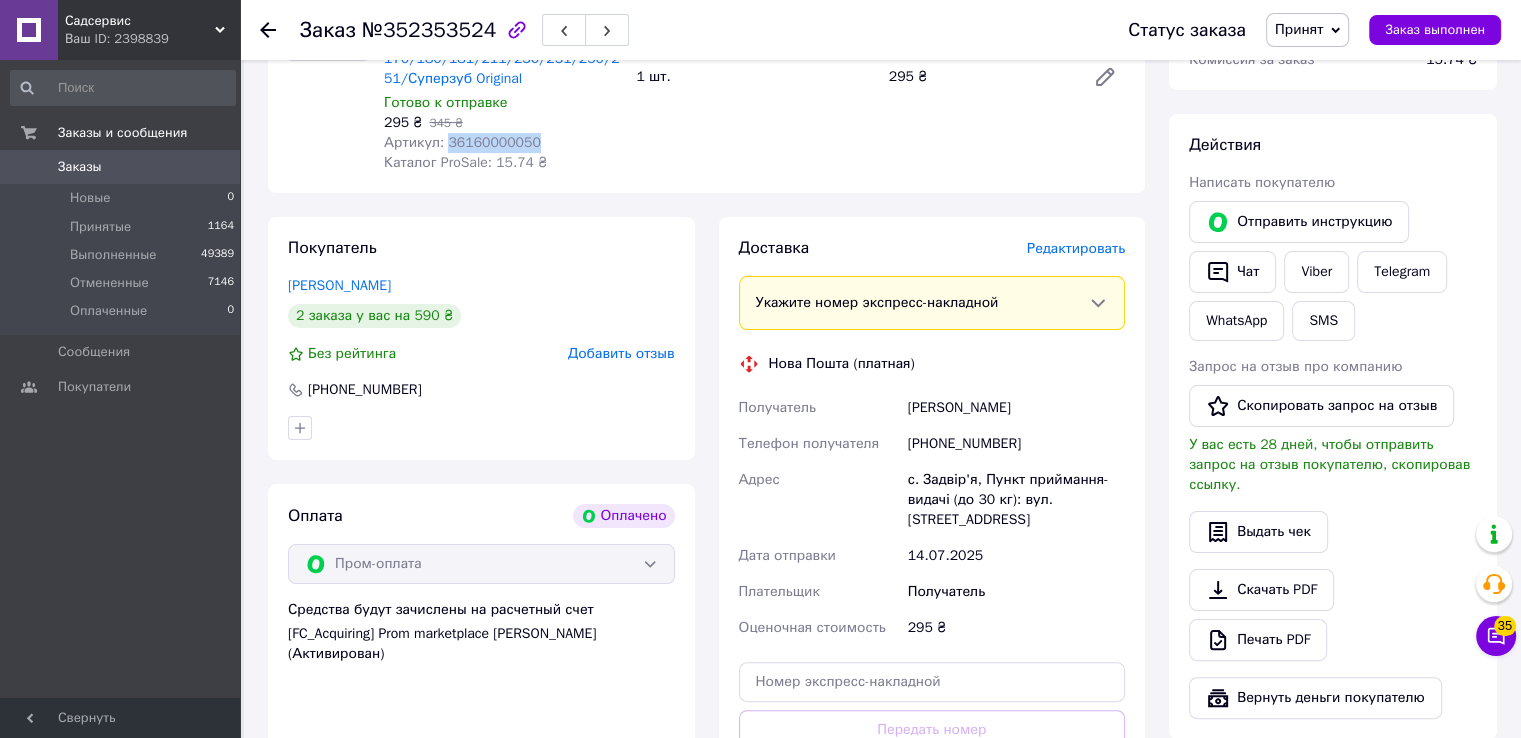 scroll, scrollTop: 212, scrollLeft: 0, axis: vertical 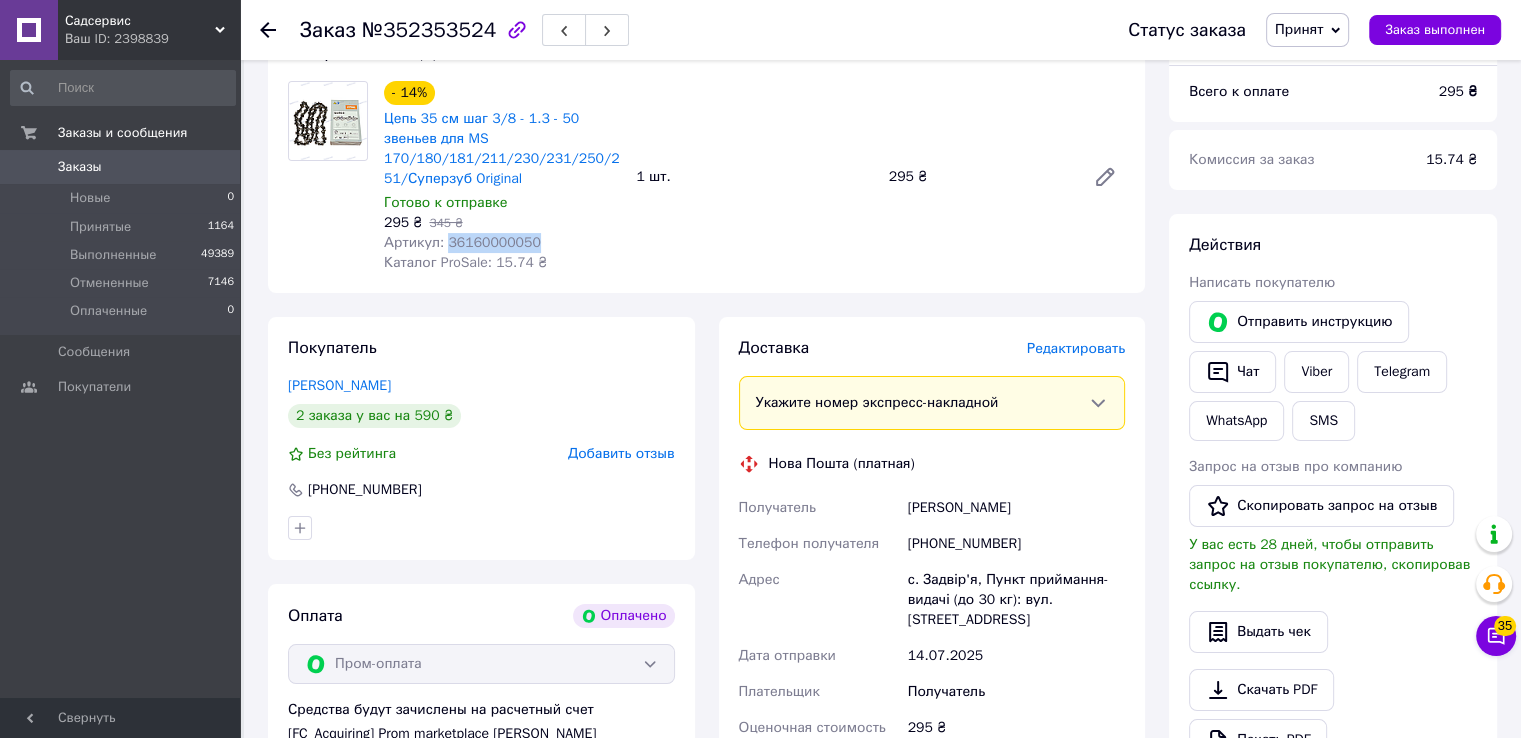 click on "+380730939815" at bounding box center (1016, 544) 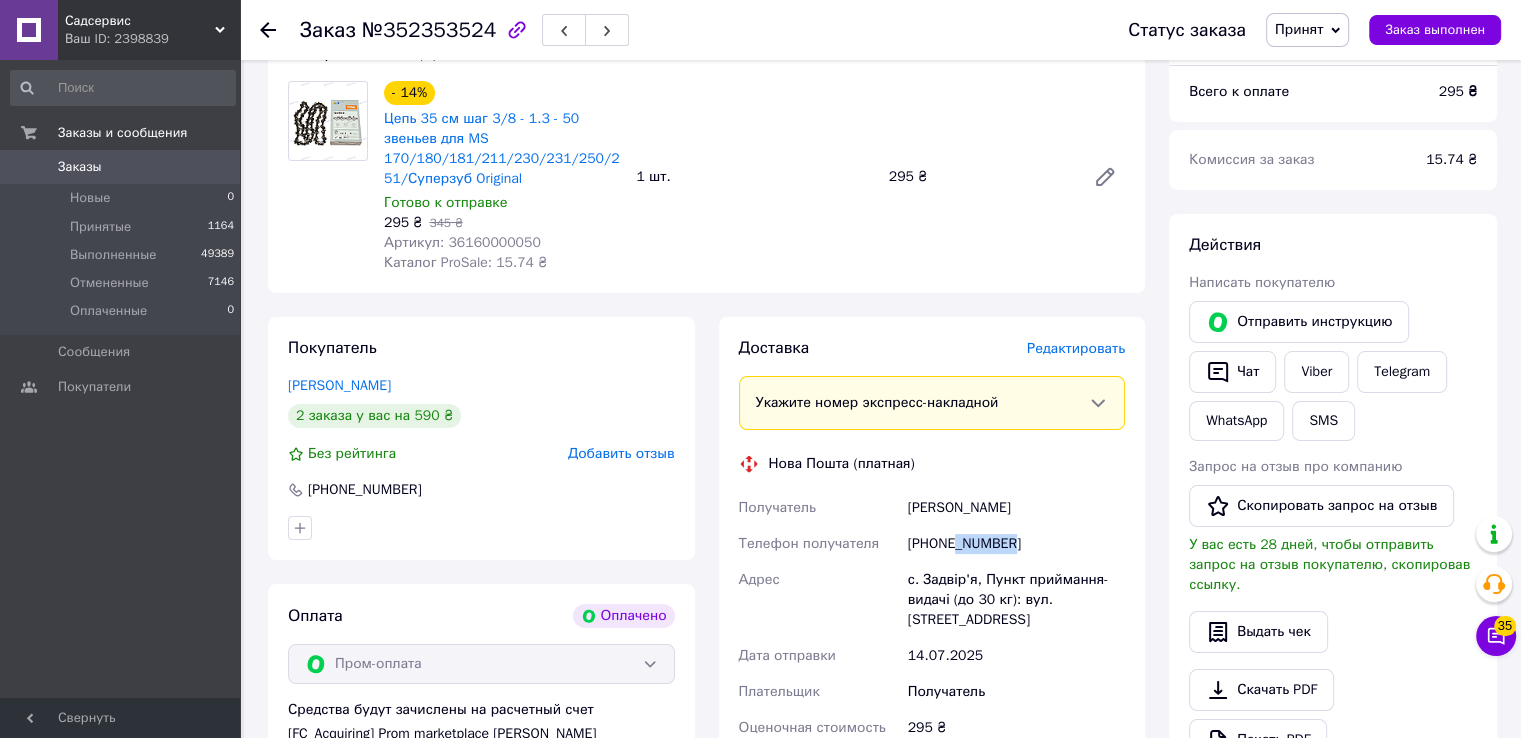 drag, startPoint x: 1016, startPoint y: 541, endPoint x: 957, endPoint y: 550, distance: 59.682495 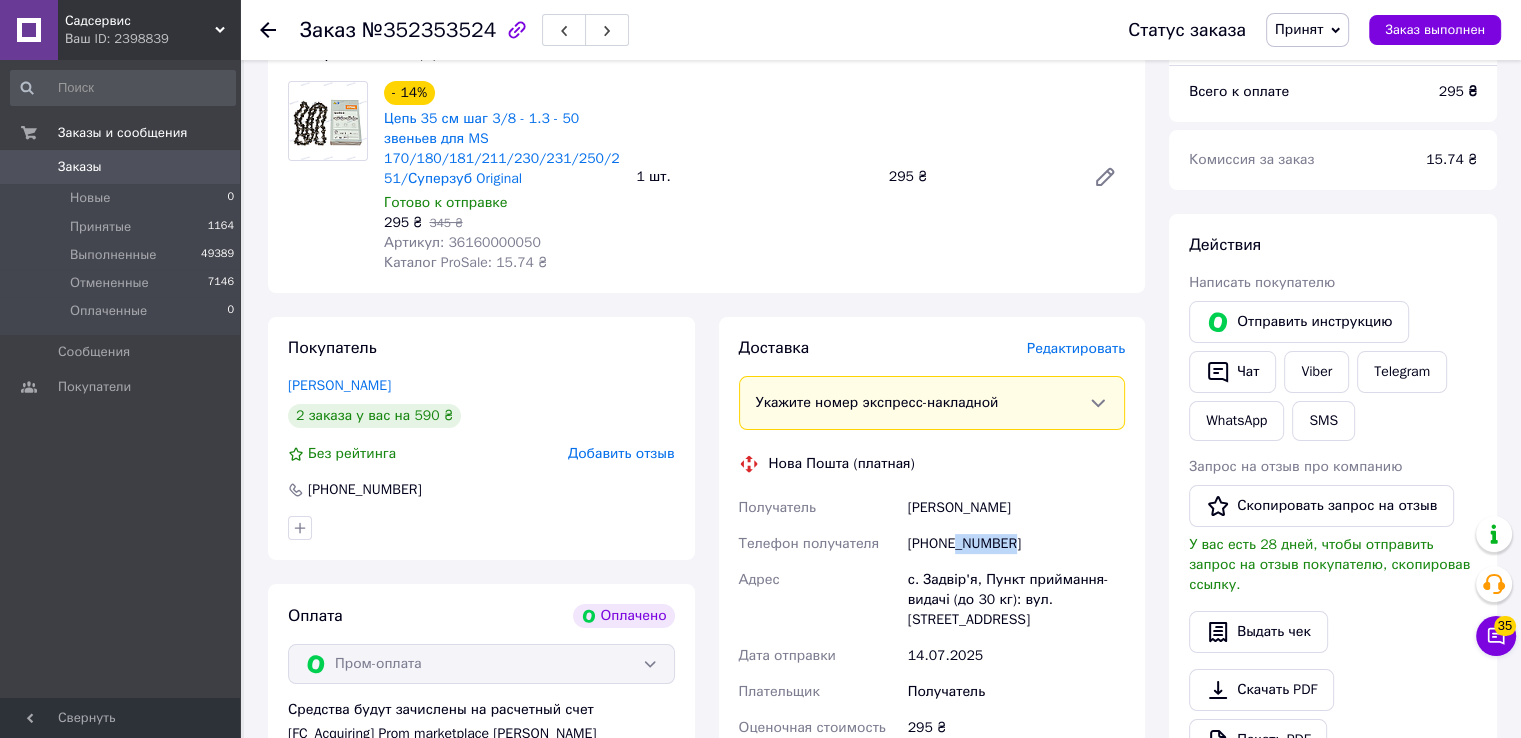 click on "+380730939815" at bounding box center [1016, 544] 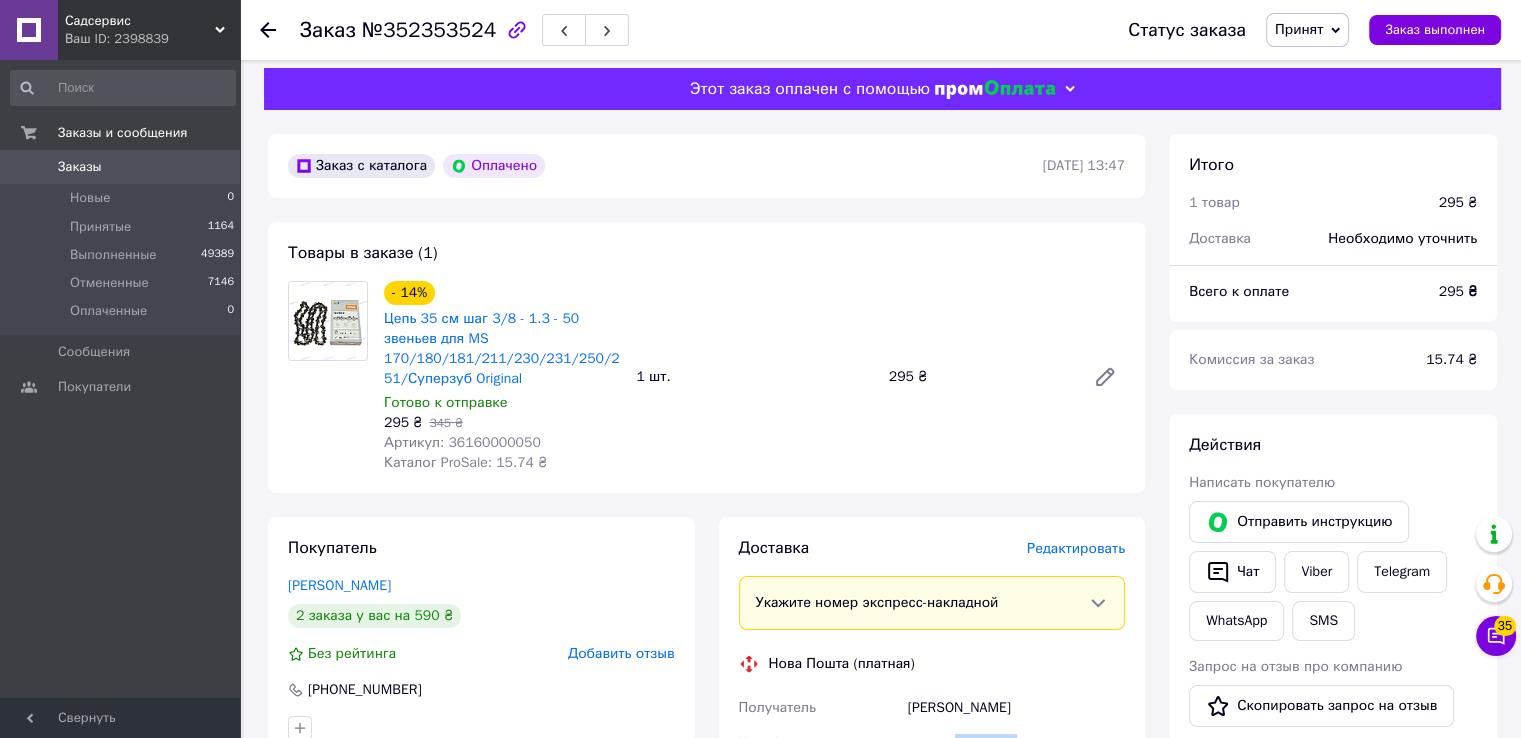 scroll, scrollTop: 0, scrollLeft: 0, axis: both 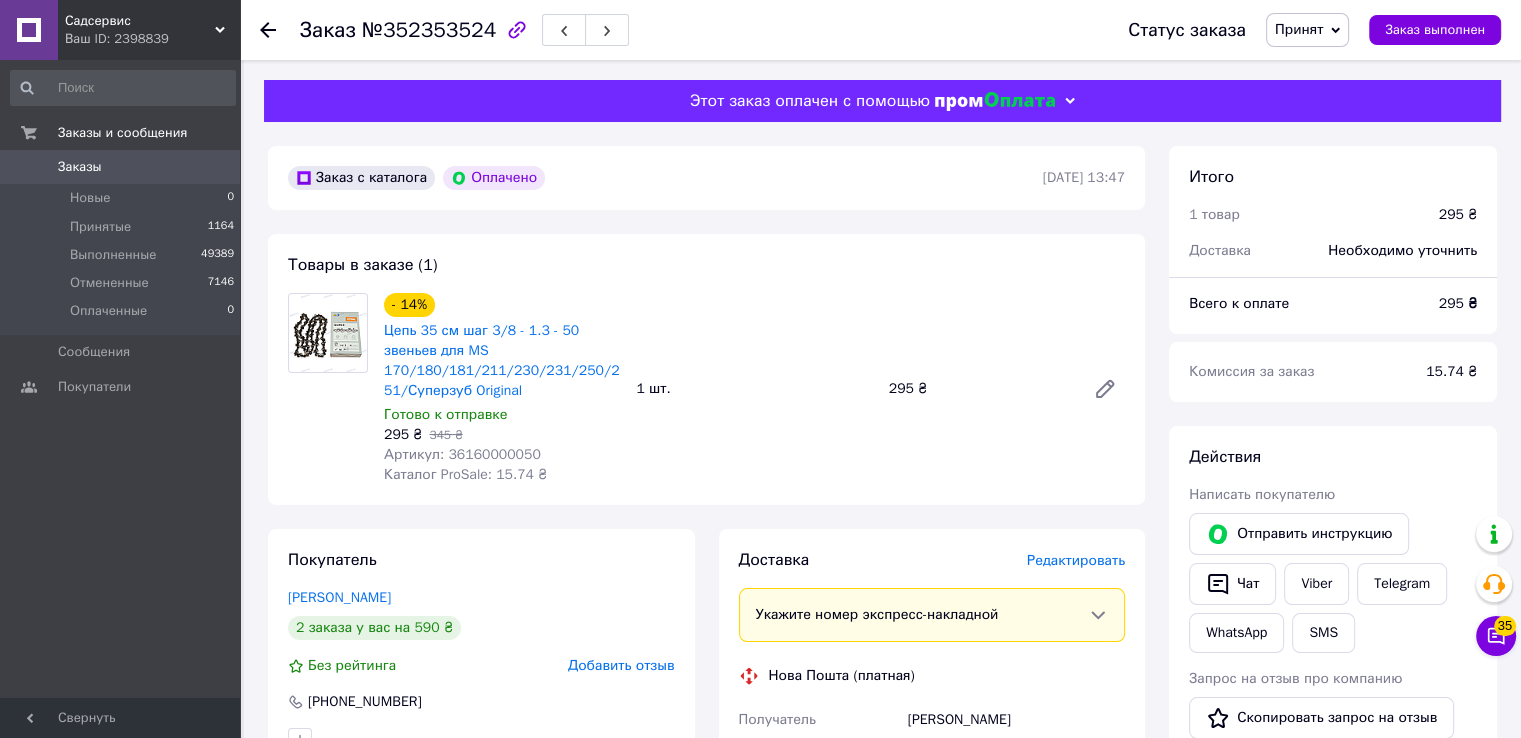 click on "Артикул: 36160000050" at bounding box center [462, 454] 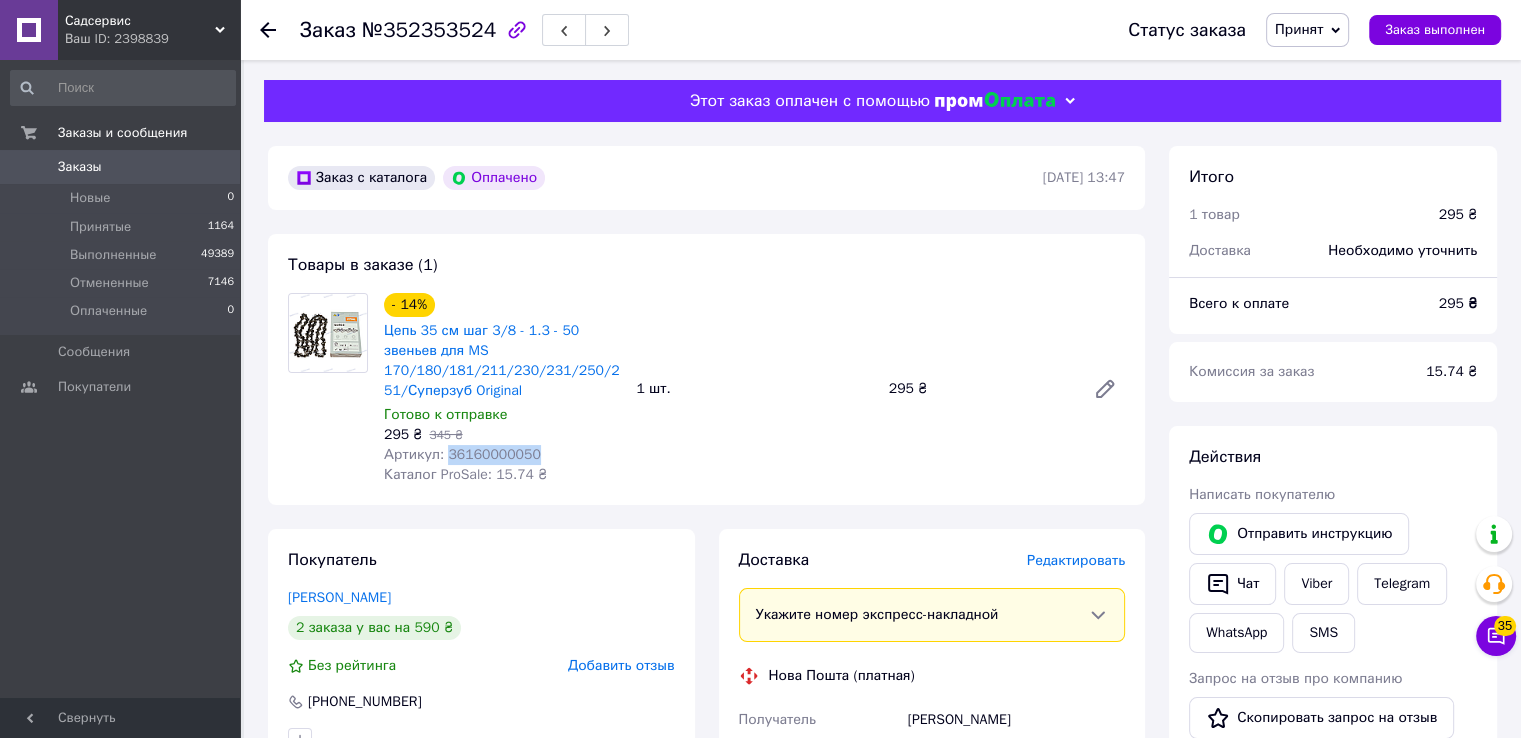 copy on "36160000050" 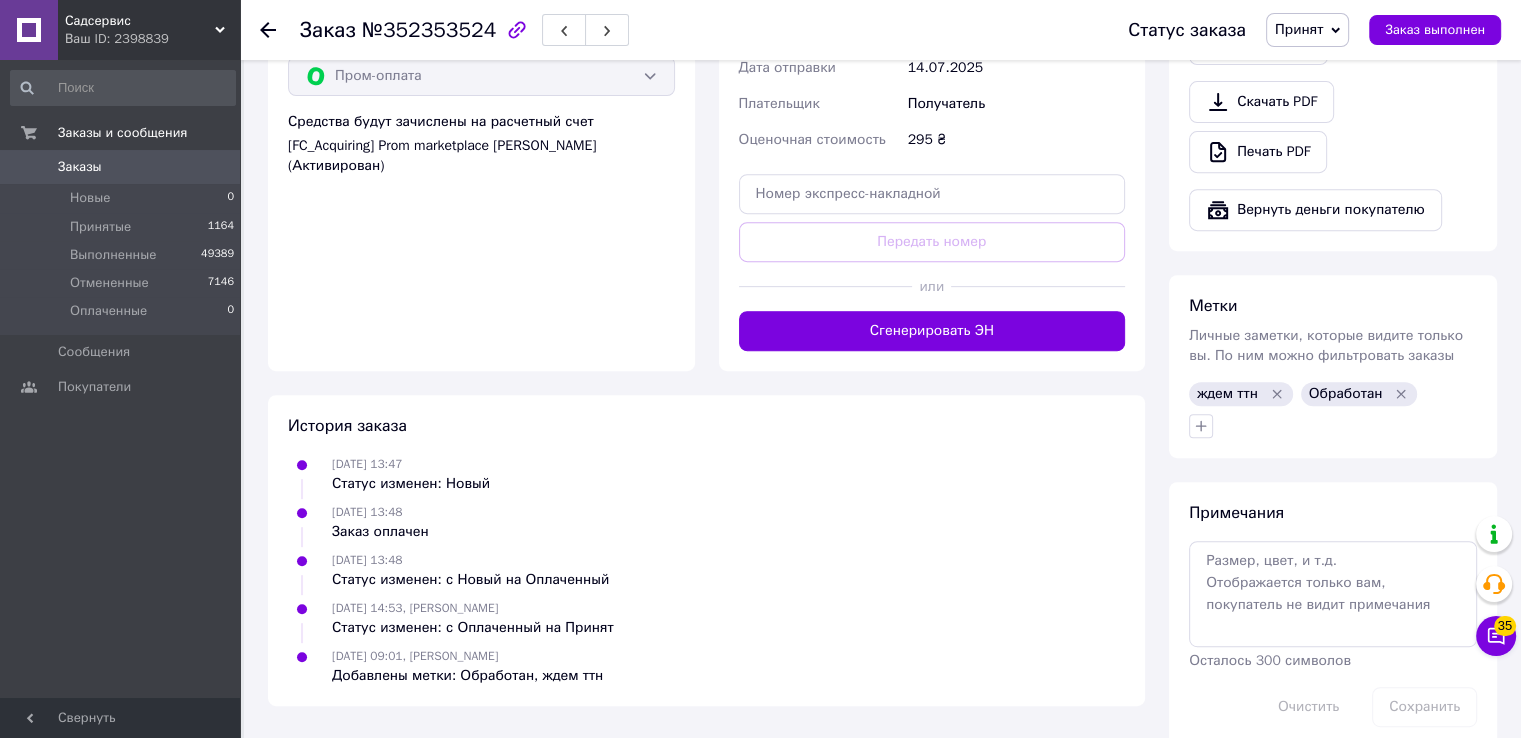 scroll, scrollTop: 0, scrollLeft: 0, axis: both 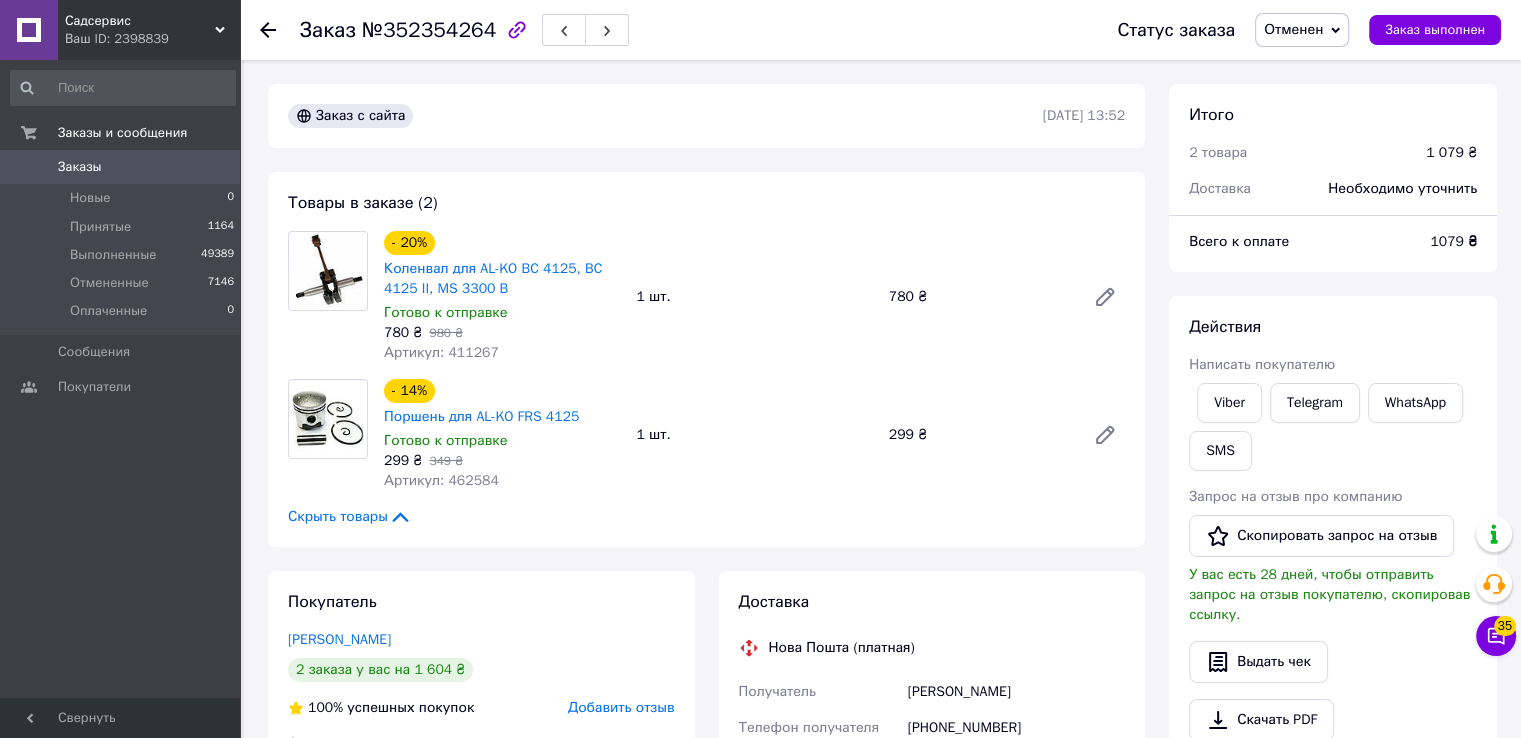 click on "Артикул: 411267" at bounding box center (441, 352) 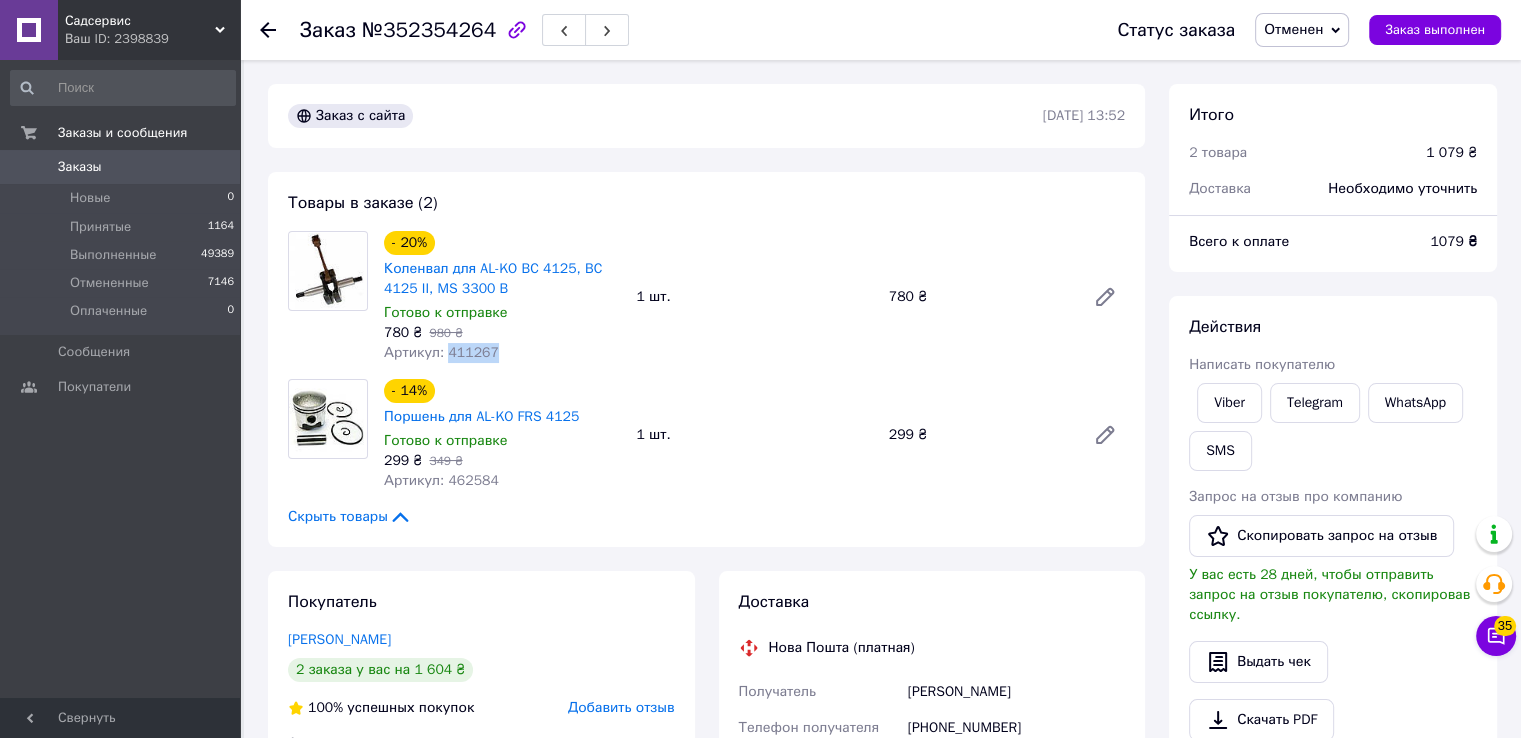 click on "Артикул: 411267" at bounding box center [441, 352] 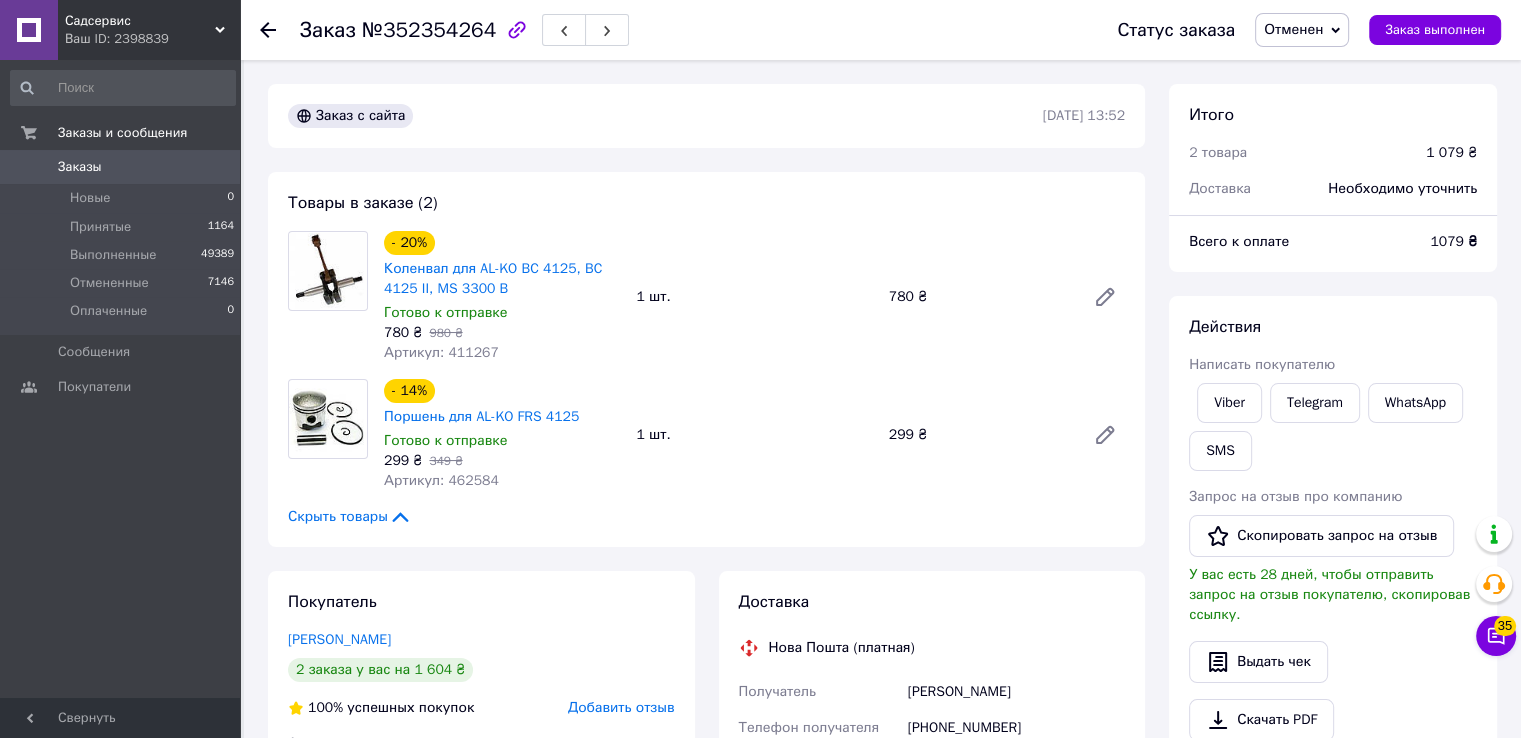 click on "Артикул: 462584" at bounding box center [441, 480] 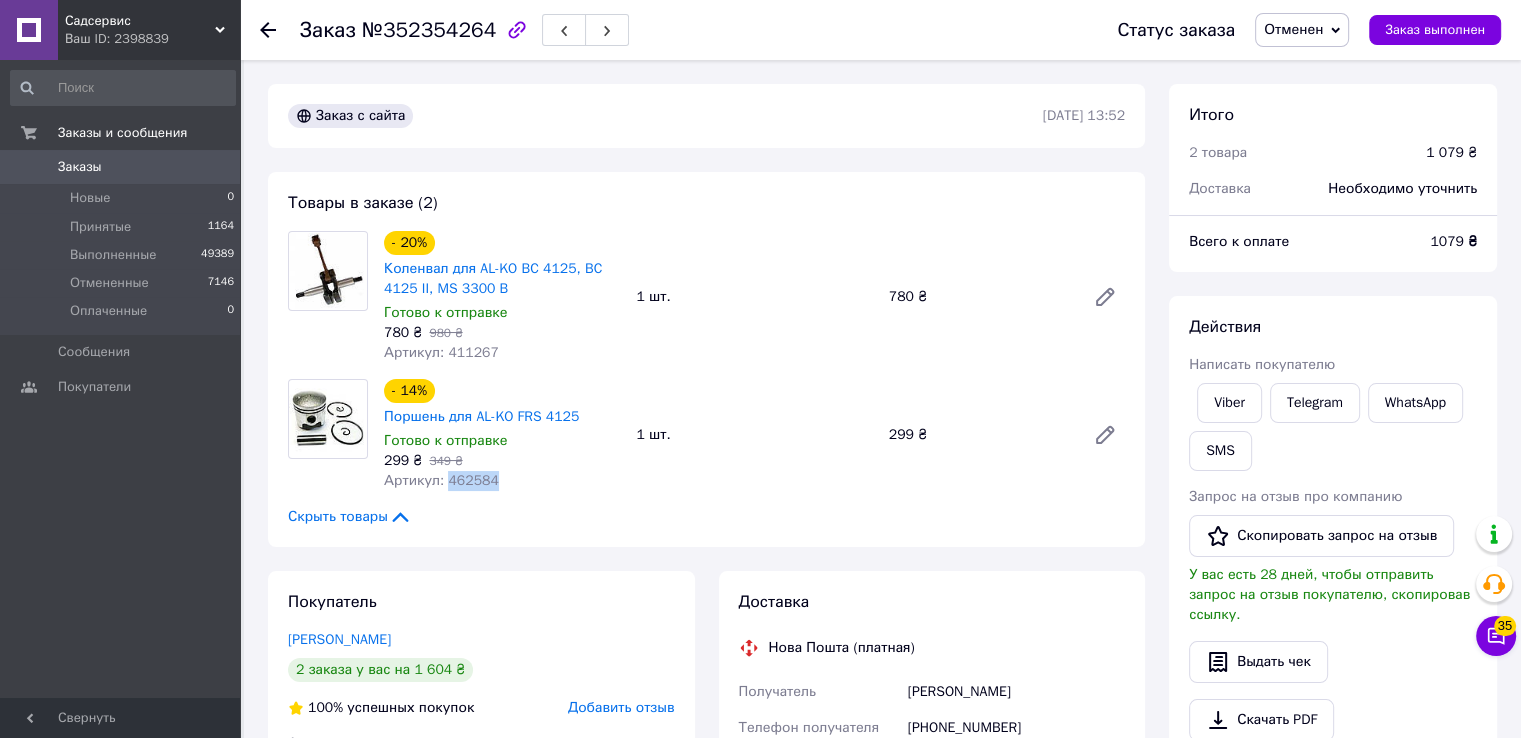 copy on "462584" 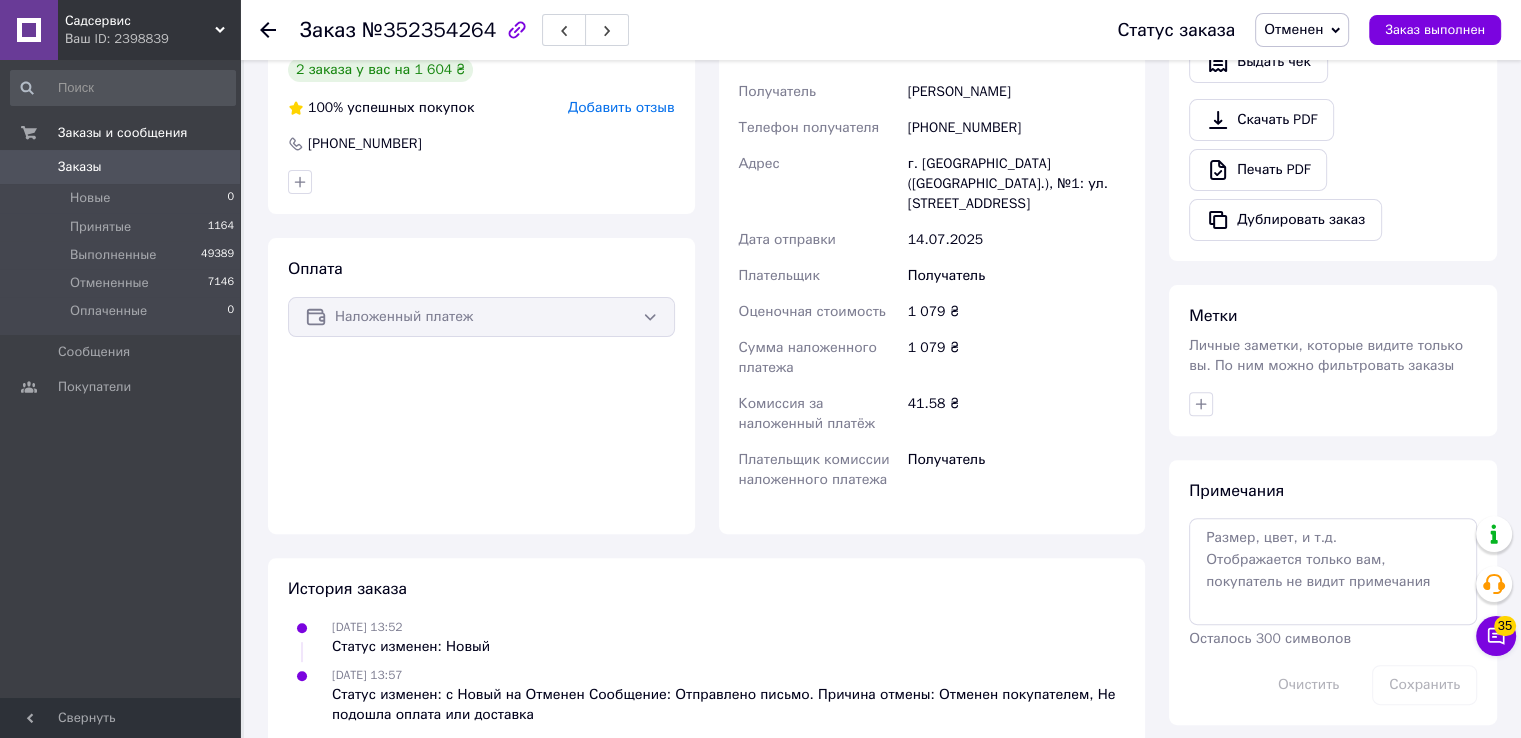 scroll, scrollTop: 613, scrollLeft: 0, axis: vertical 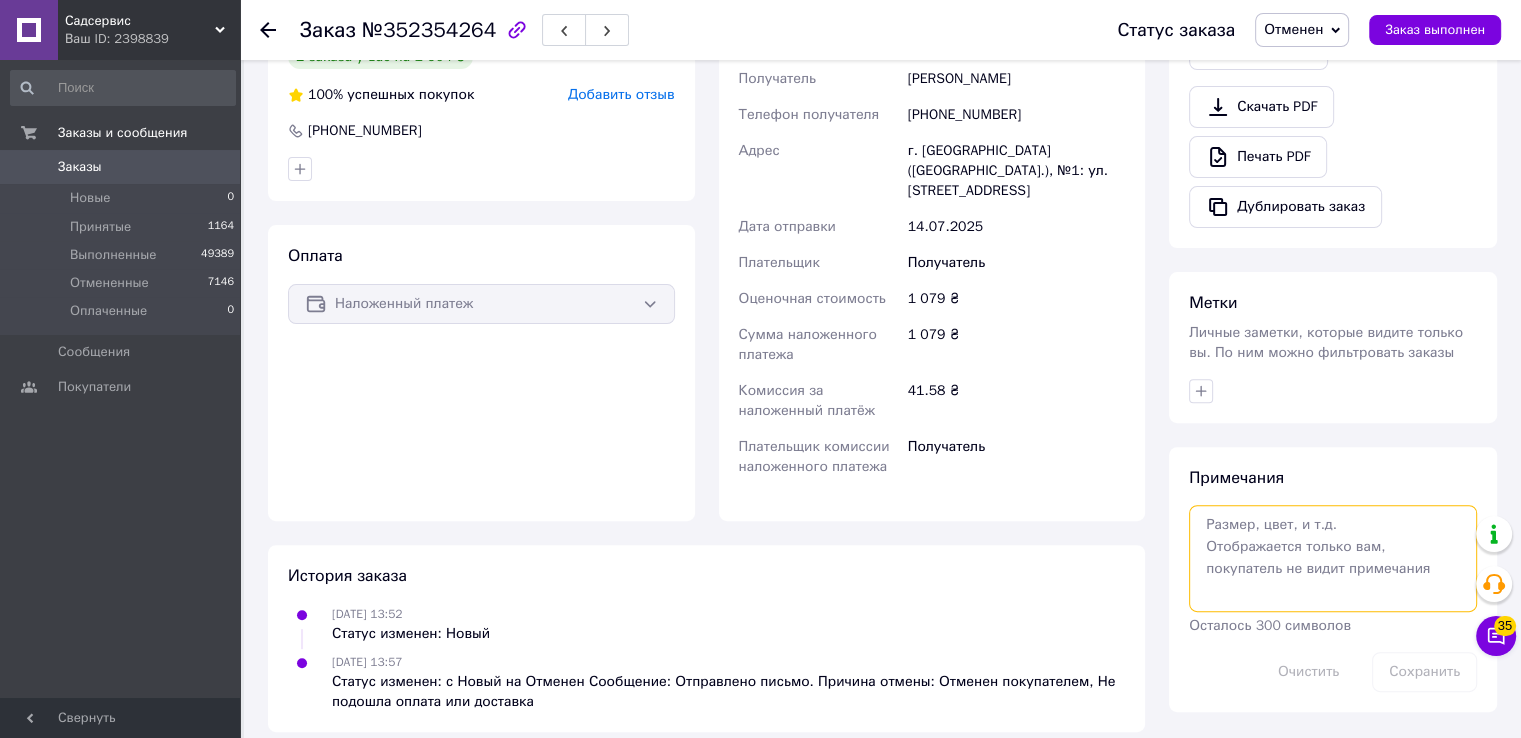 click at bounding box center [1333, 558] 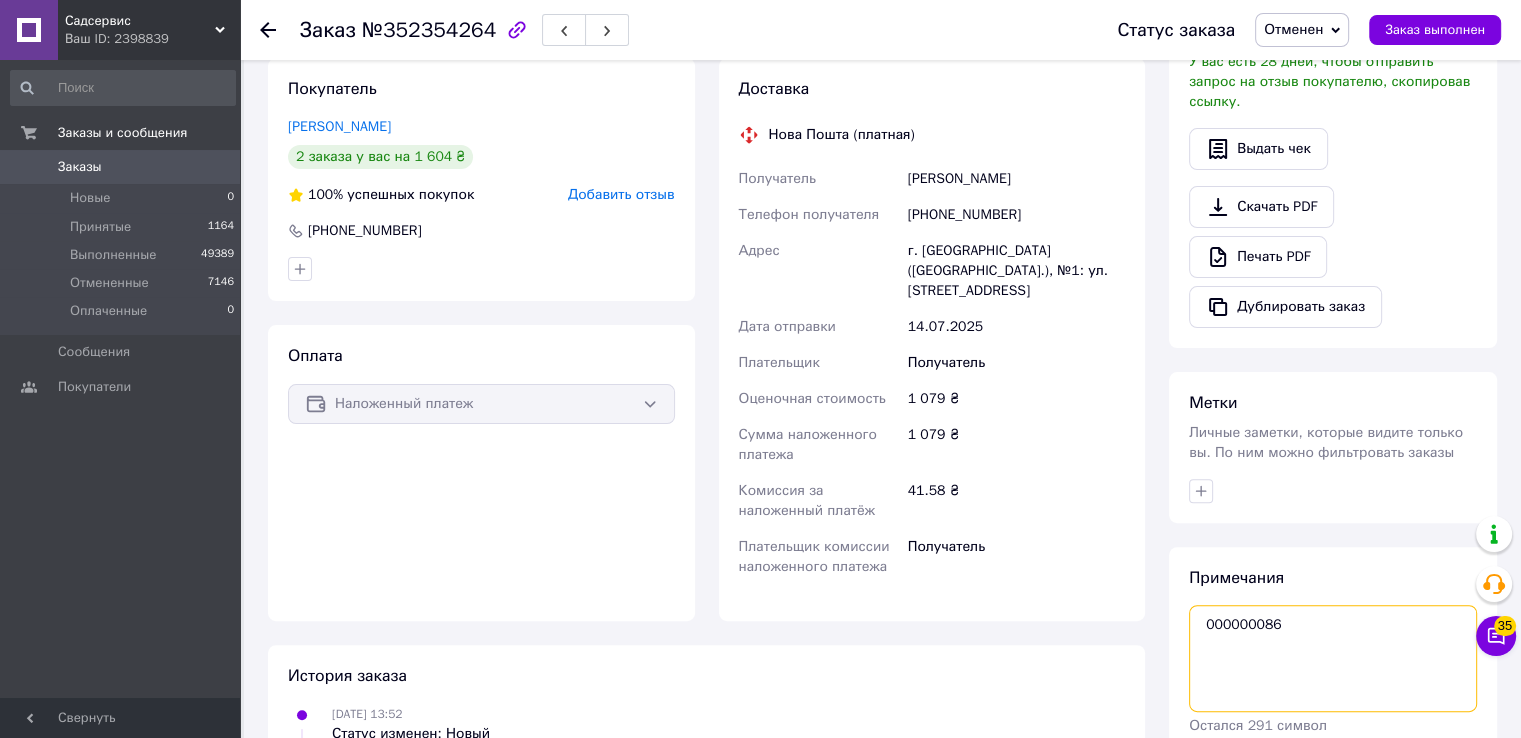 scroll, scrollTop: 613, scrollLeft: 0, axis: vertical 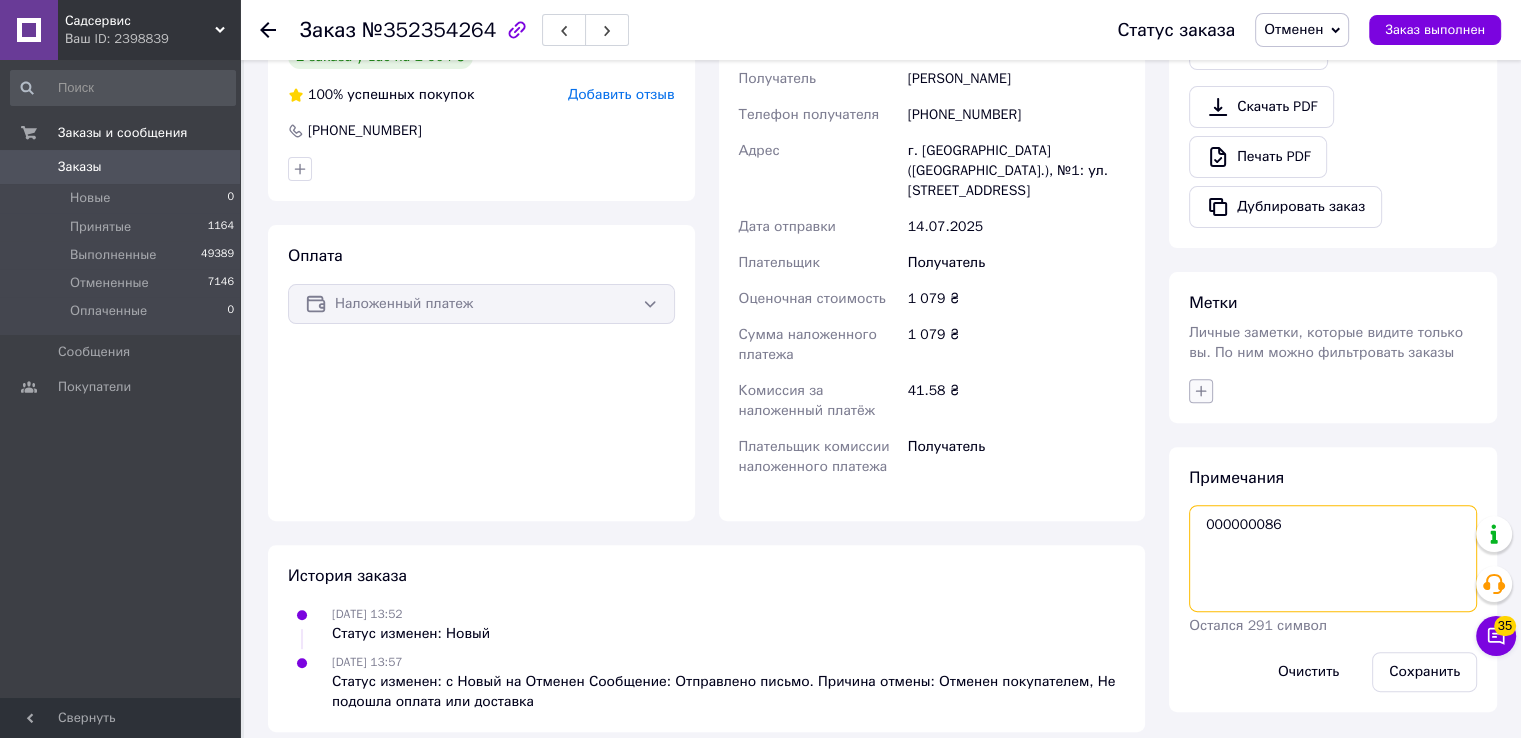 type on "000000086" 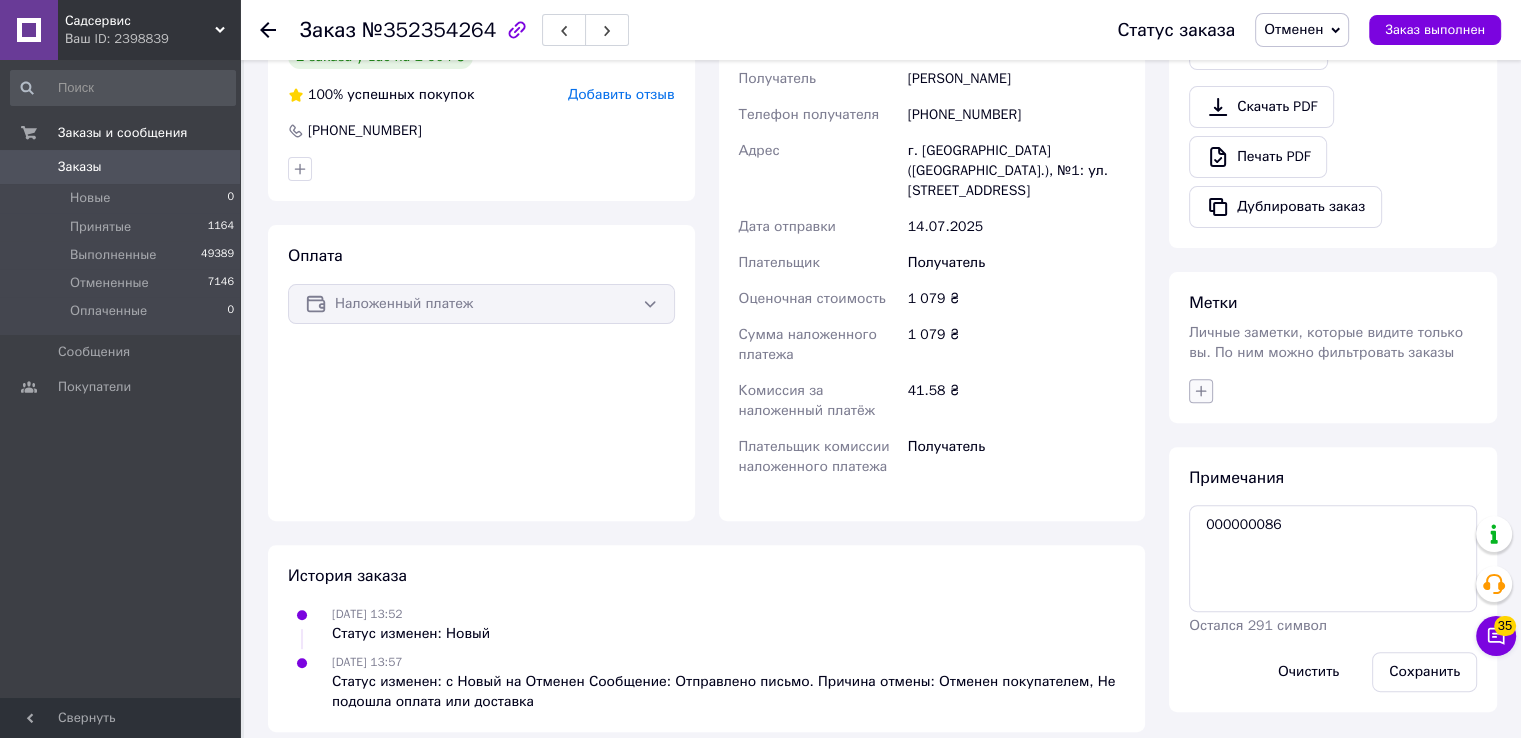 click 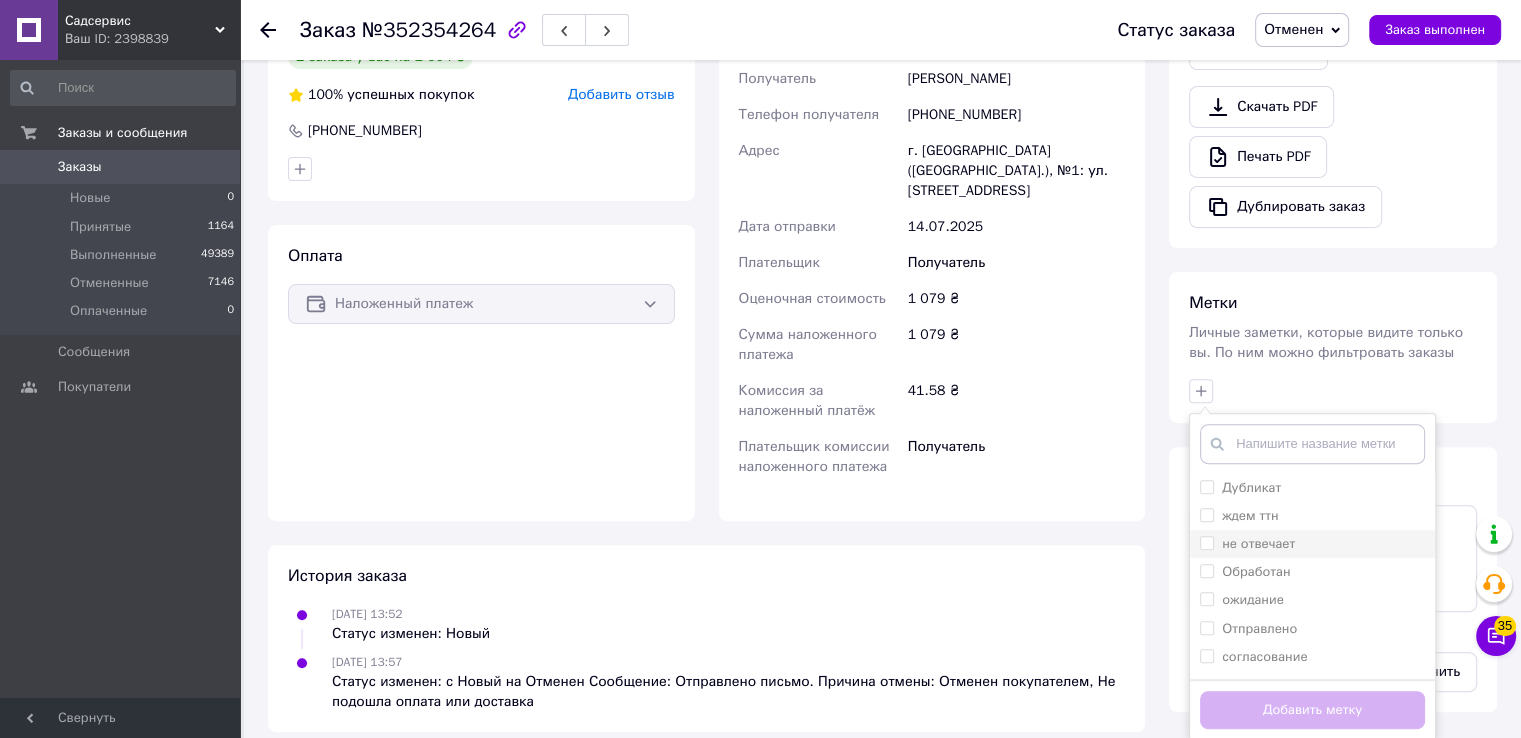 click on "не отвечает" at bounding box center [1206, 542] 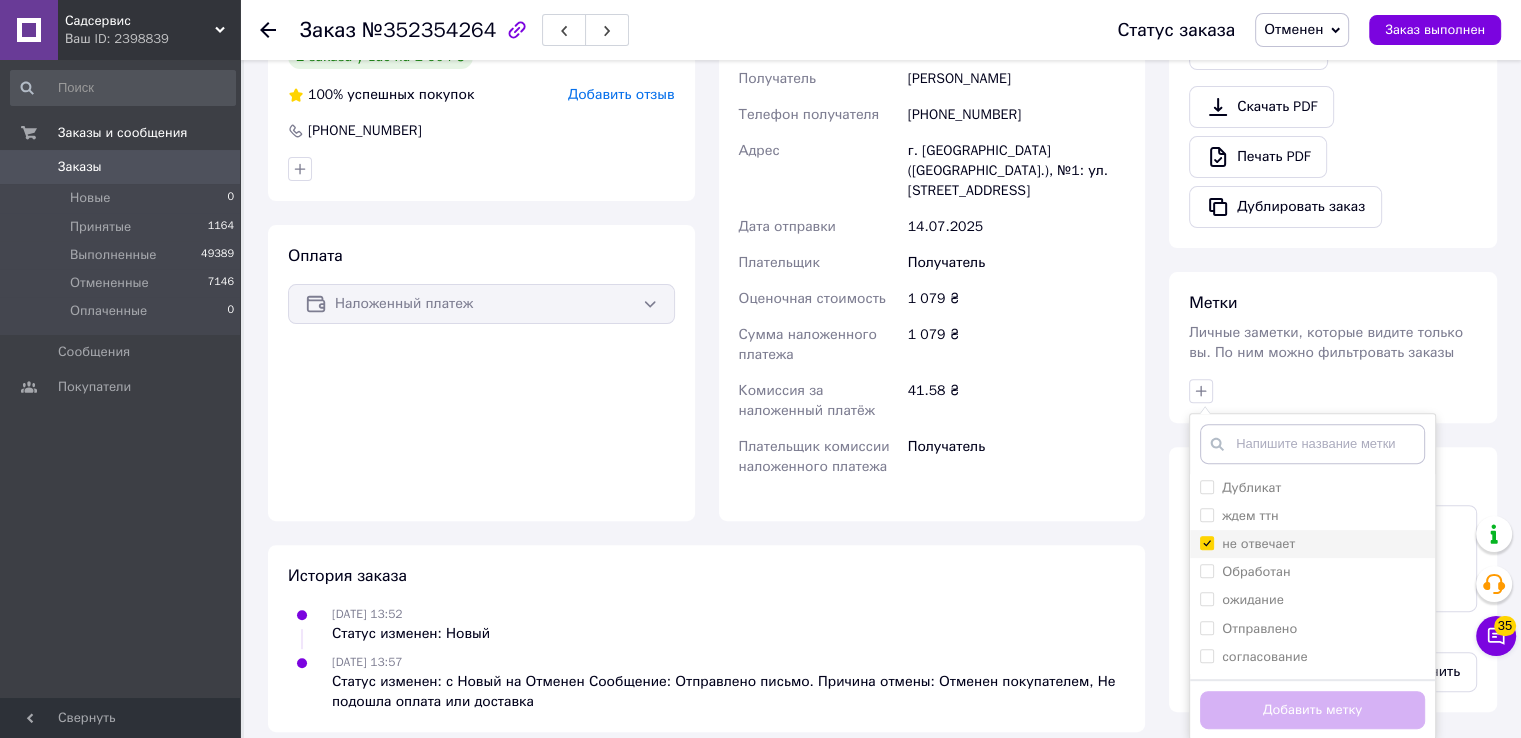 checkbox on "true" 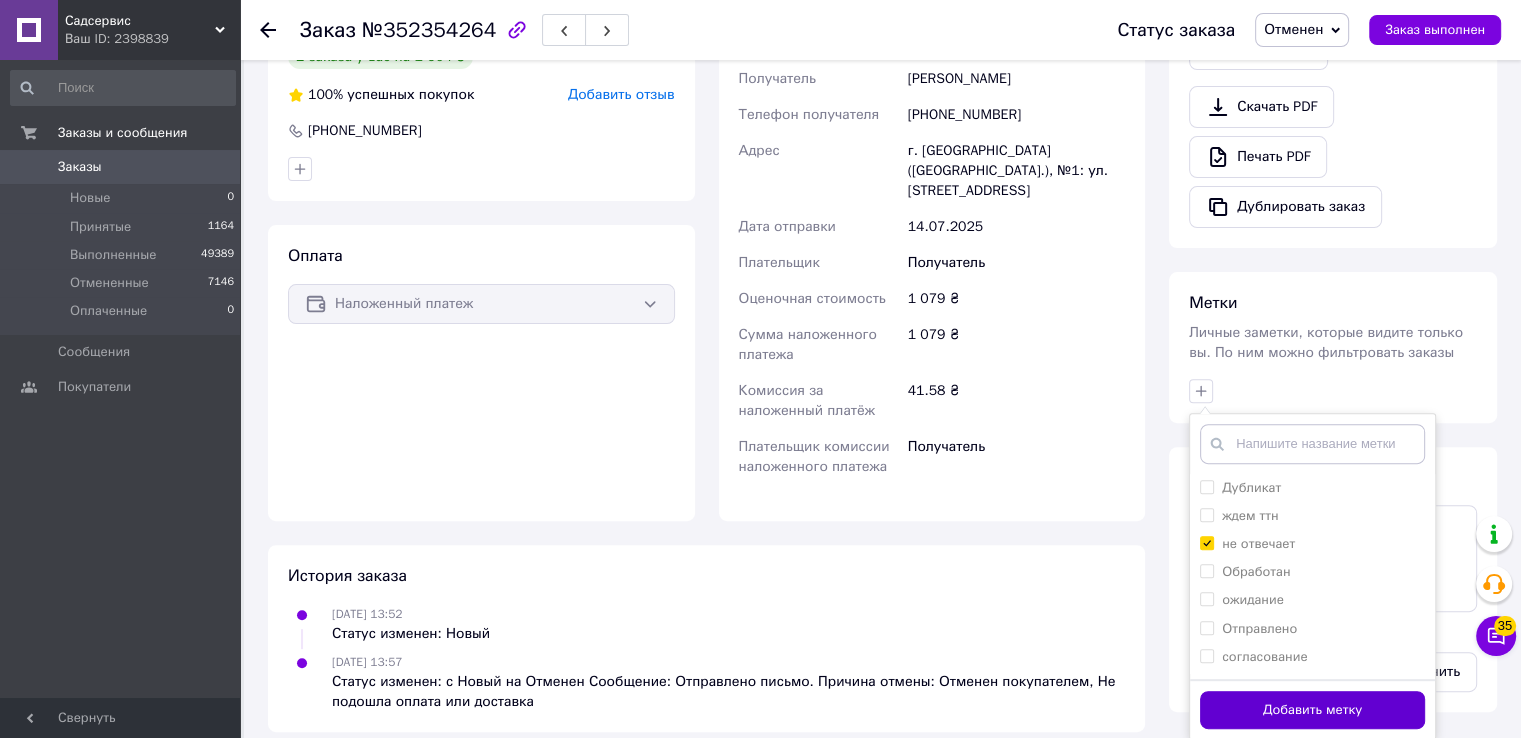 click on "Добавить метку" at bounding box center [1312, 710] 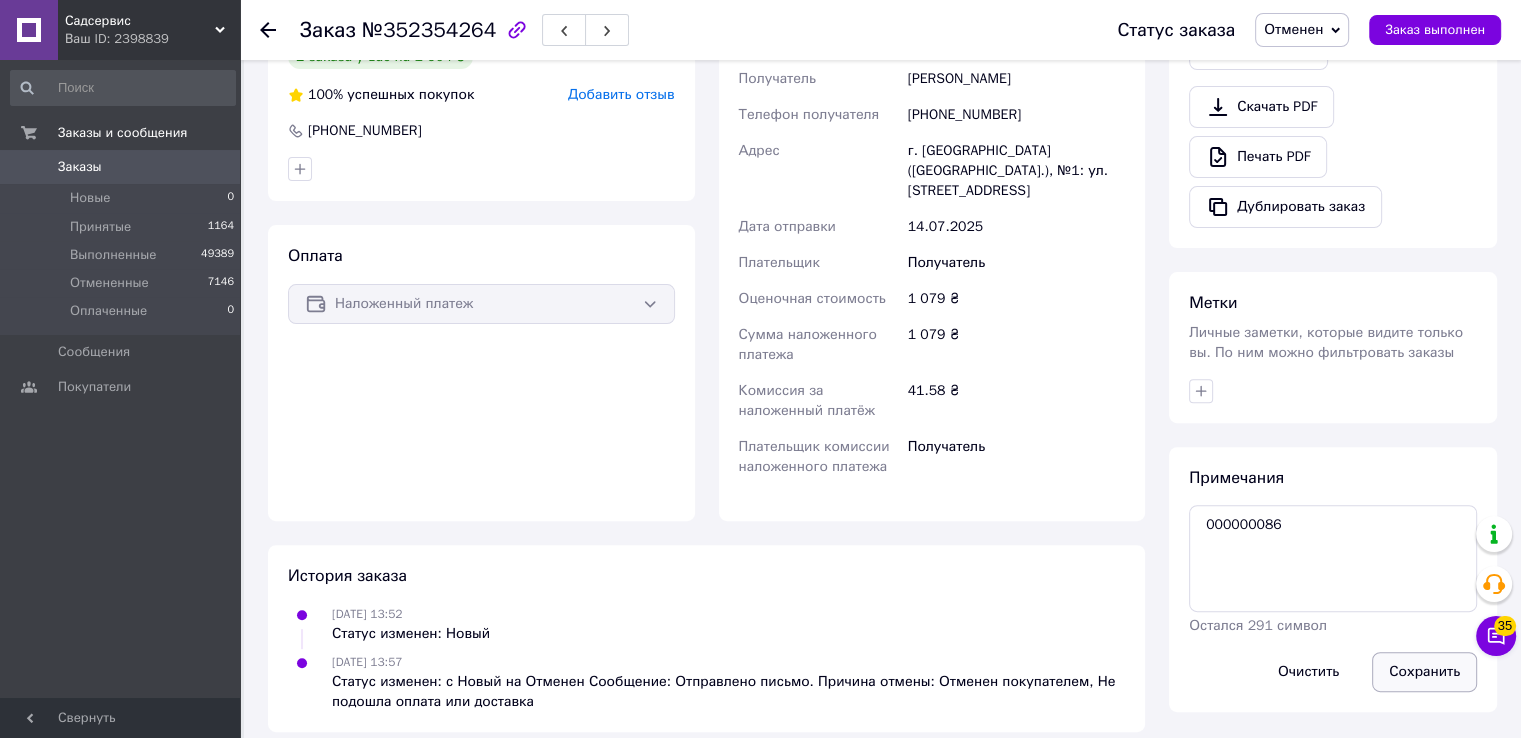 click on "Сохранить" at bounding box center [1424, 672] 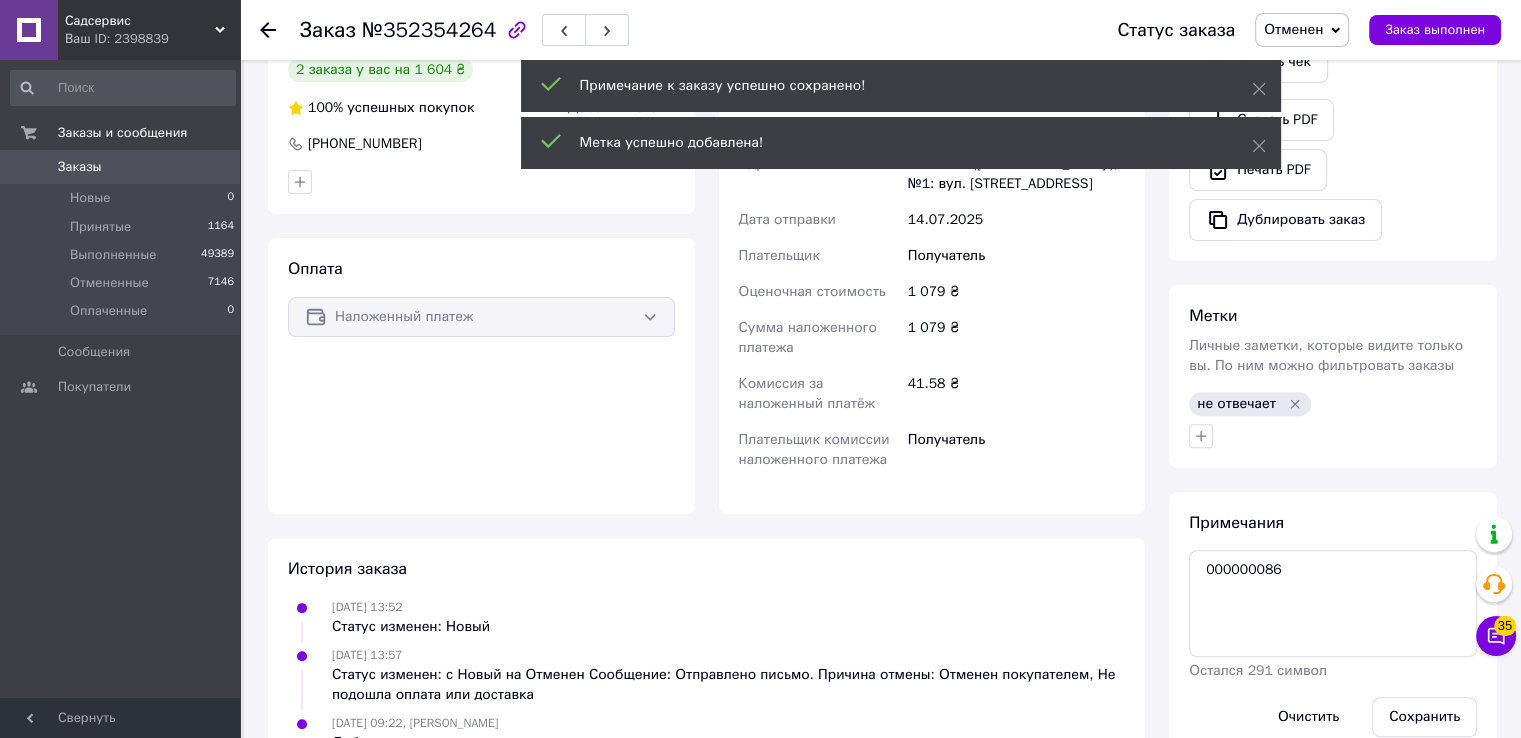 scroll, scrollTop: 400, scrollLeft: 0, axis: vertical 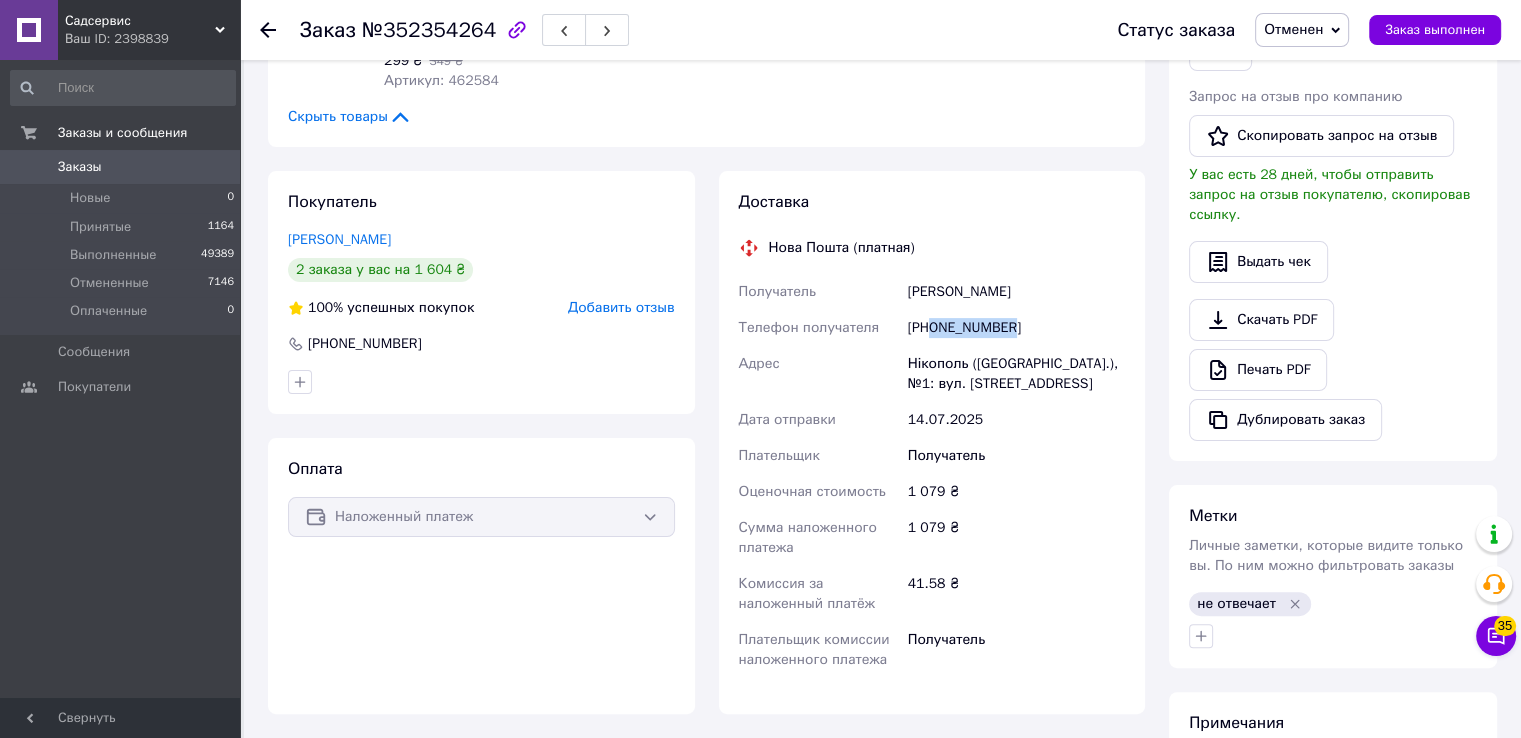 drag, startPoint x: 933, startPoint y: 329, endPoint x: 1068, endPoint y: 336, distance: 135.18137 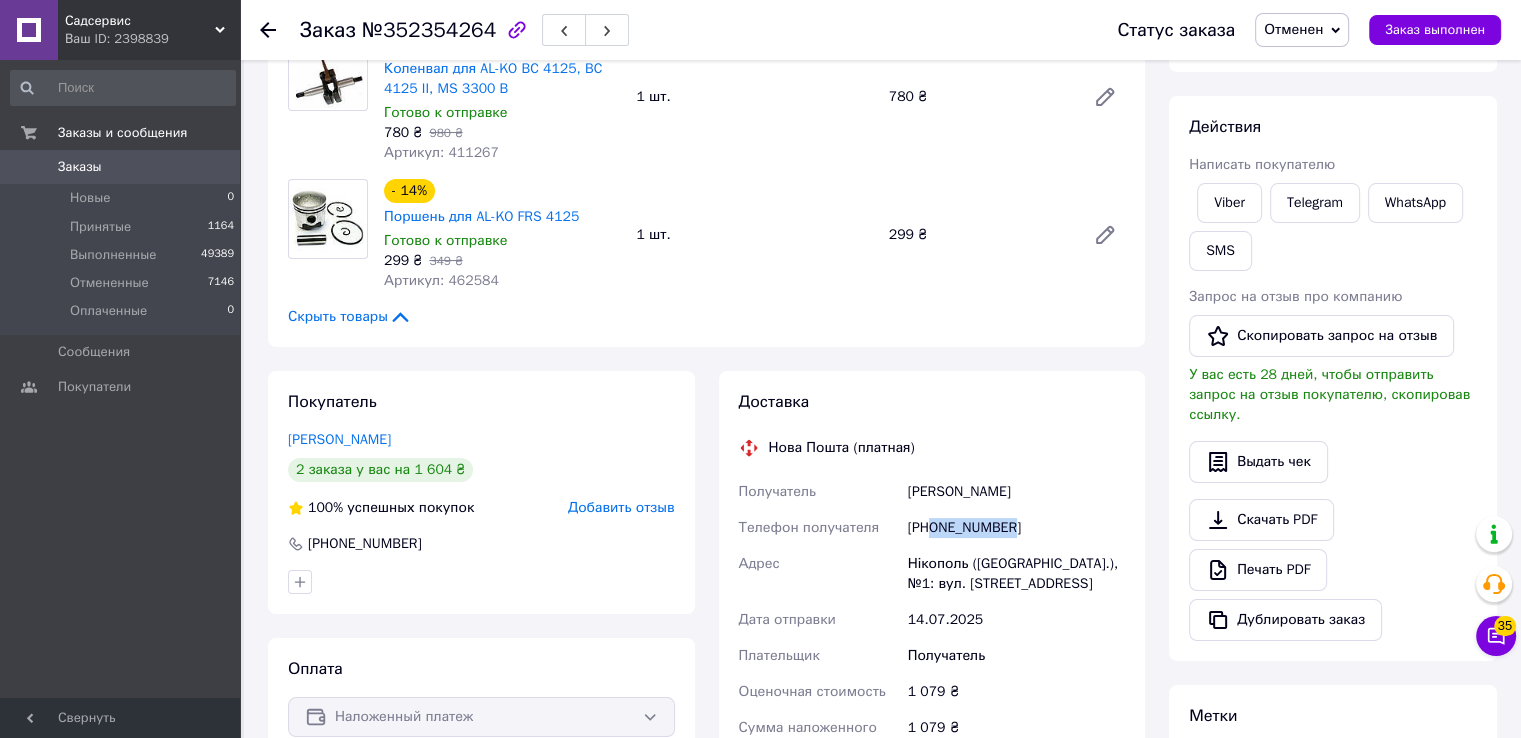 scroll, scrollTop: 700, scrollLeft: 0, axis: vertical 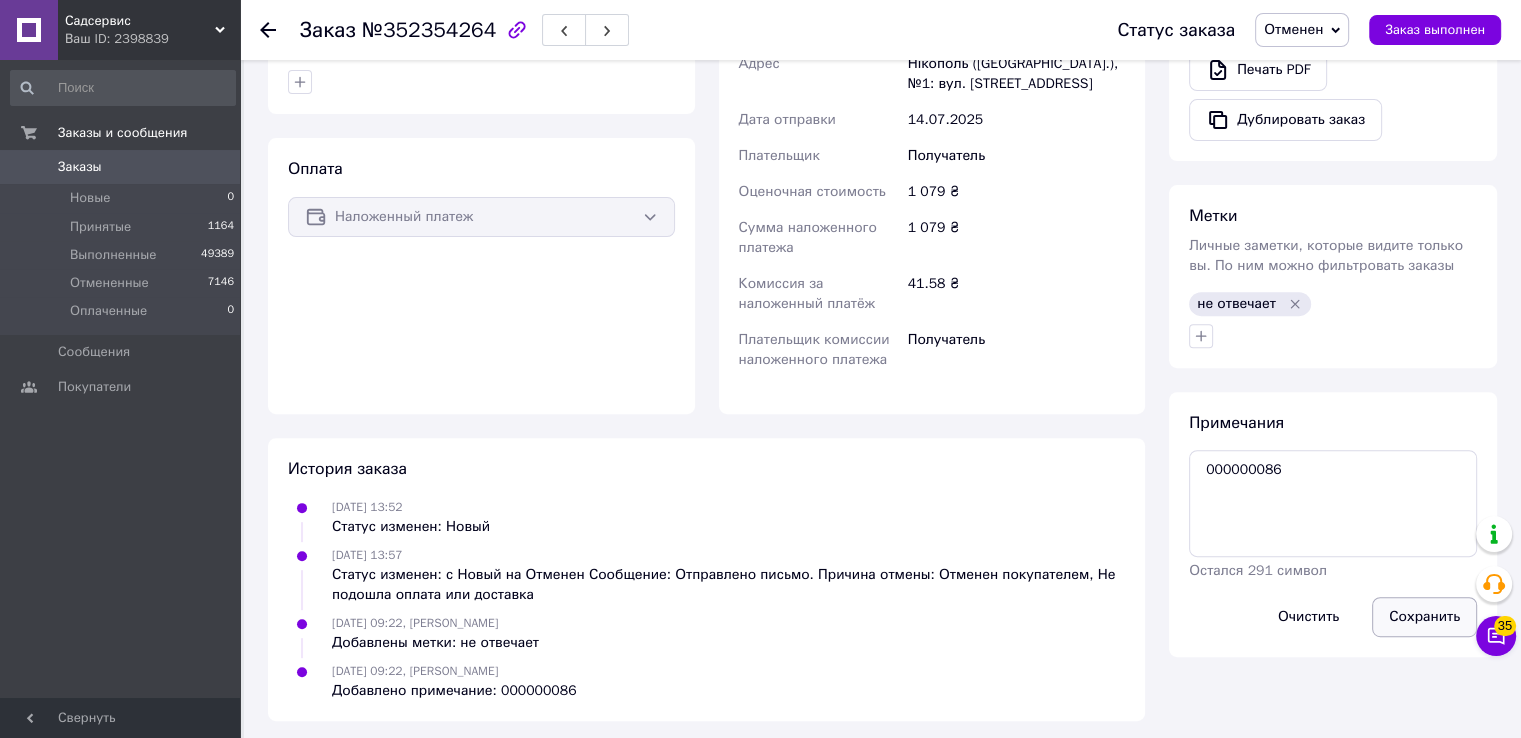 click on "Сохранить" at bounding box center (1424, 617) 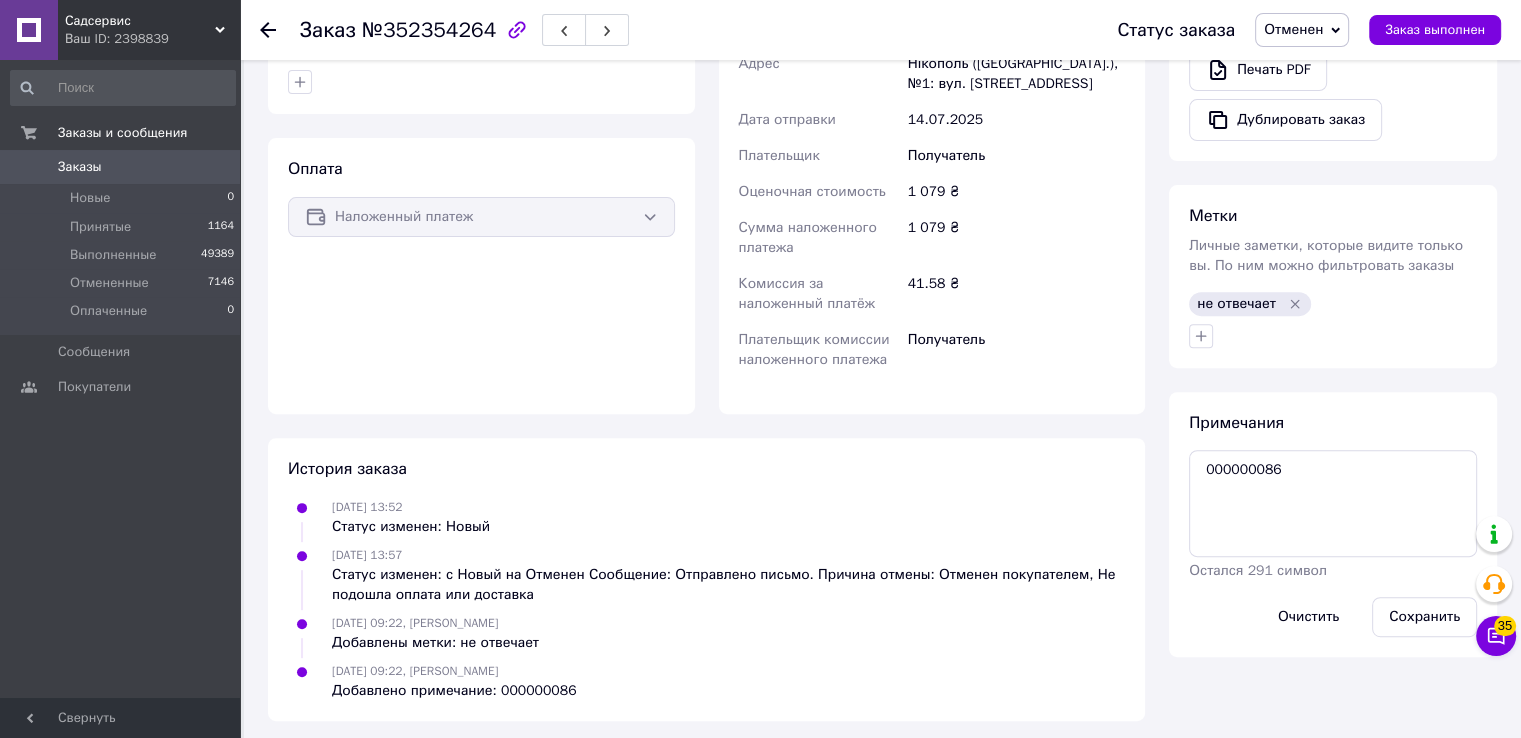 scroll, scrollTop: 200, scrollLeft: 0, axis: vertical 